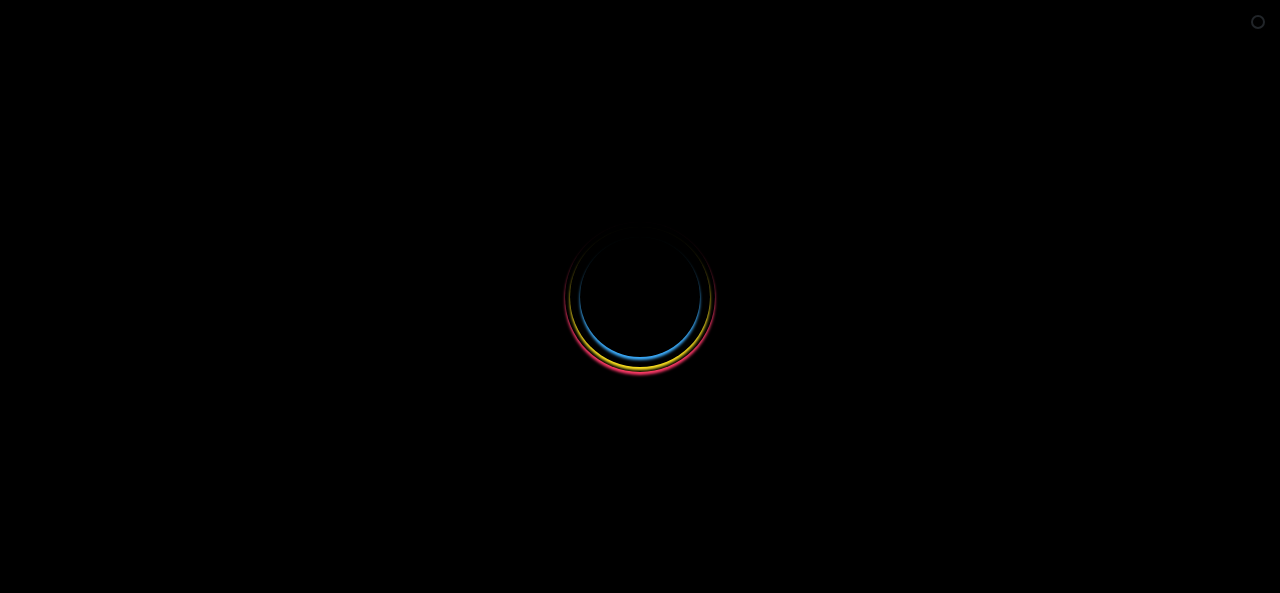 scroll, scrollTop: 0, scrollLeft: 0, axis: both 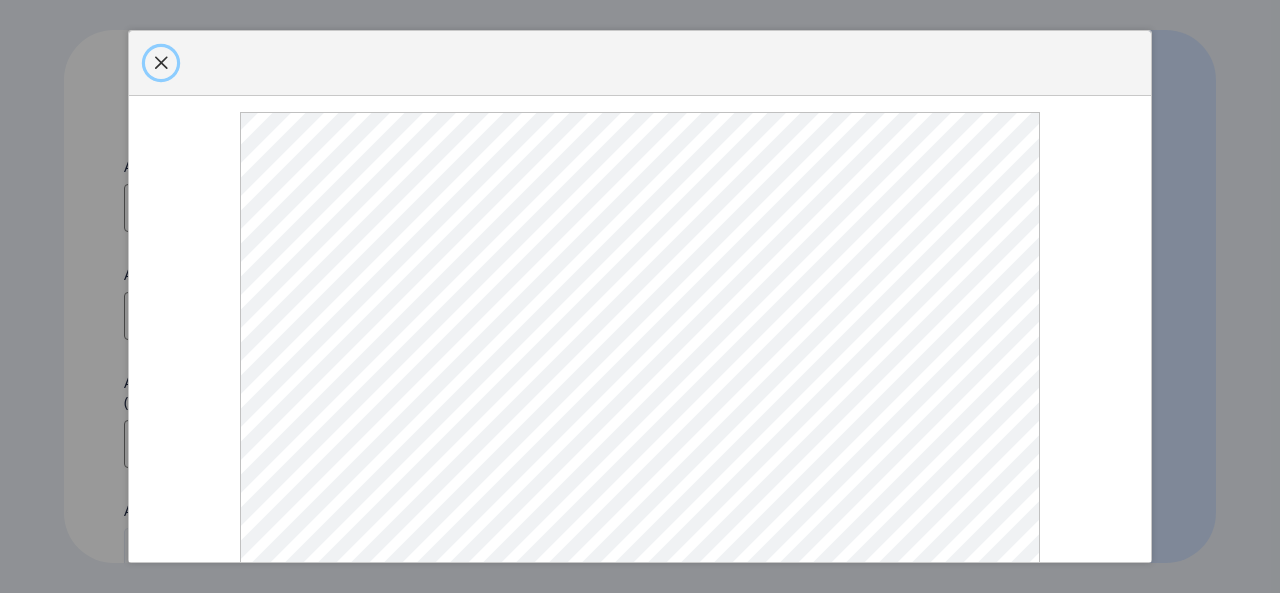click 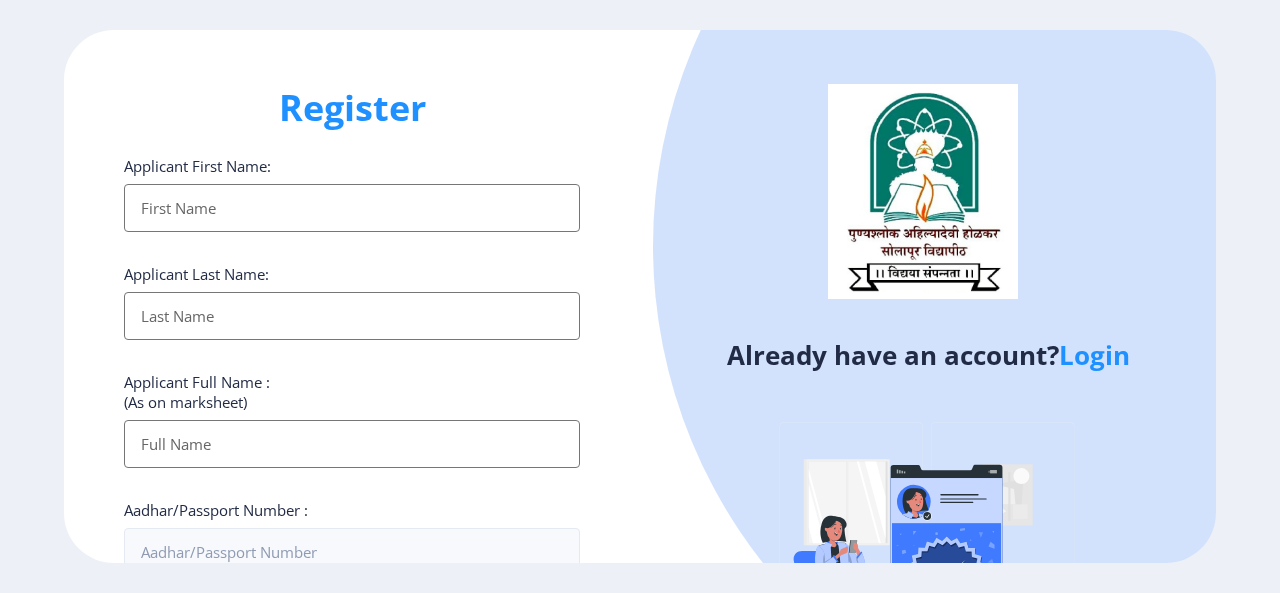 click on "Applicant First Name:" at bounding box center [352, 208] 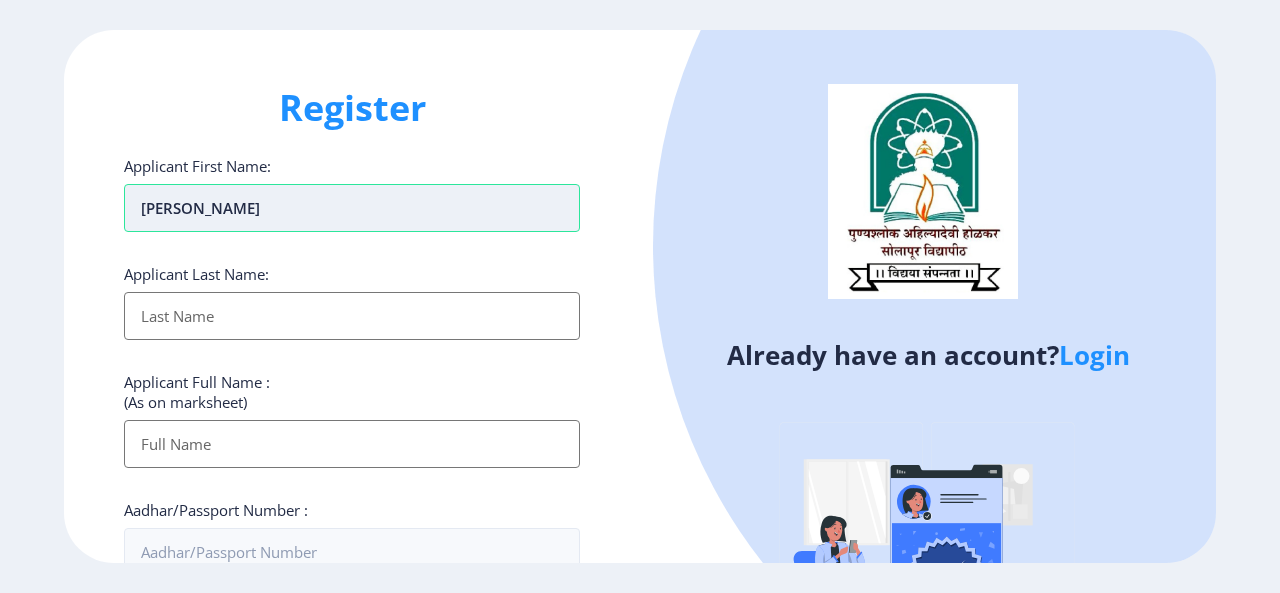 type on "DIPAK" 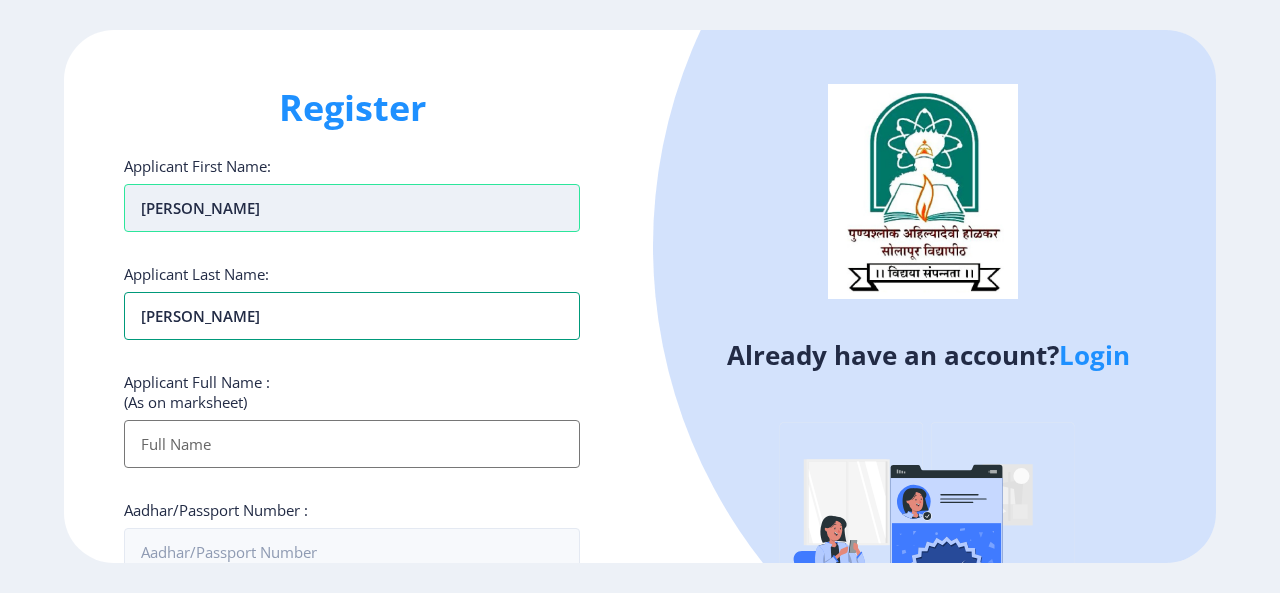 type on "SALUNKE" 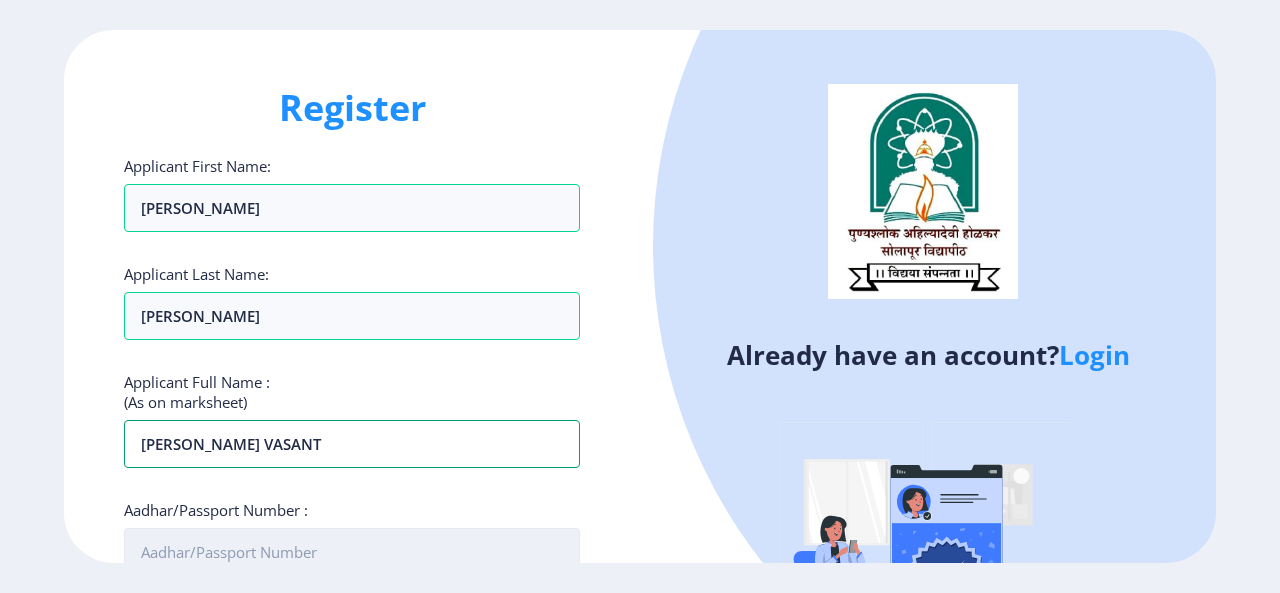 type on "SALUNKE DIPAK VASANT" 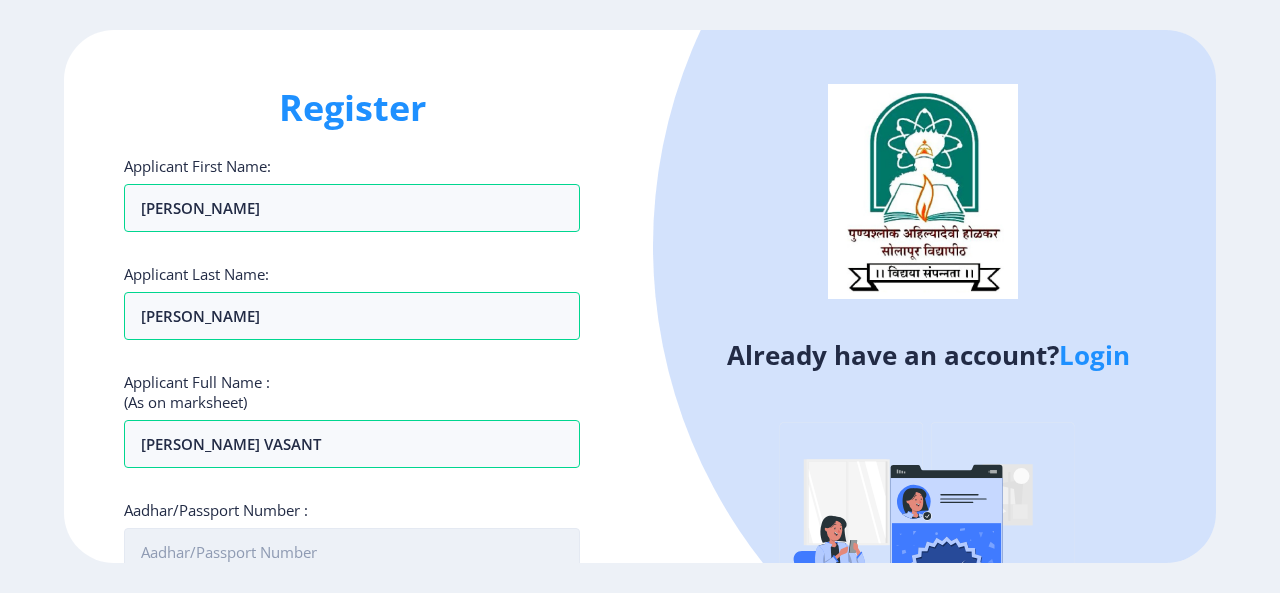 click on "Aadhar/Passport Number :" at bounding box center [352, 552] 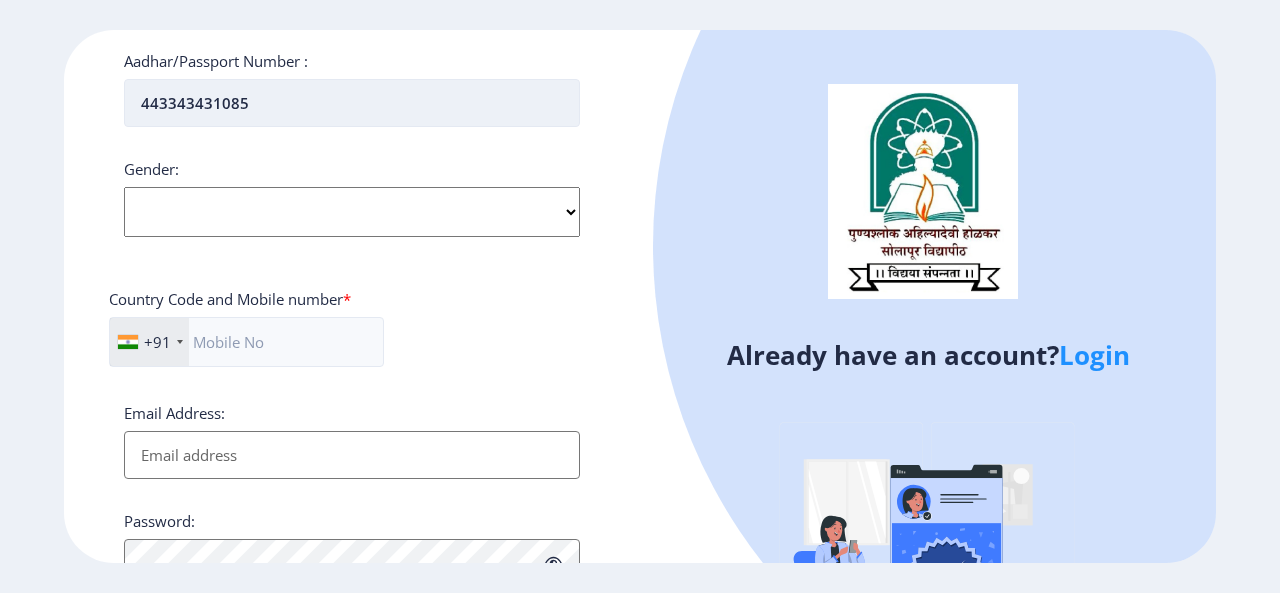scroll, scrollTop: 466, scrollLeft: 0, axis: vertical 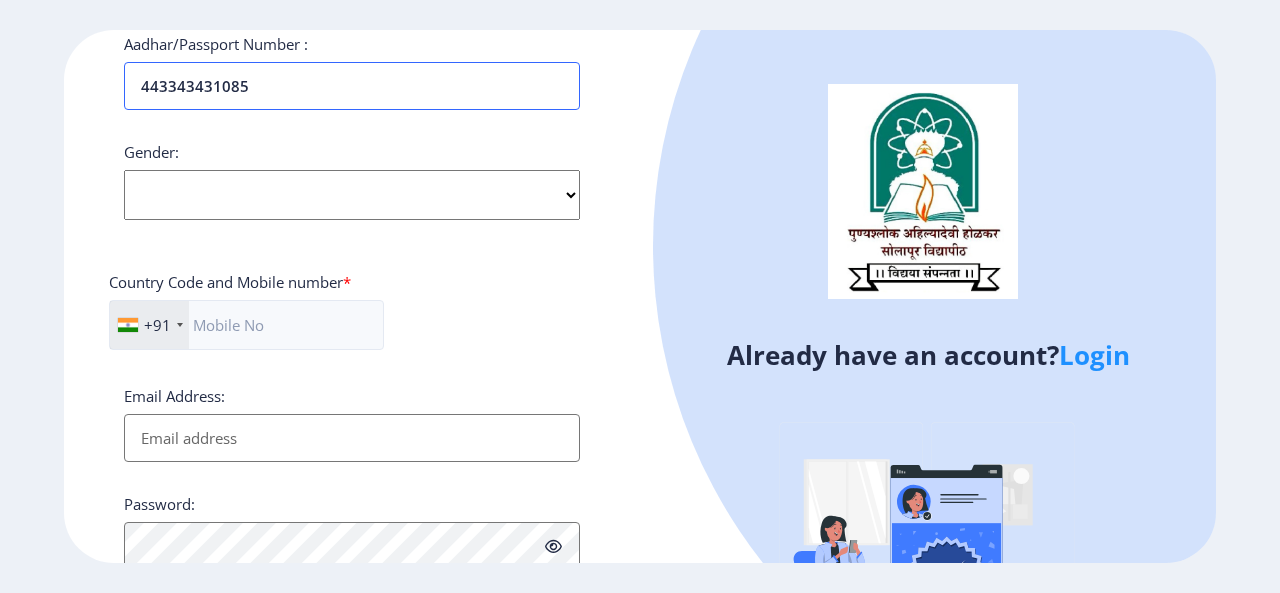 type on "443343431085" 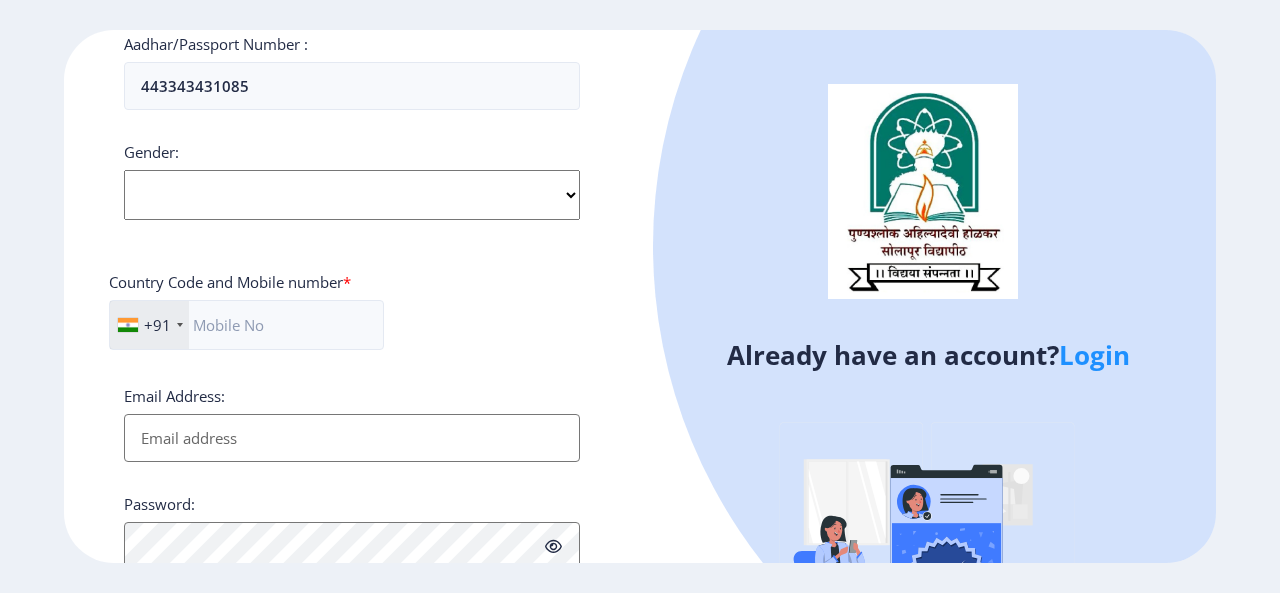 click on "Select Gender Male Female Other" 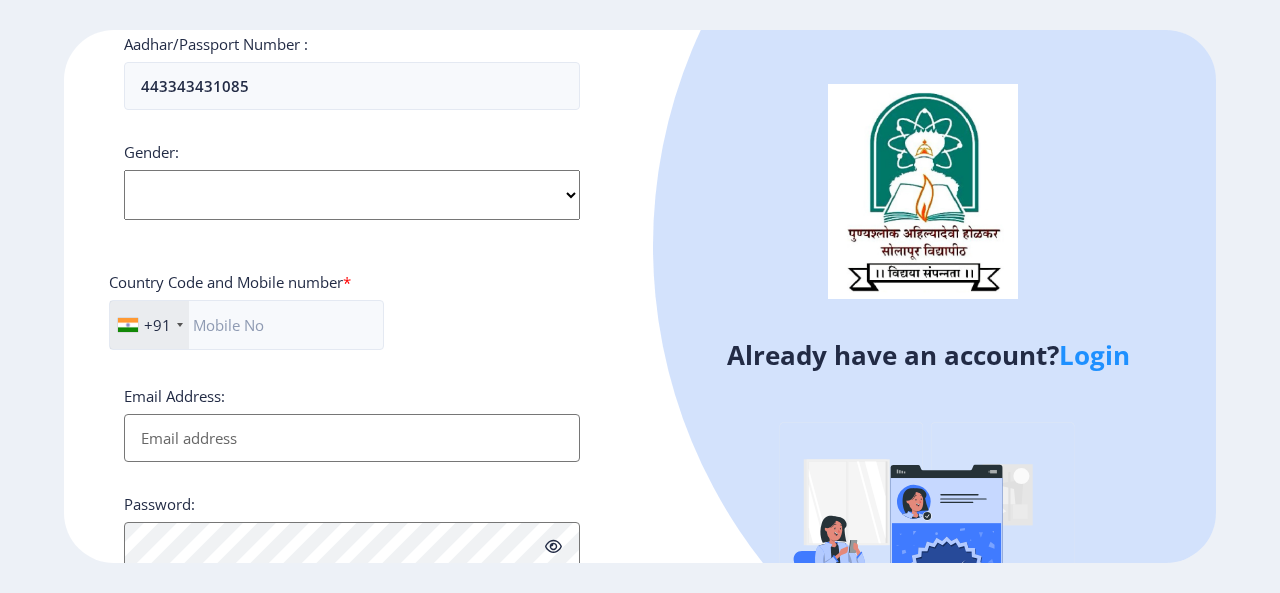 select on "[DEMOGRAPHIC_DATA]" 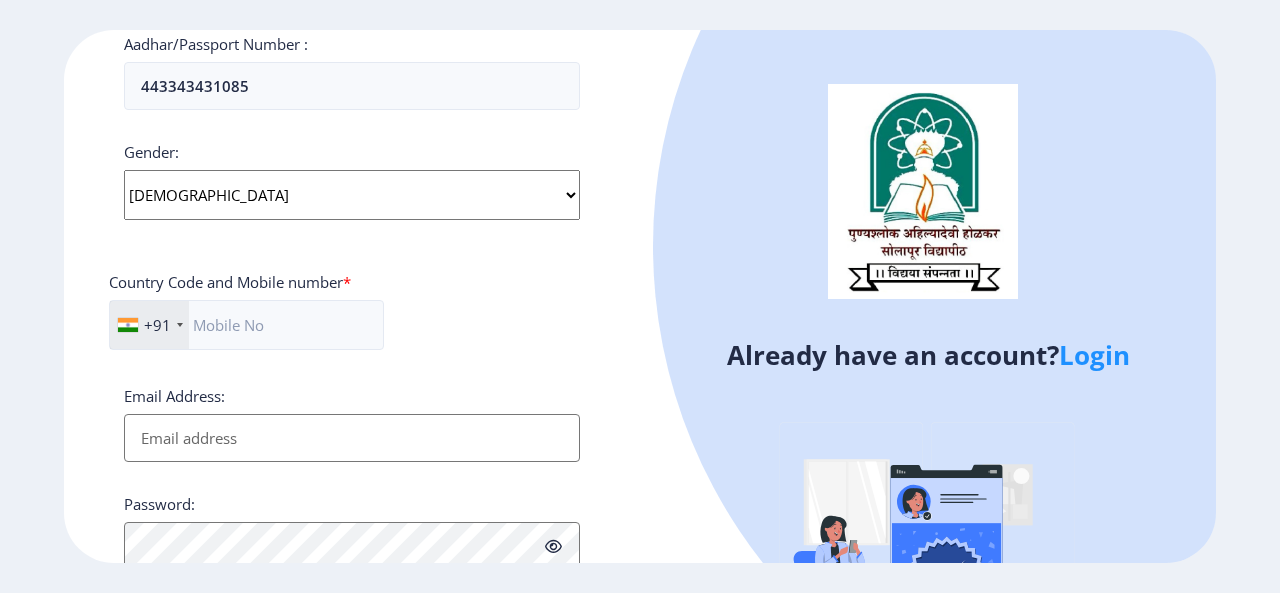 click on "Select Gender Male Female Other" 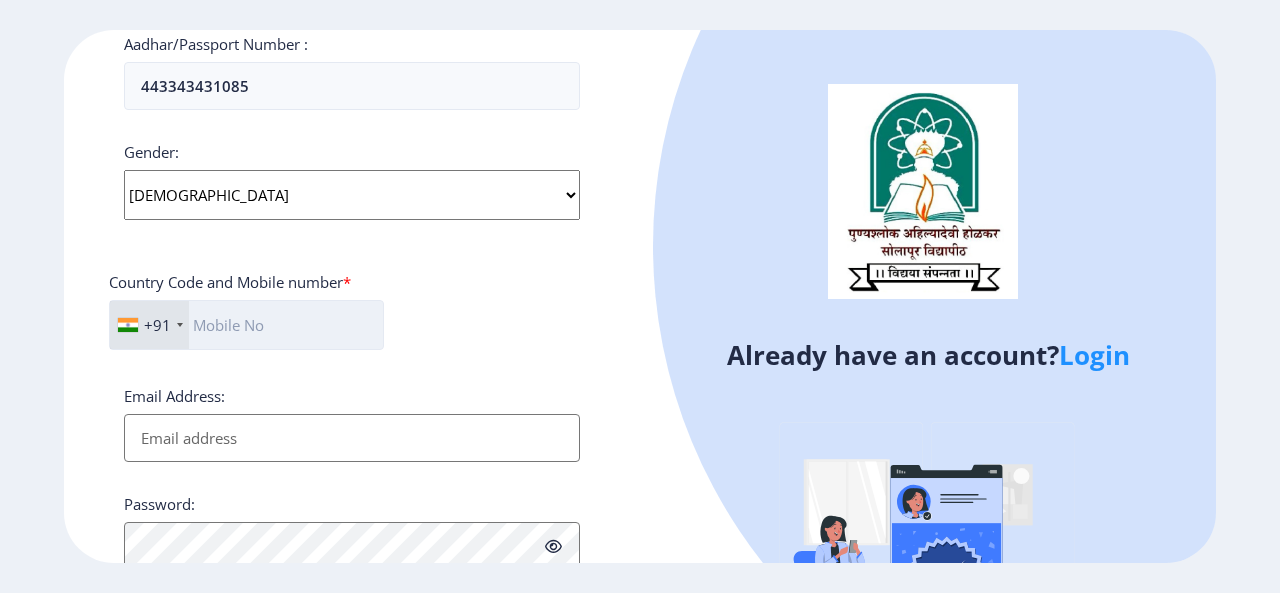 click 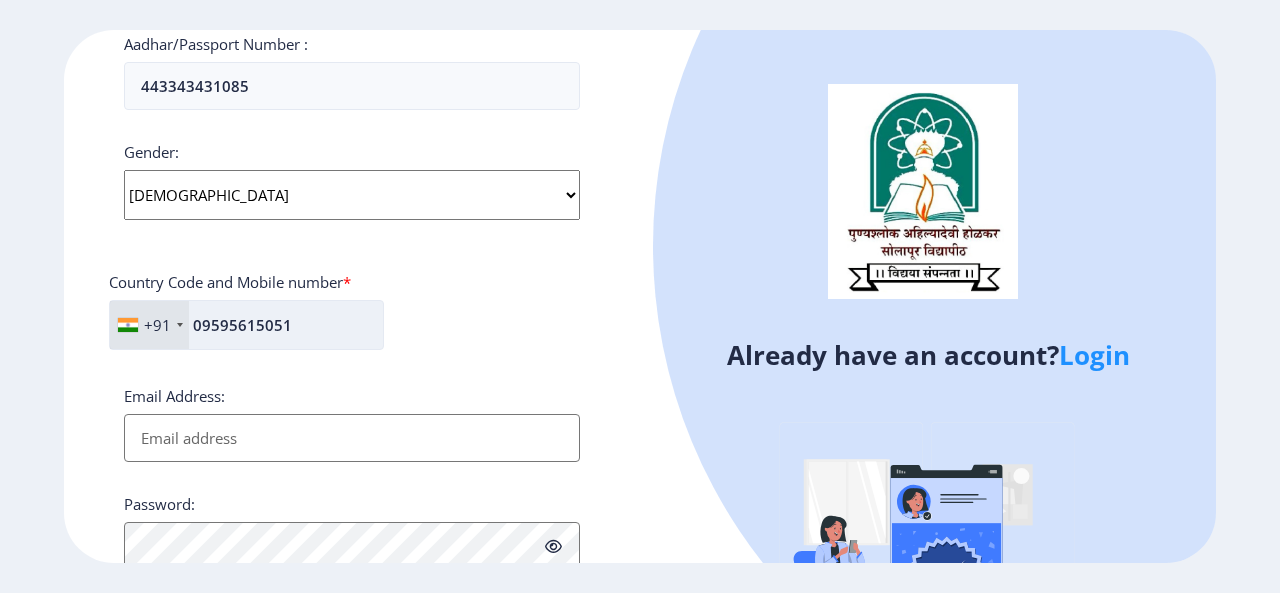 click on "09595615051" 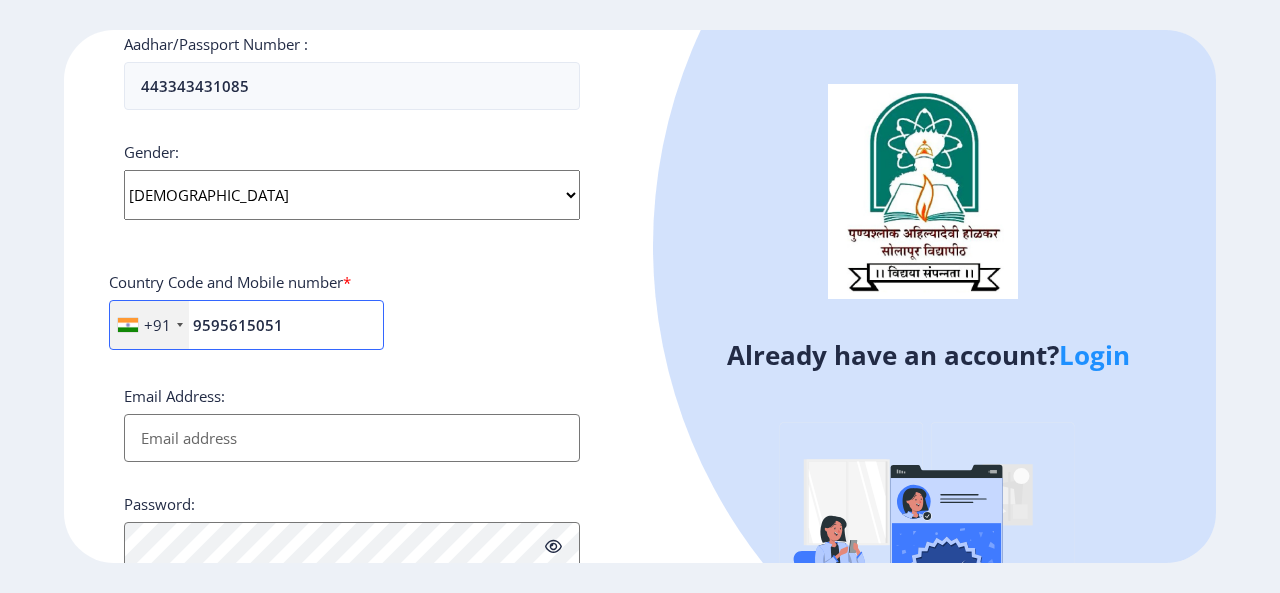 type on "9595615051" 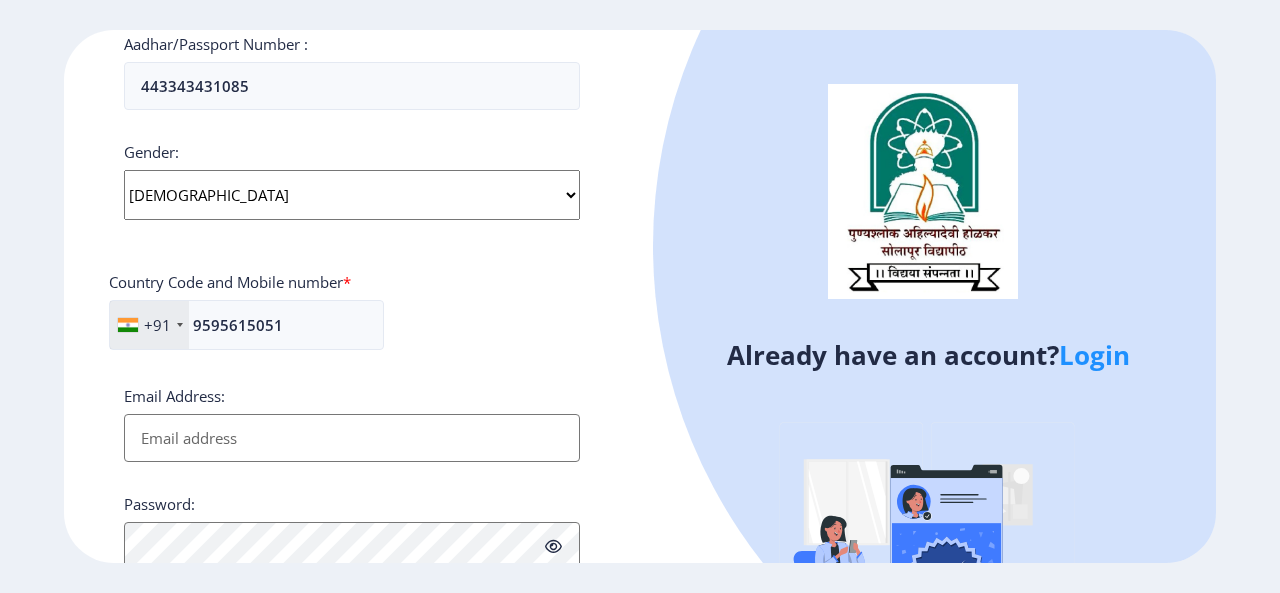 click on "Email Address:" at bounding box center (352, 438) 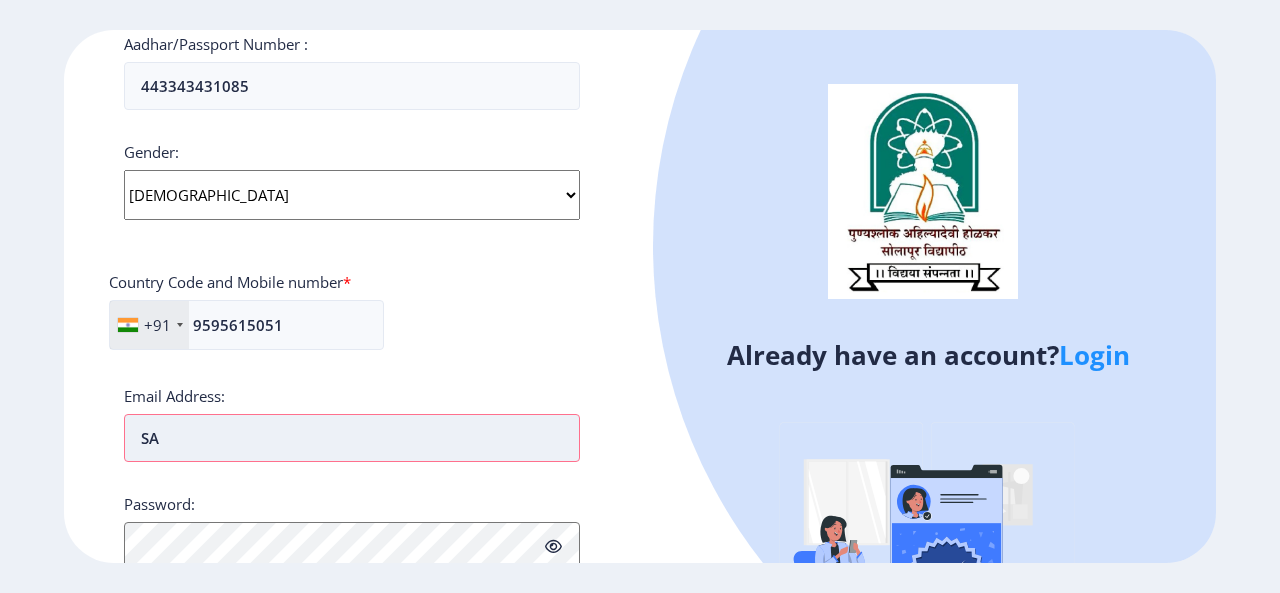 type on "S" 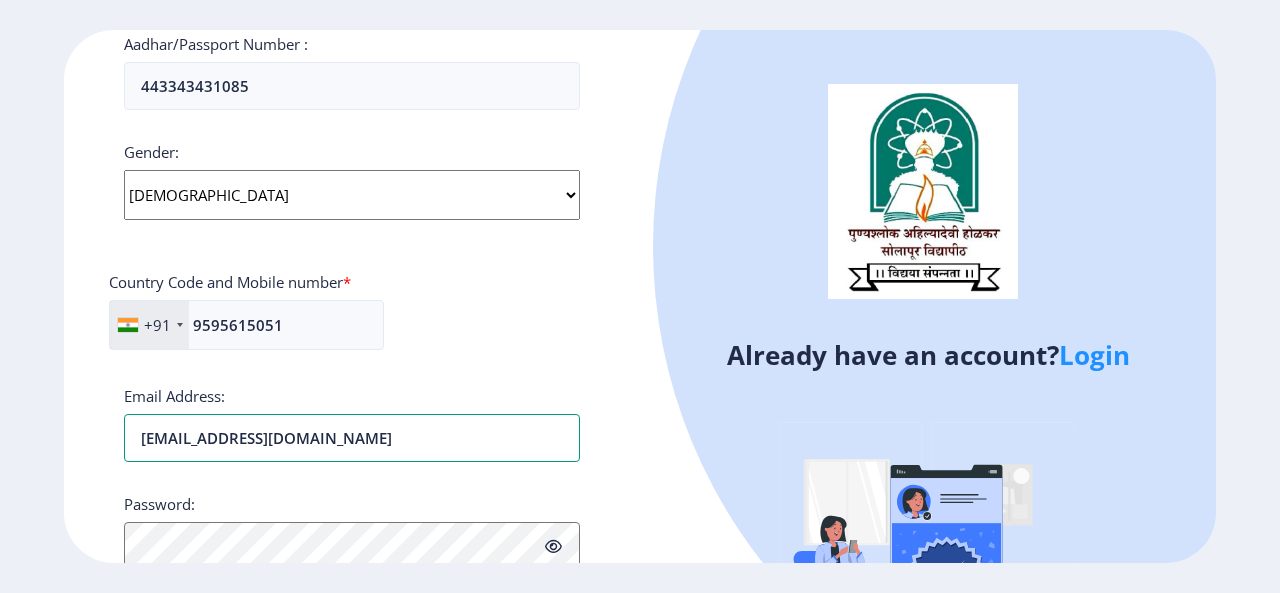 type on "[EMAIL_ADDRESS][DOMAIN_NAME]" 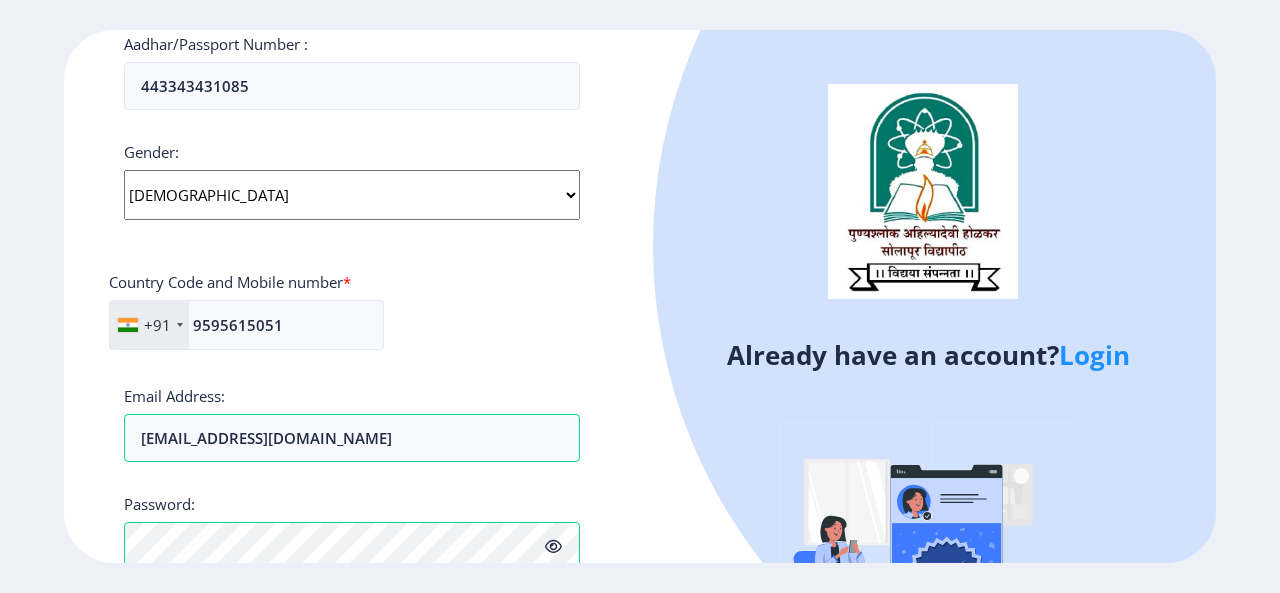 click 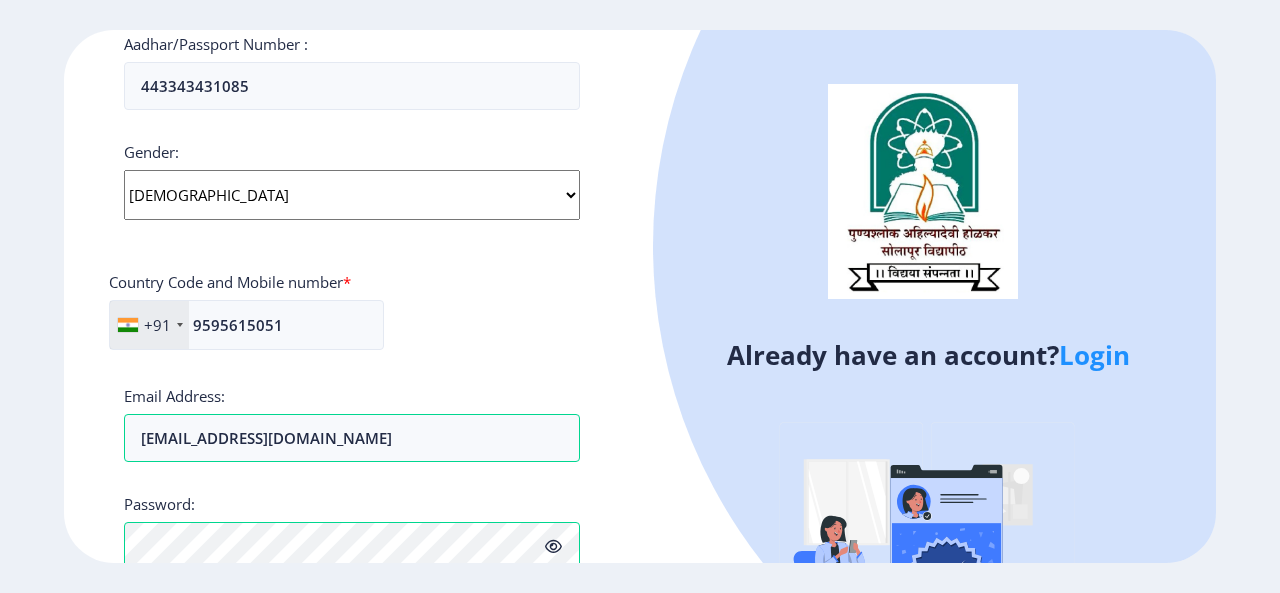 click on "Already have an account?  Login" 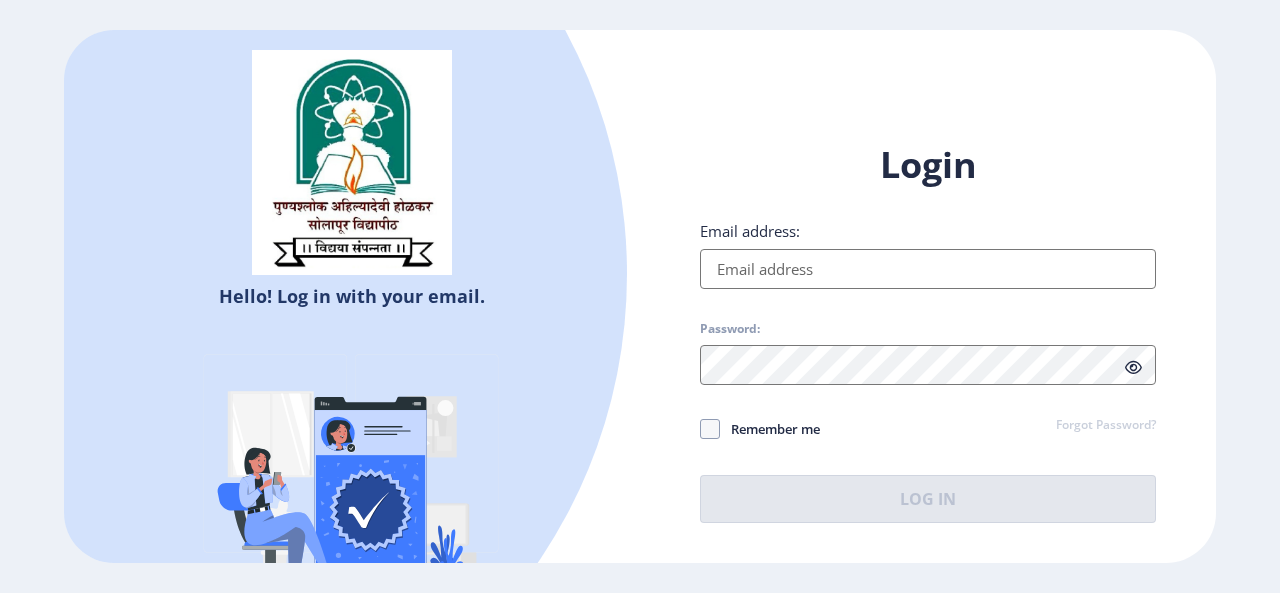 type on "[EMAIL_ADDRESS][DOMAIN_NAME]" 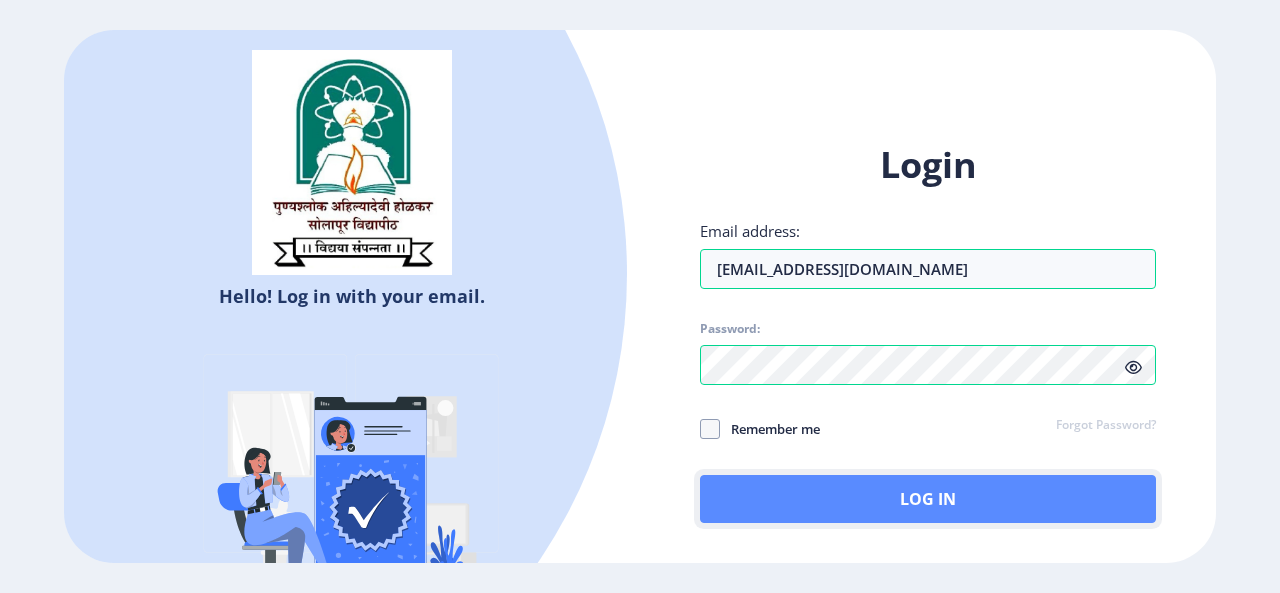 click on "Log In" 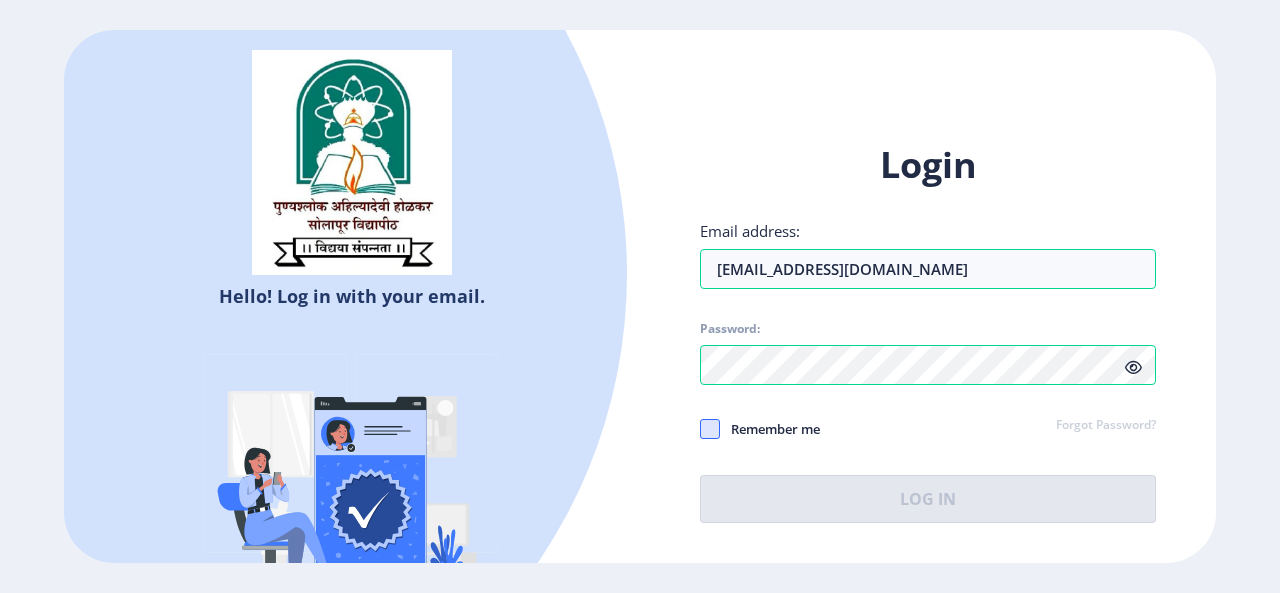 click 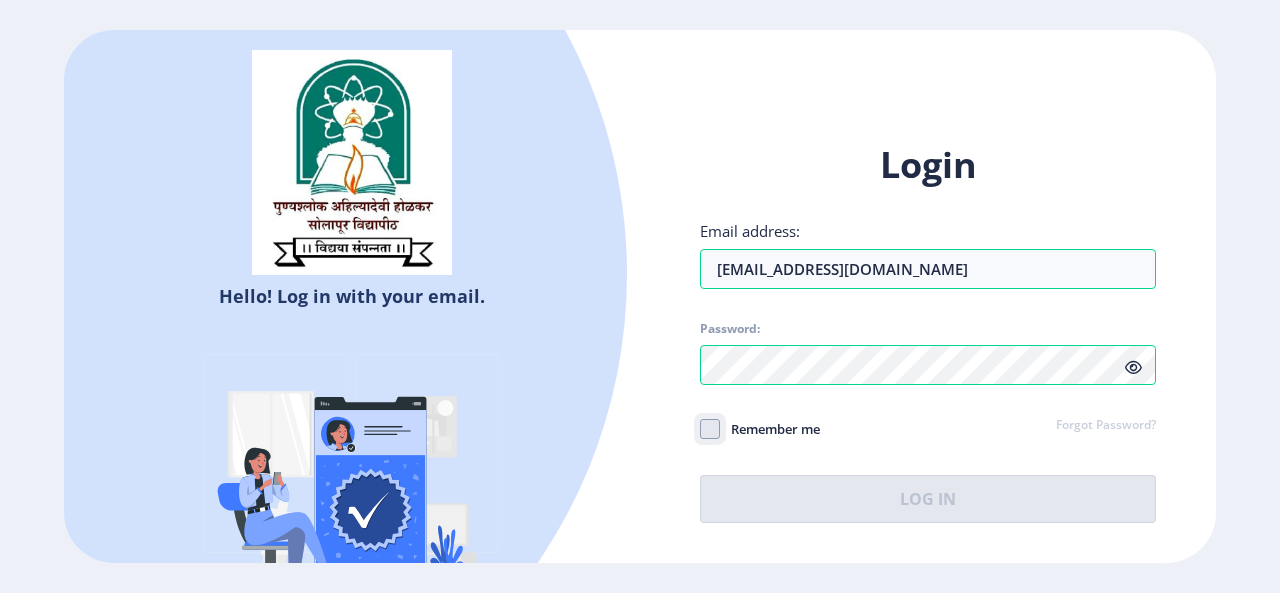 click on "Remember me" 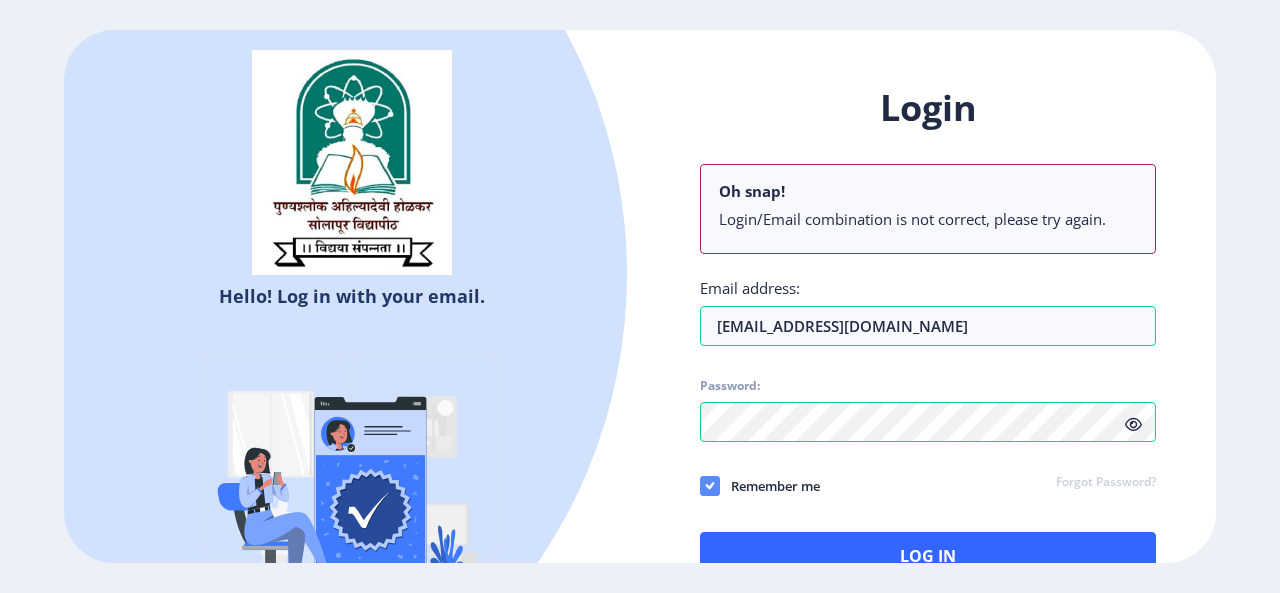 click 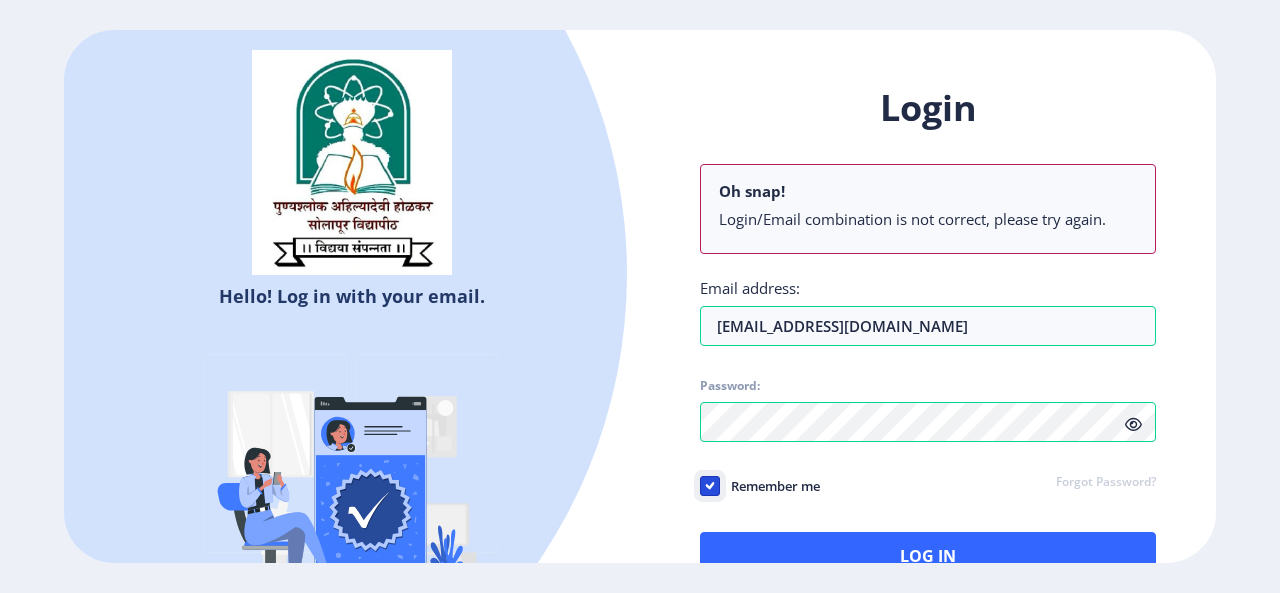 checkbox on "false" 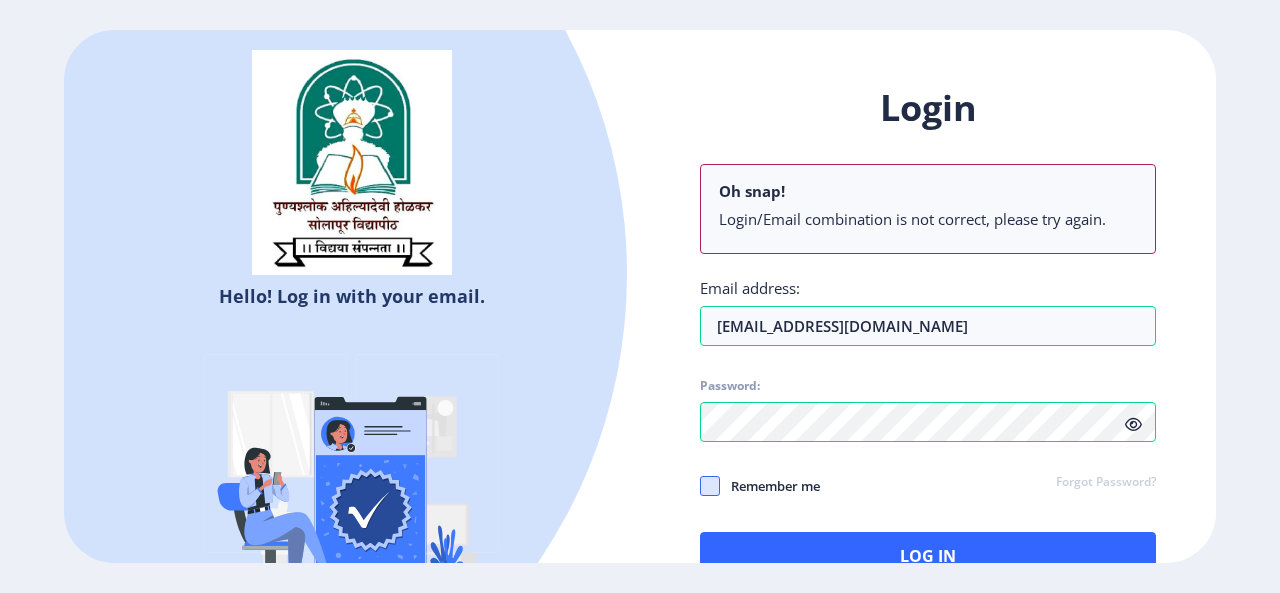 click on "Forgot Password?" 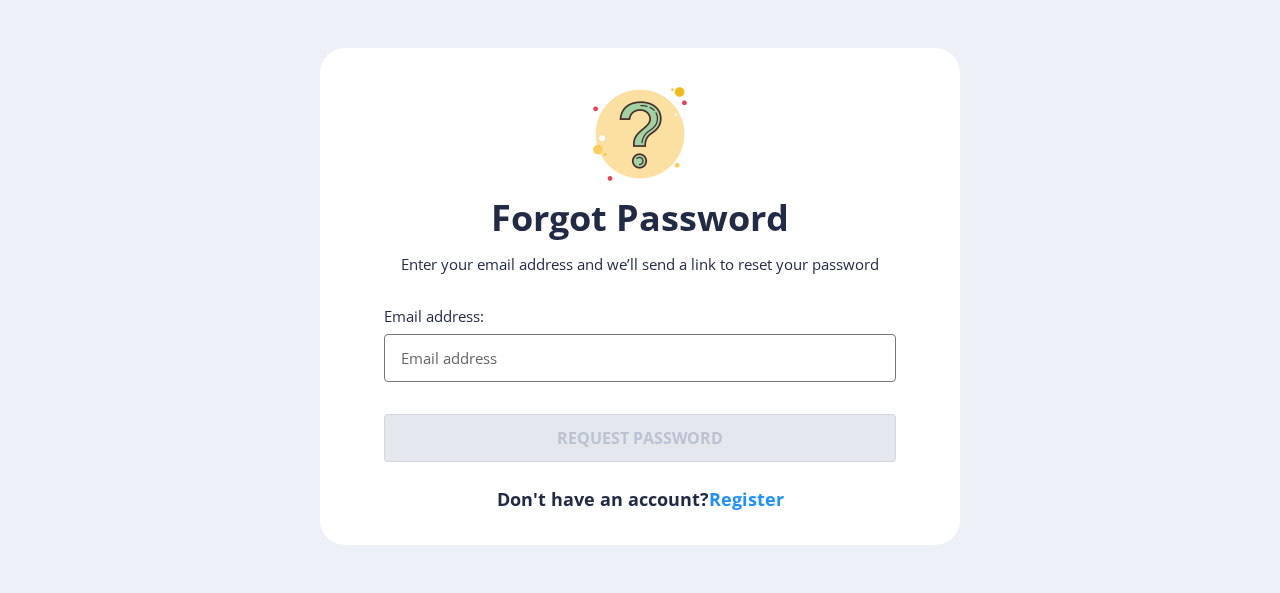 click on "Email address:" at bounding box center [640, 358] 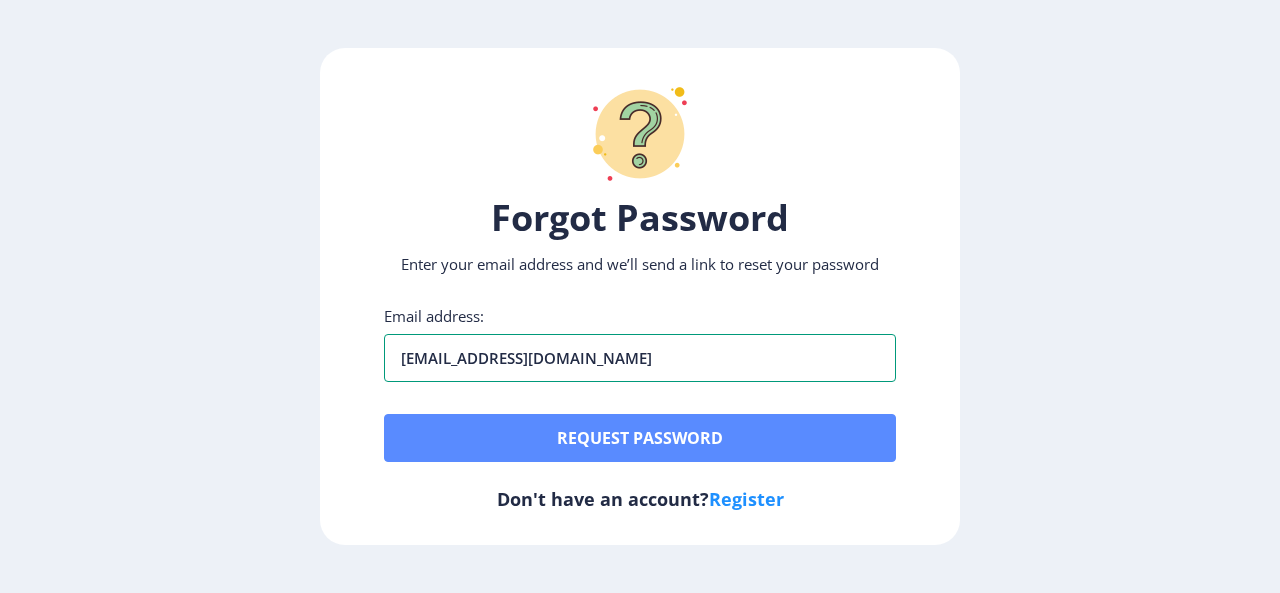type on "[EMAIL_ADDRESS][DOMAIN_NAME]" 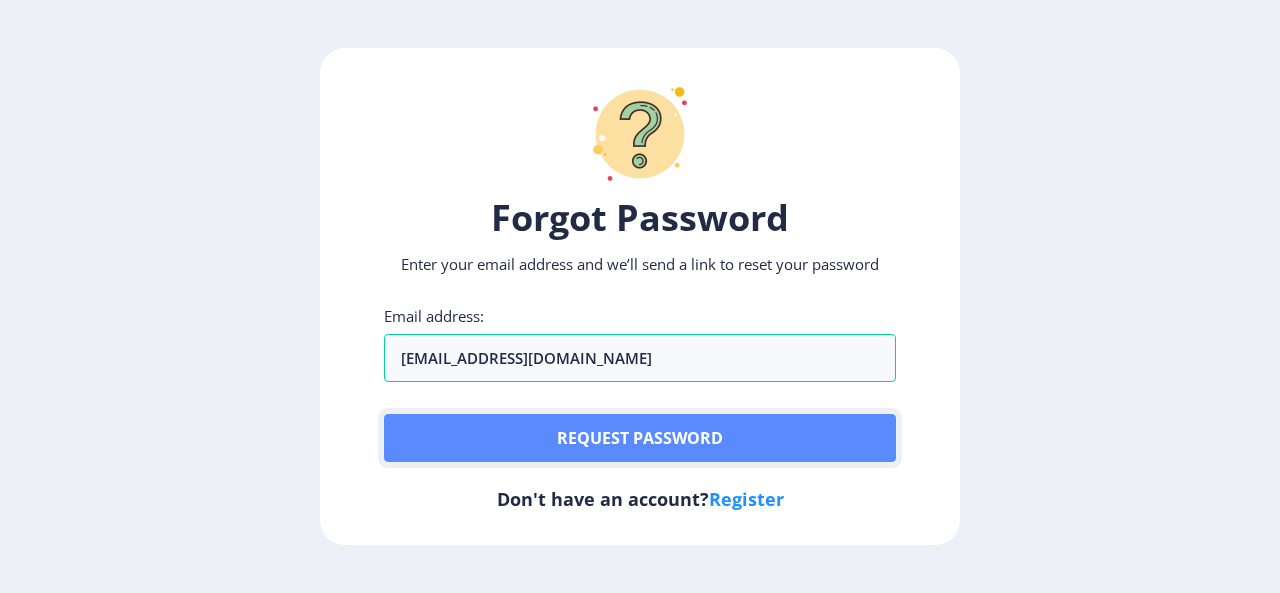 click on "Request password" 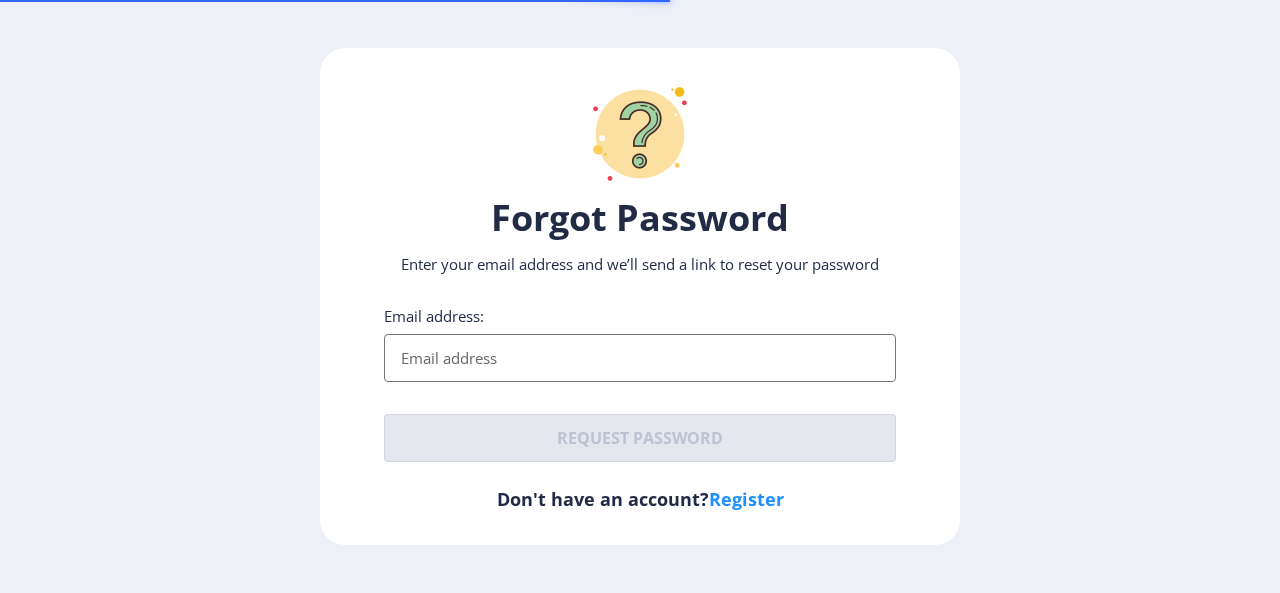 scroll, scrollTop: 0, scrollLeft: 0, axis: both 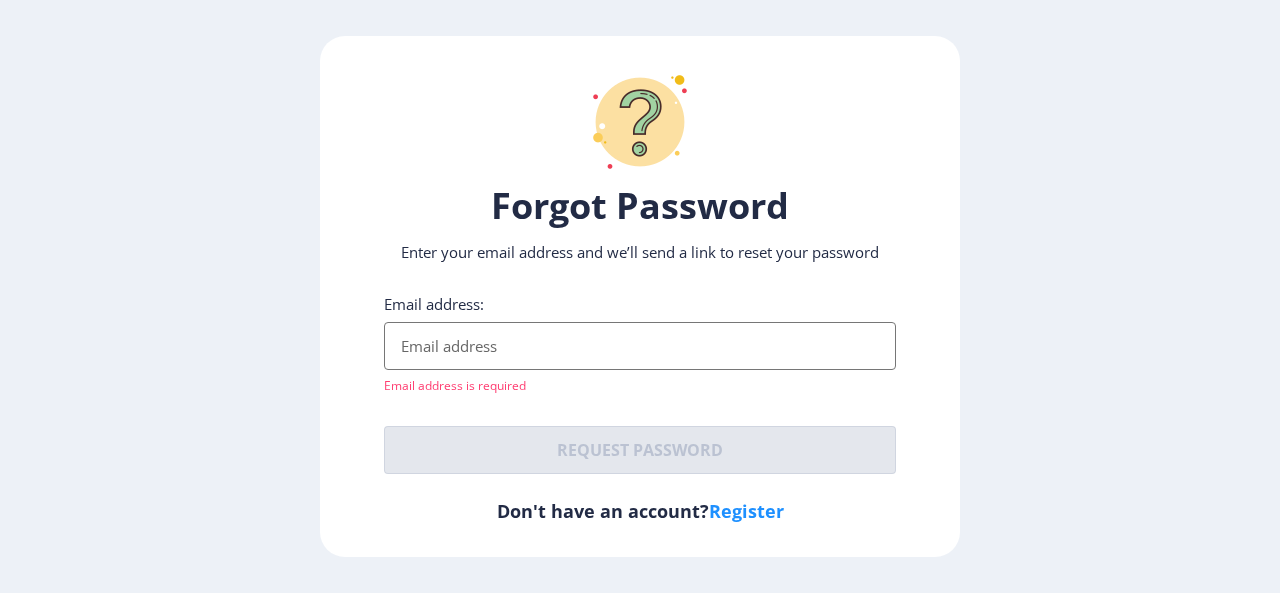 click on "Register" 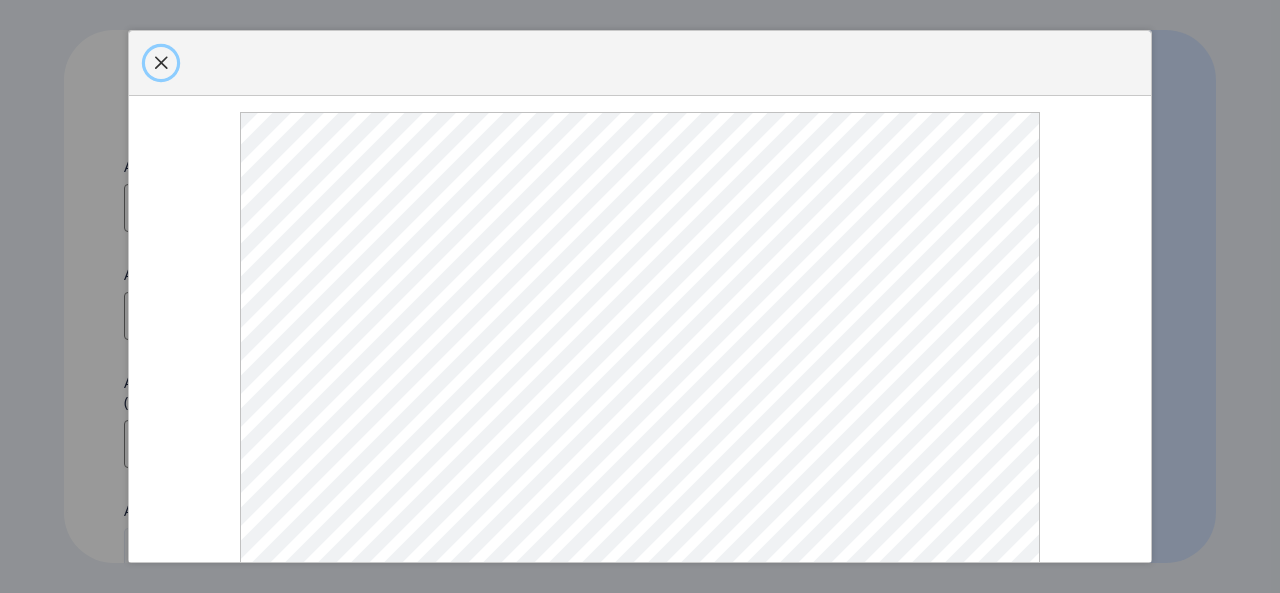 click 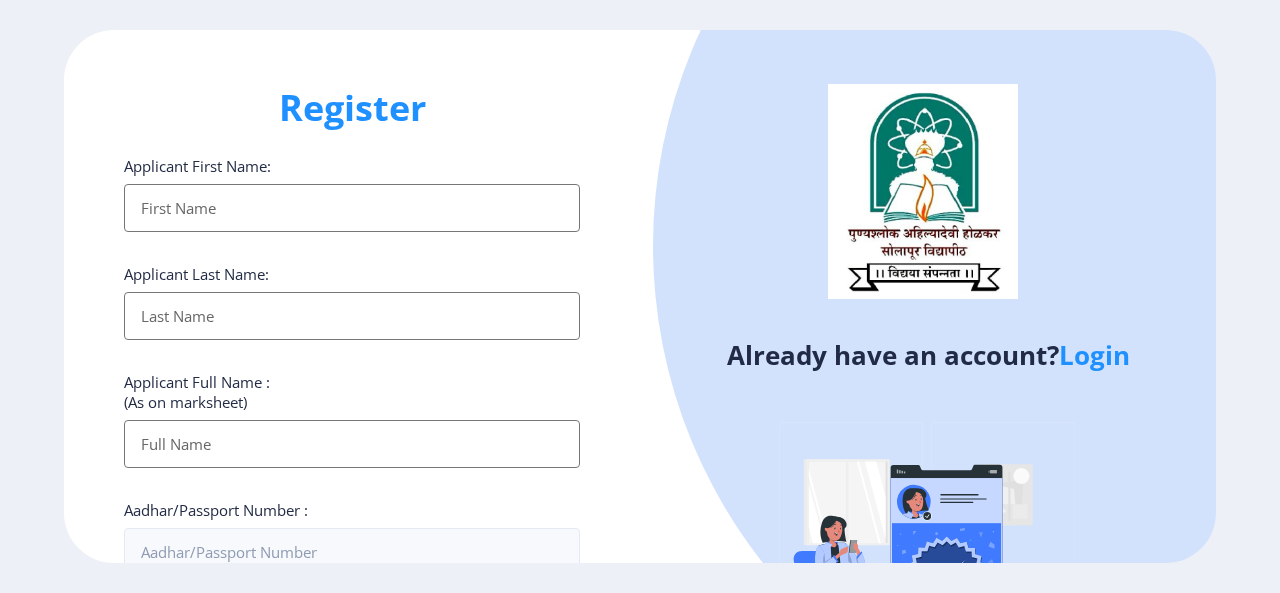 click on "Already have an account?  Login" 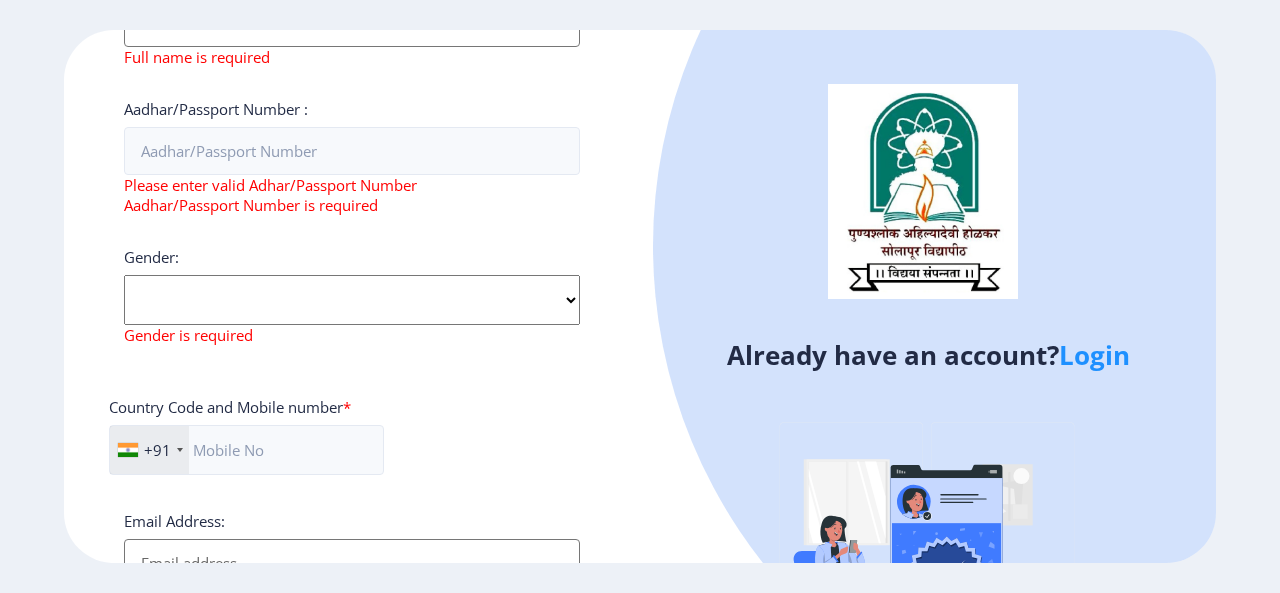 scroll, scrollTop: 724, scrollLeft: 0, axis: vertical 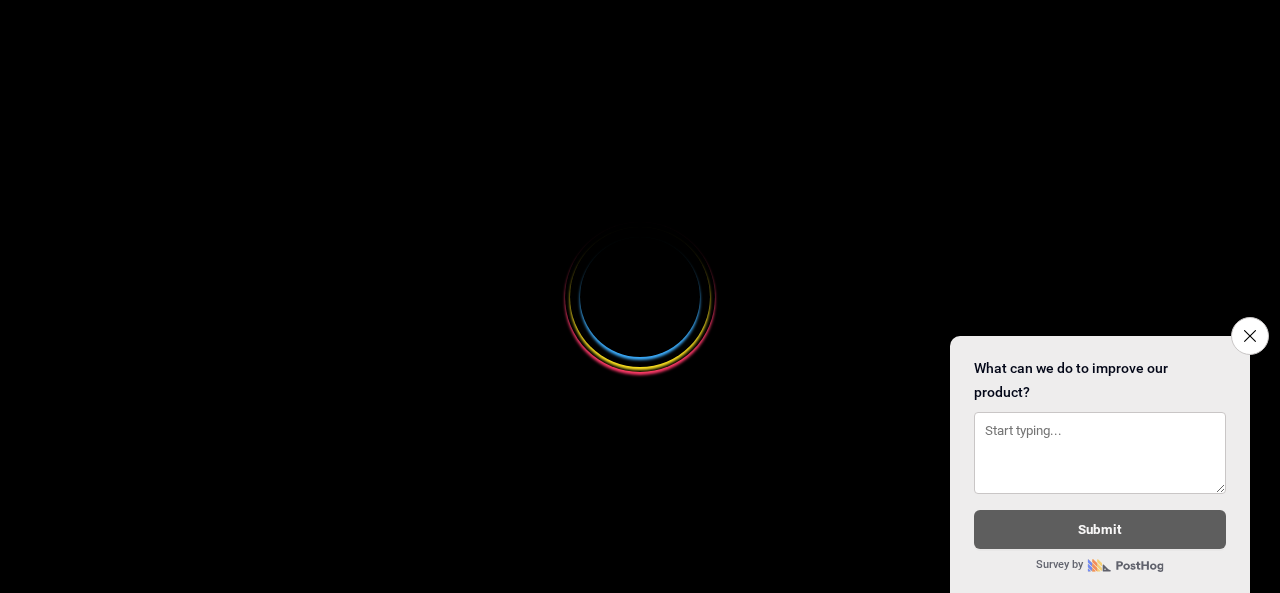 select 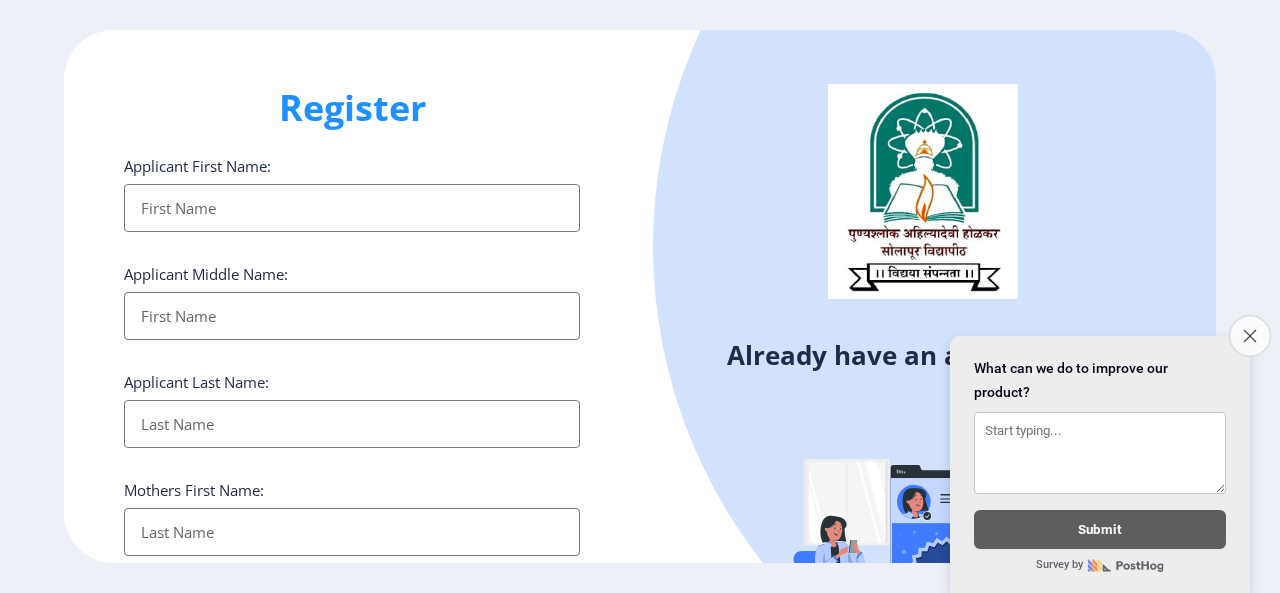 click on "Close survey" at bounding box center [1250, 336] 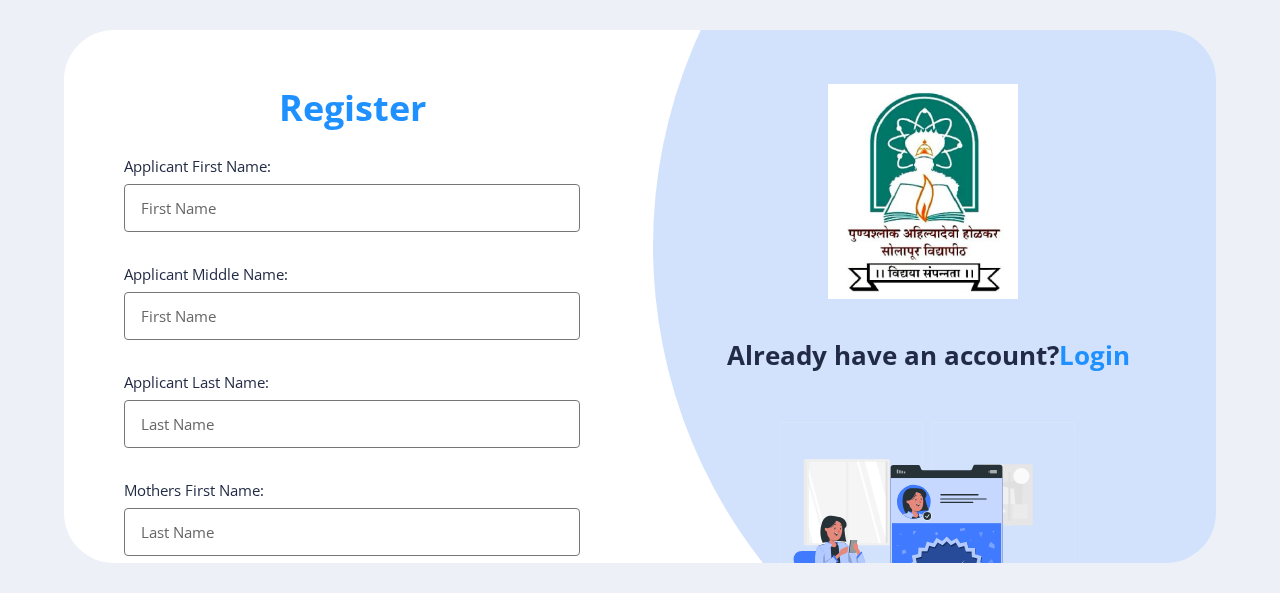 click on "Applicant First Name:" at bounding box center (352, 208) 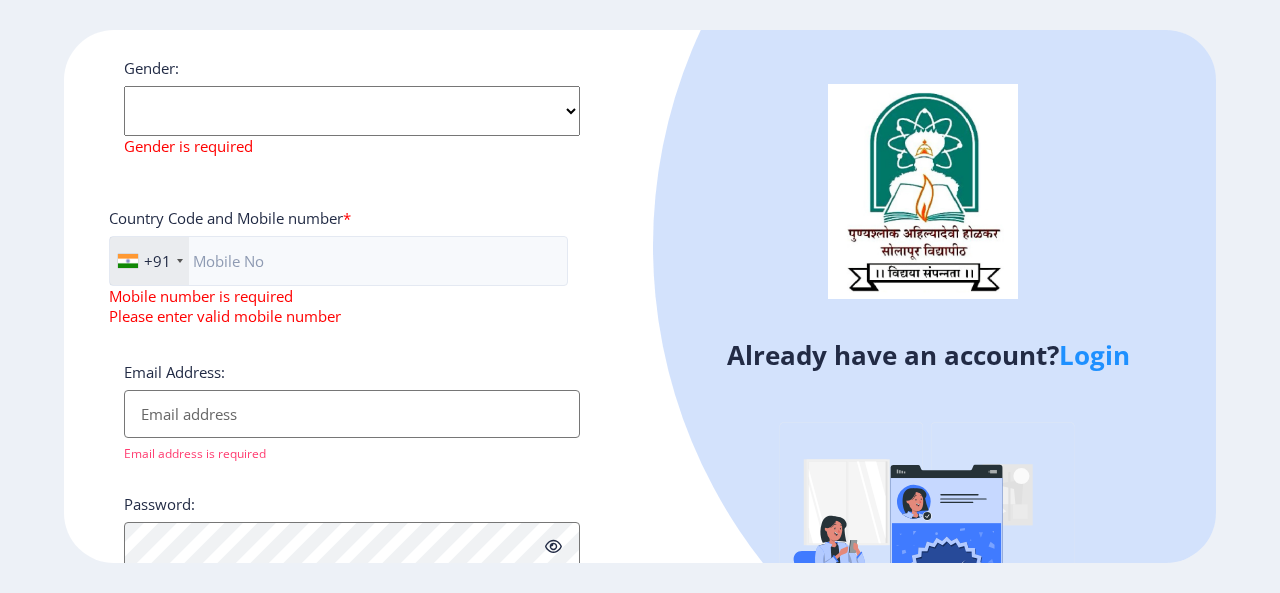 scroll, scrollTop: 1017, scrollLeft: 0, axis: vertical 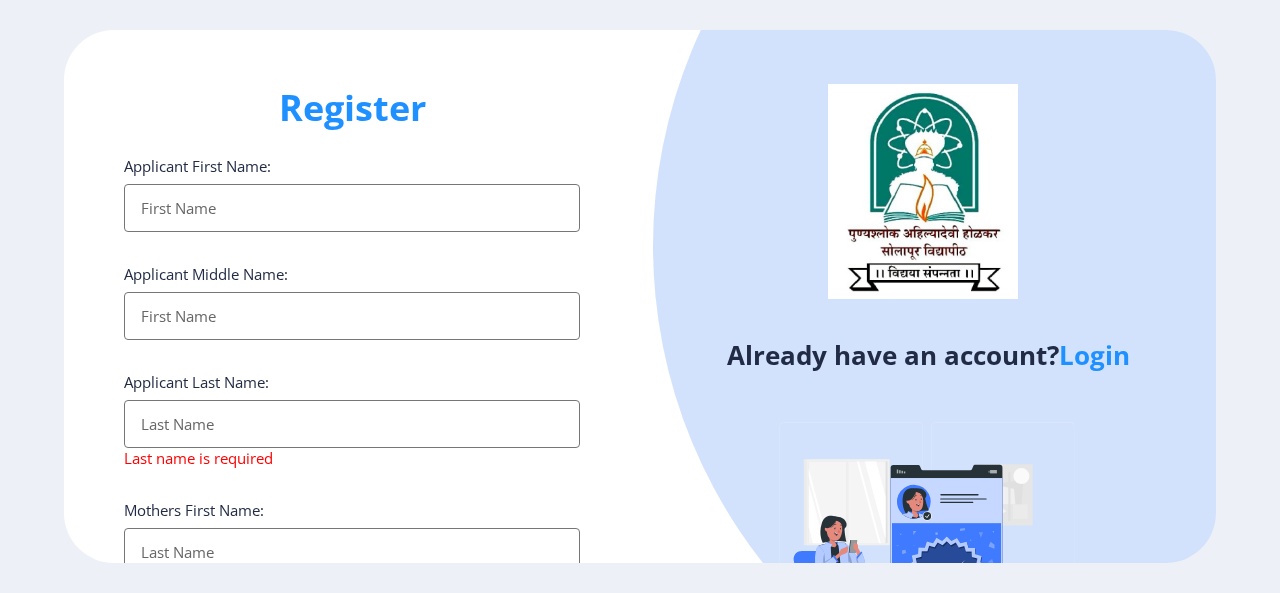 click on "Applicant First Name:" 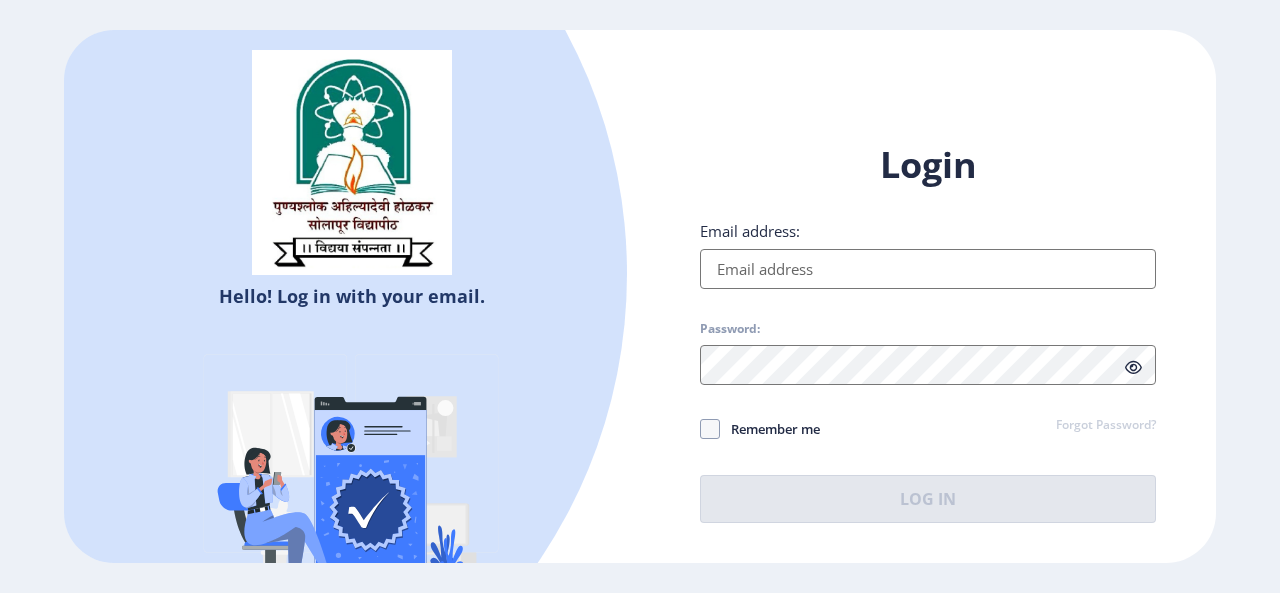click on "Email address:" 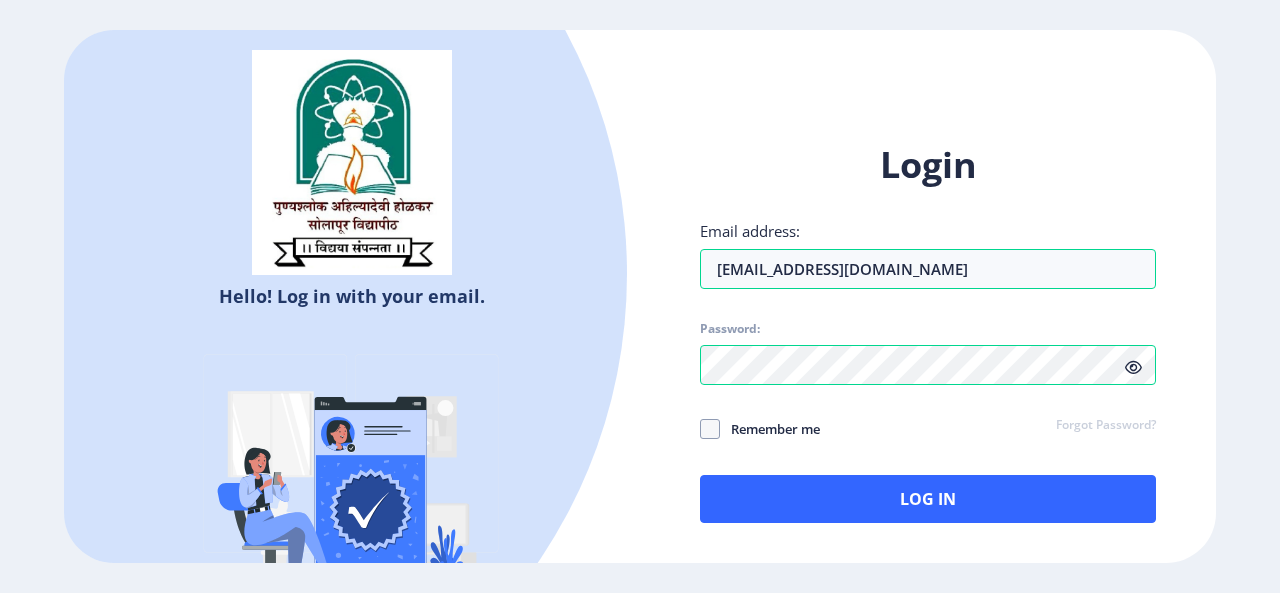 click on "Forgot Password?" 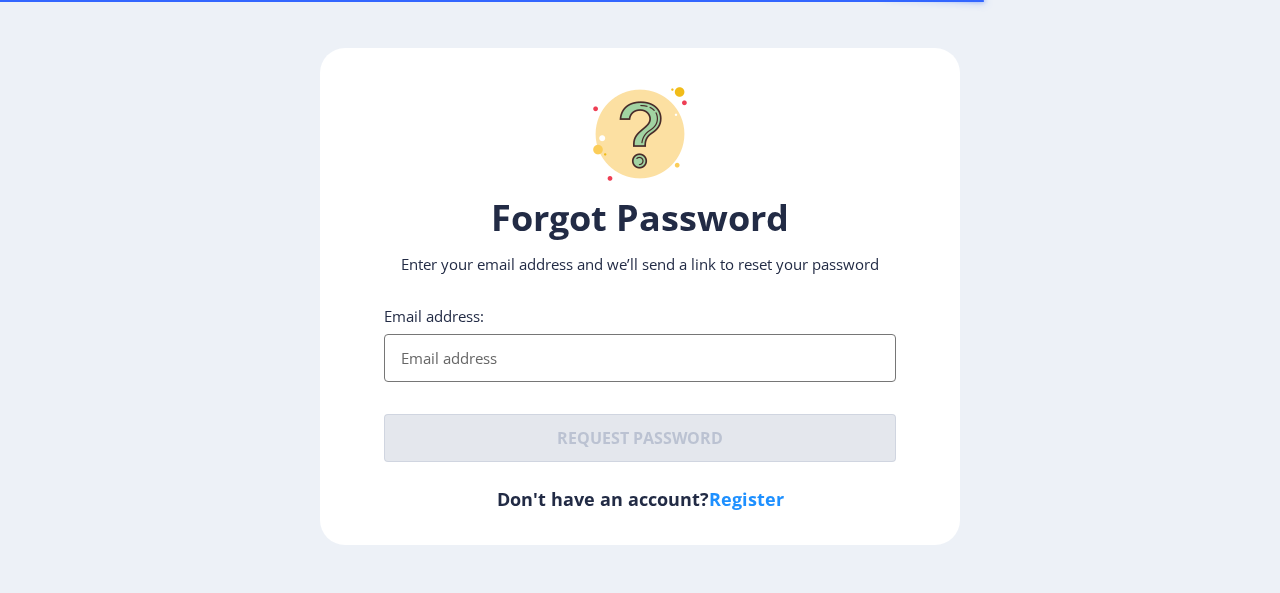 click on "Email address:" 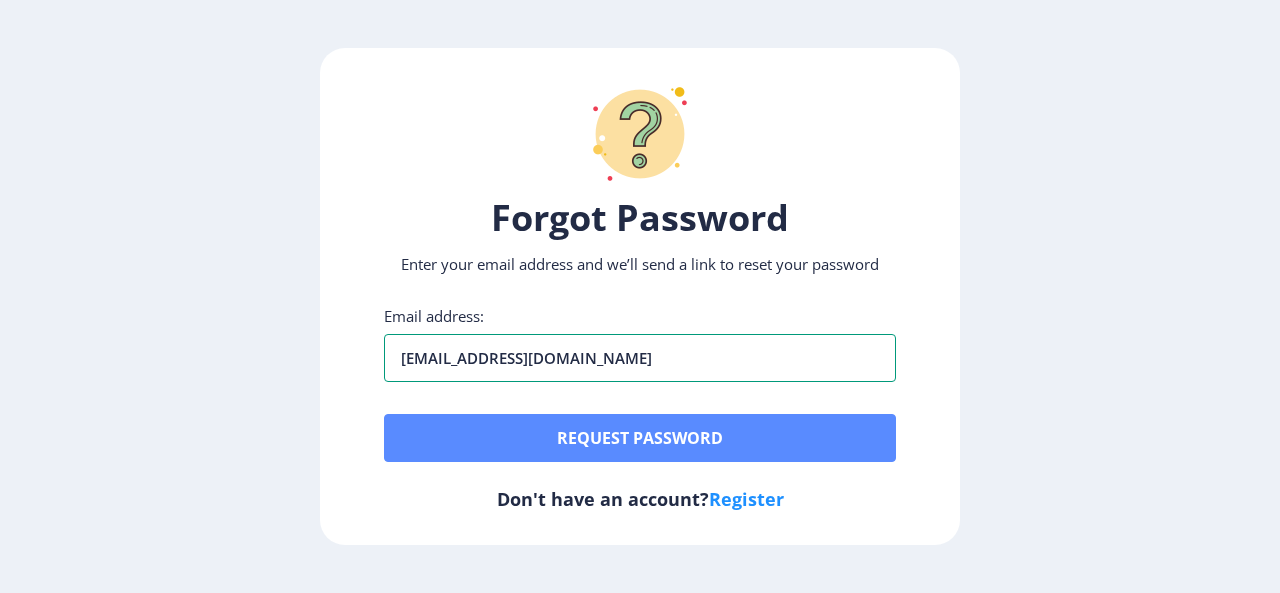 type on "[EMAIL_ADDRESS][DOMAIN_NAME]" 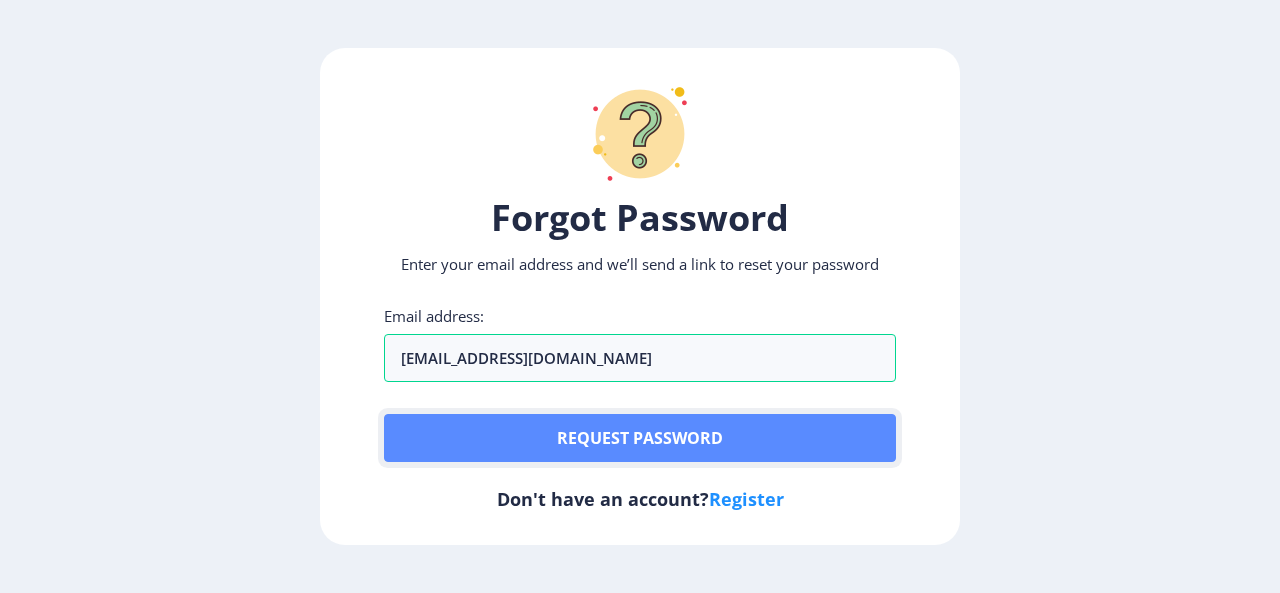 click on "Request password" 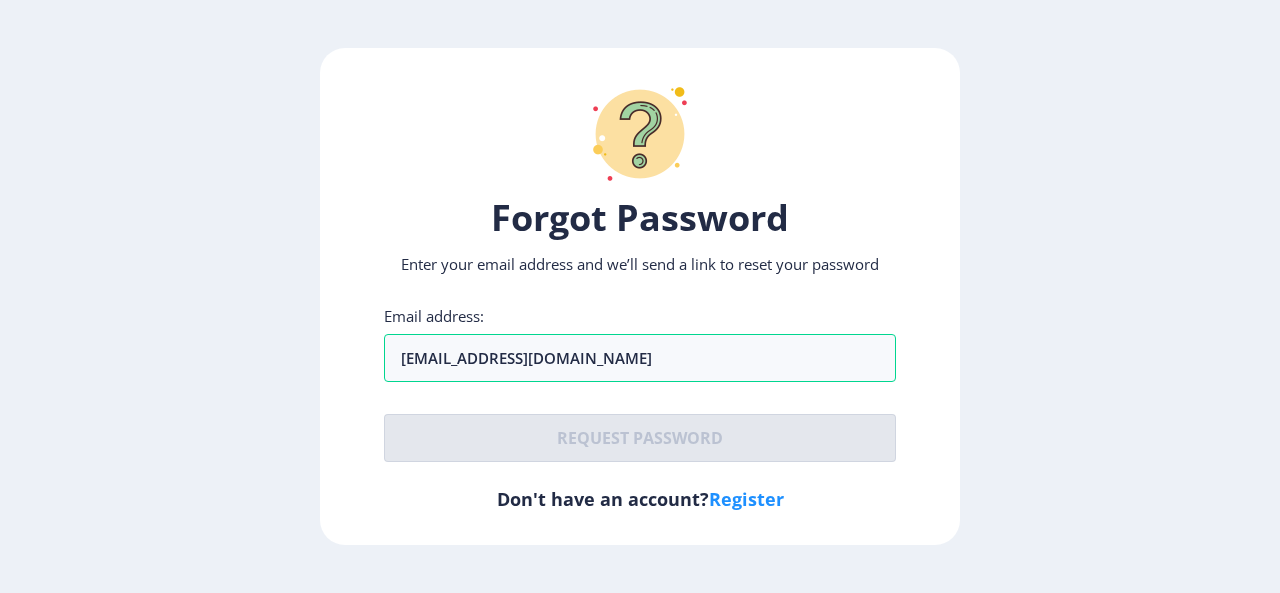 drag, startPoint x: 1279, startPoint y: 179, endPoint x: 1144, endPoint y: 356, distance: 222.60728 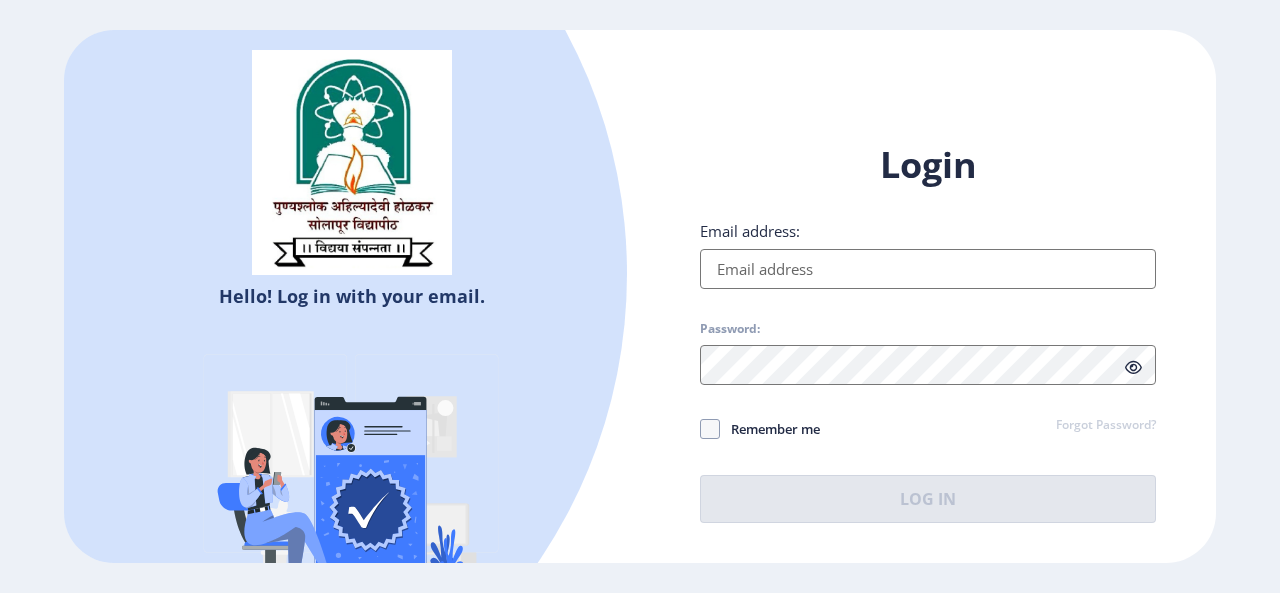 scroll, scrollTop: 0, scrollLeft: 0, axis: both 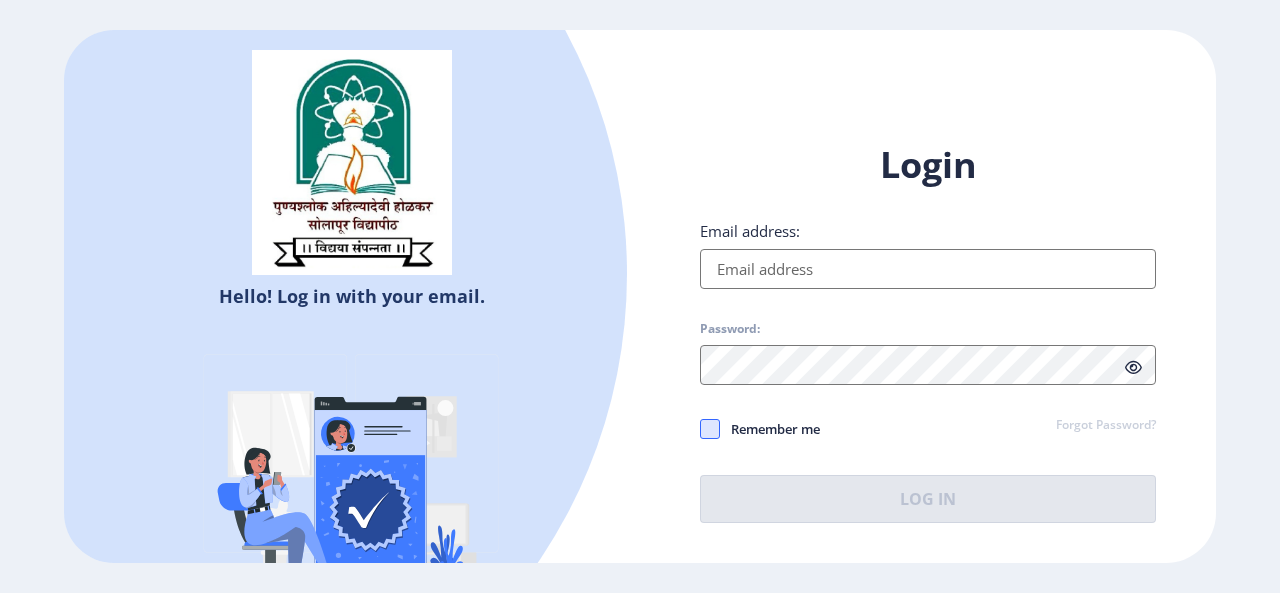 type on "[EMAIL_ADDRESS][DOMAIN_NAME]" 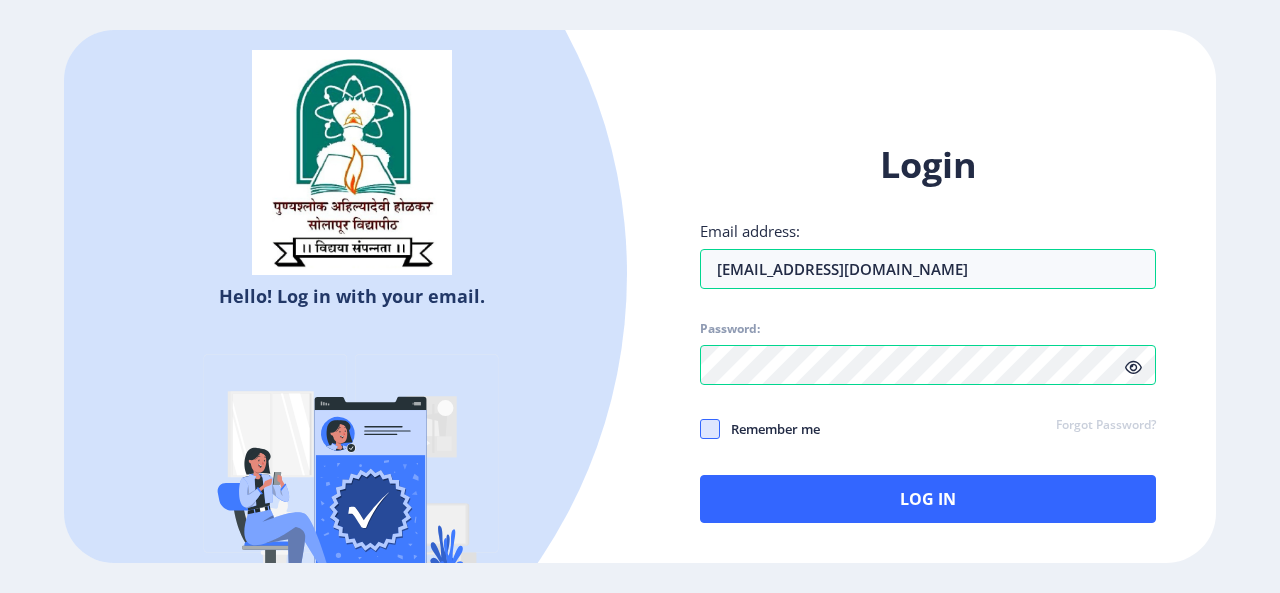 click 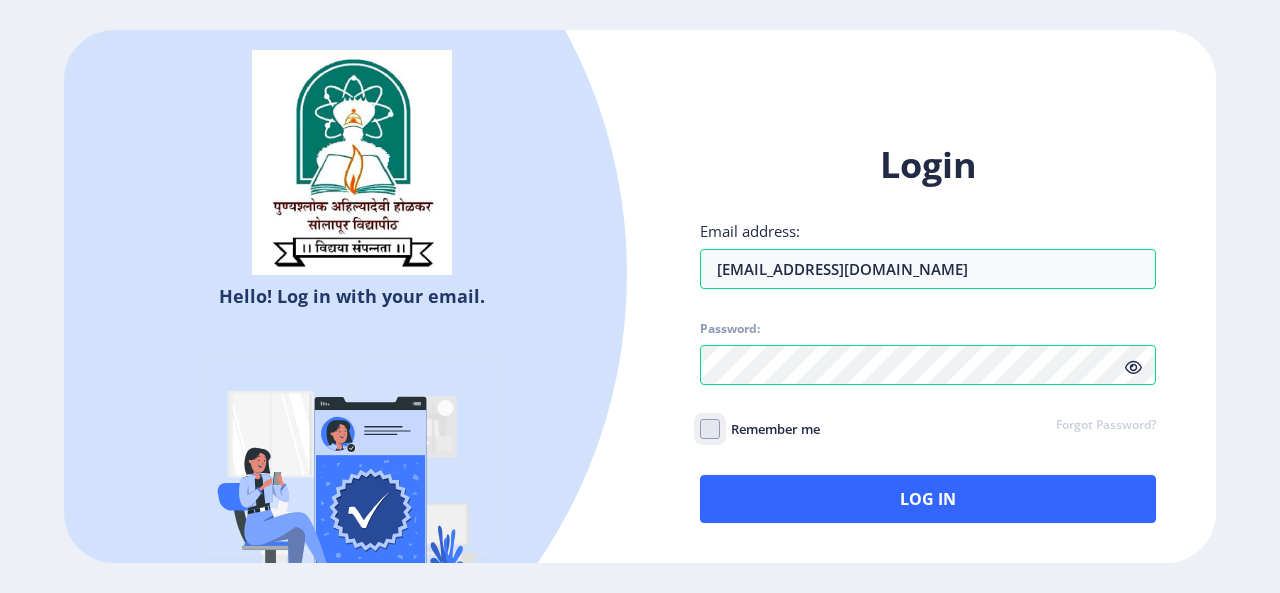 click on "Remember me" 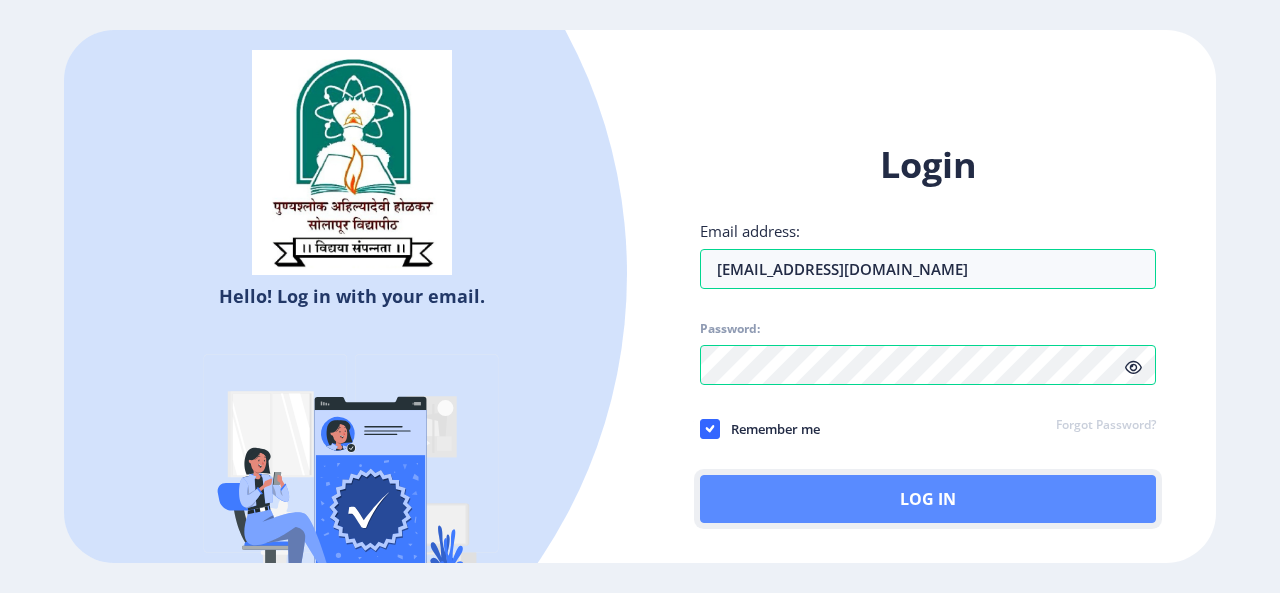 click on "Log In" 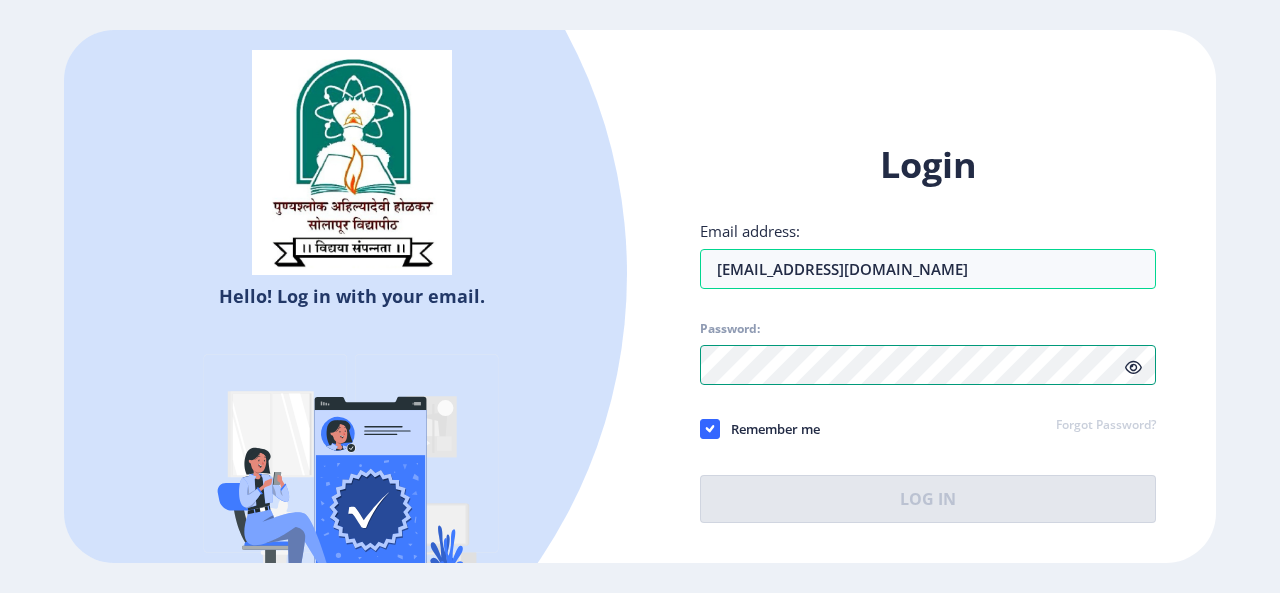 click on "Login Email address: [EMAIL_ADDRESS][DOMAIN_NAME] Password: Remember me Forgot Password?  Log In   Don't have an account?  Register" 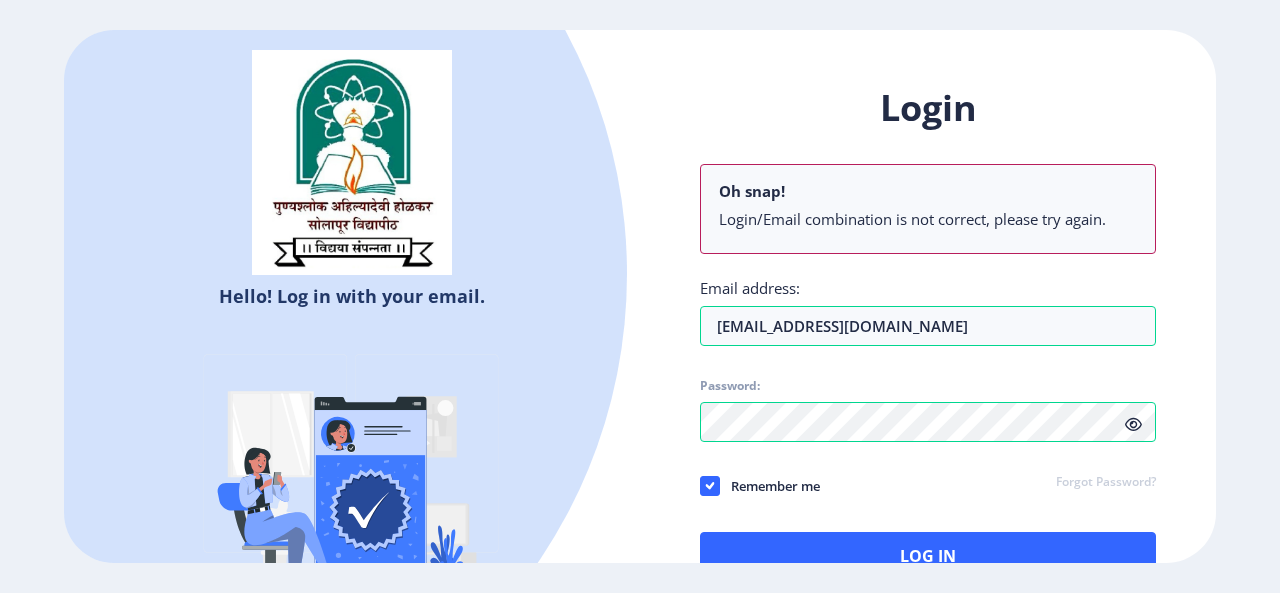 click 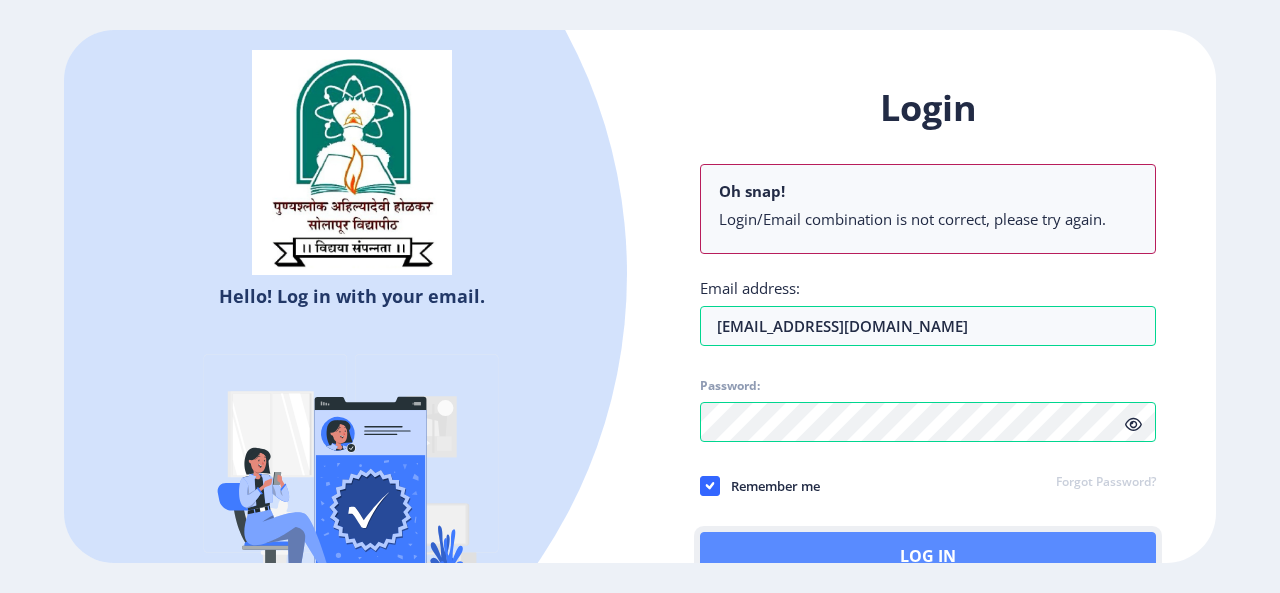 click on "Log In" 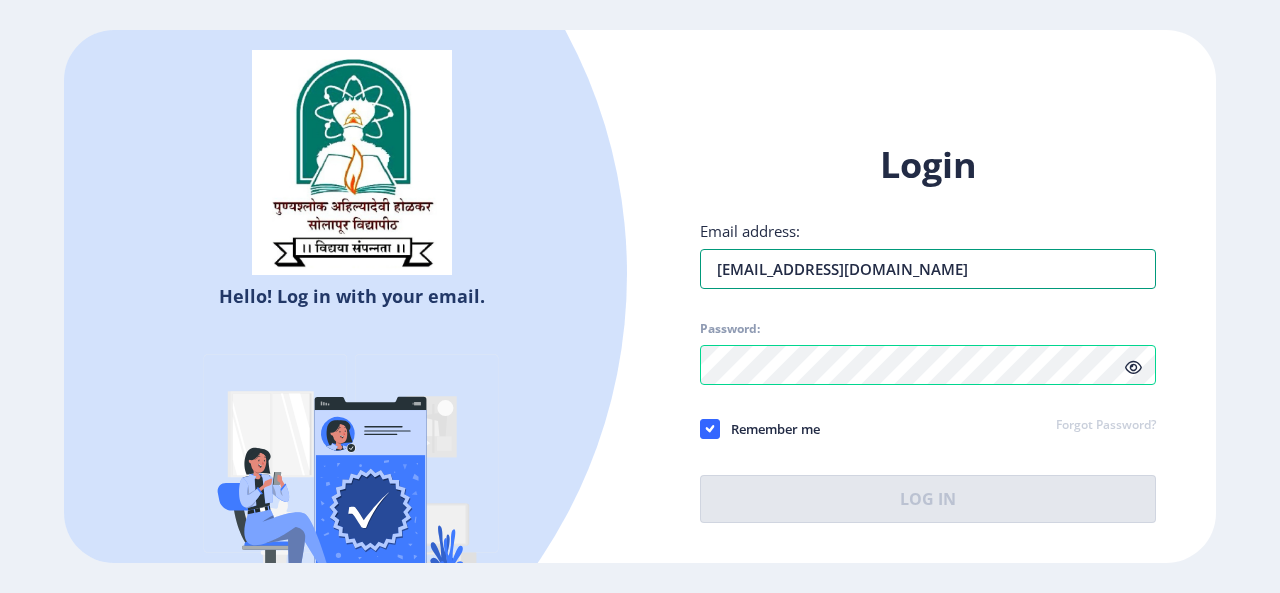 drag, startPoint x: 931, startPoint y: 273, endPoint x: 667, endPoint y: 295, distance: 264.91507 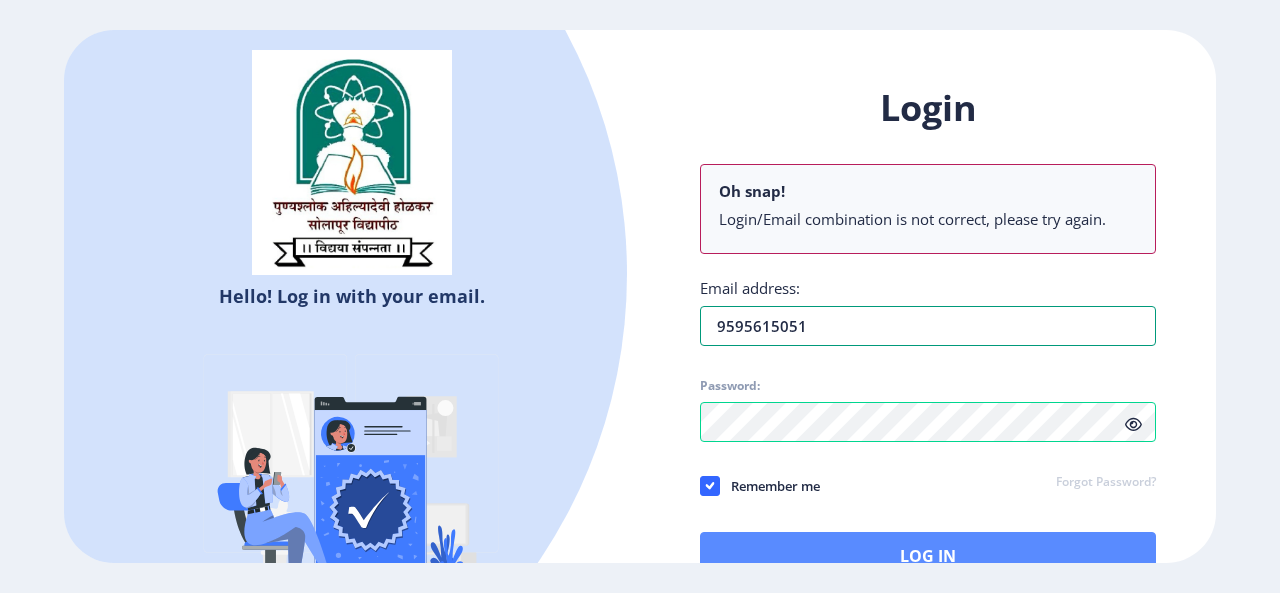 type on "9595615051" 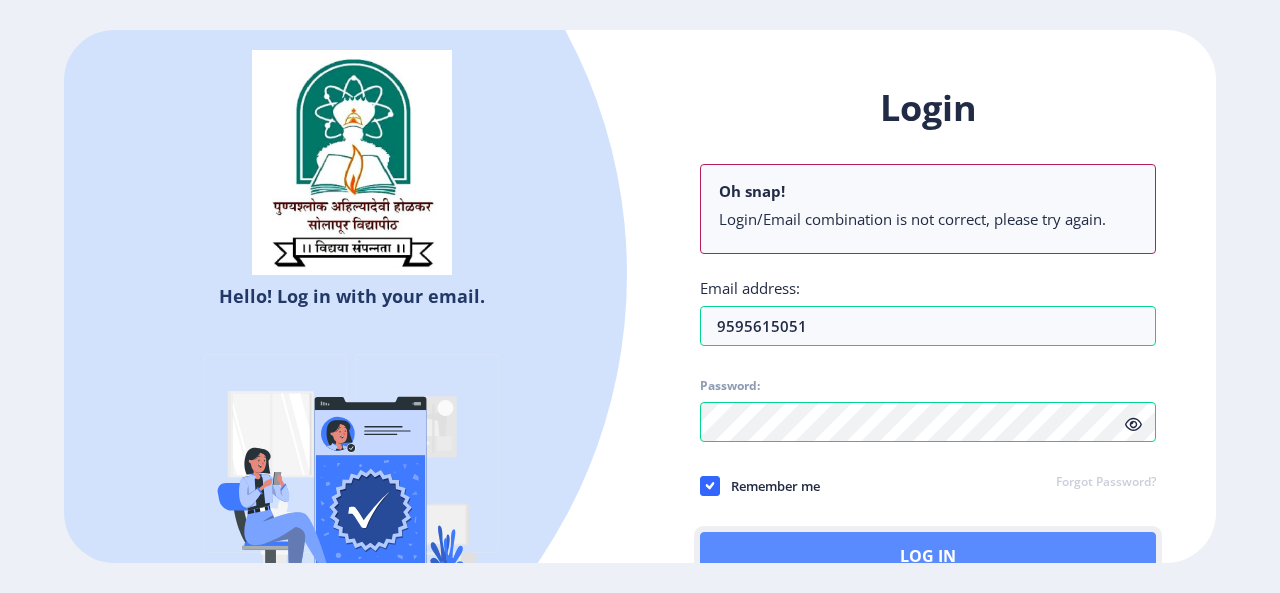 click on "Log In" 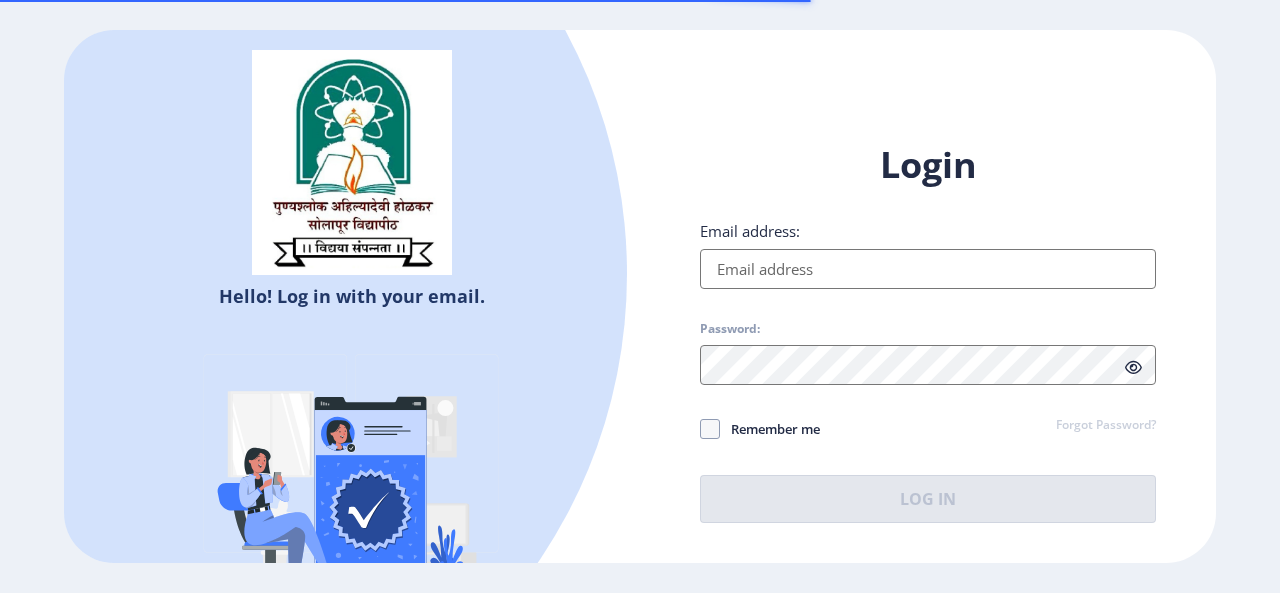 scroll, scrollTop: 0, scrollLeft: 0, axis: both 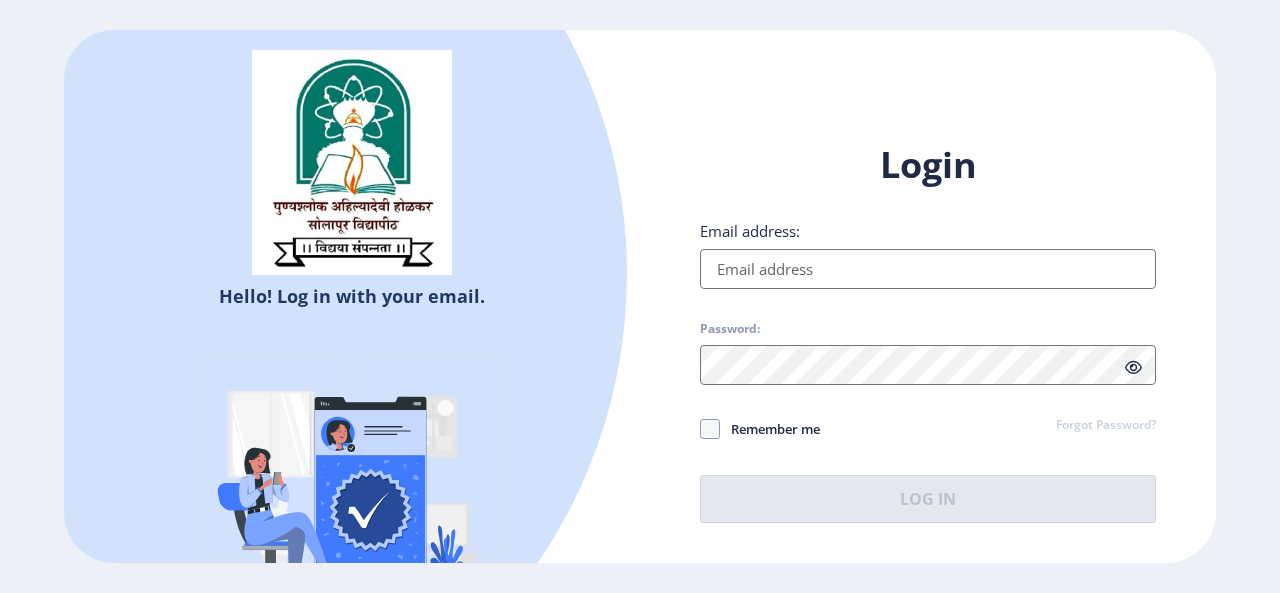 type on "[EMAIL_ADDRESS][DOMAIN_NAME]" 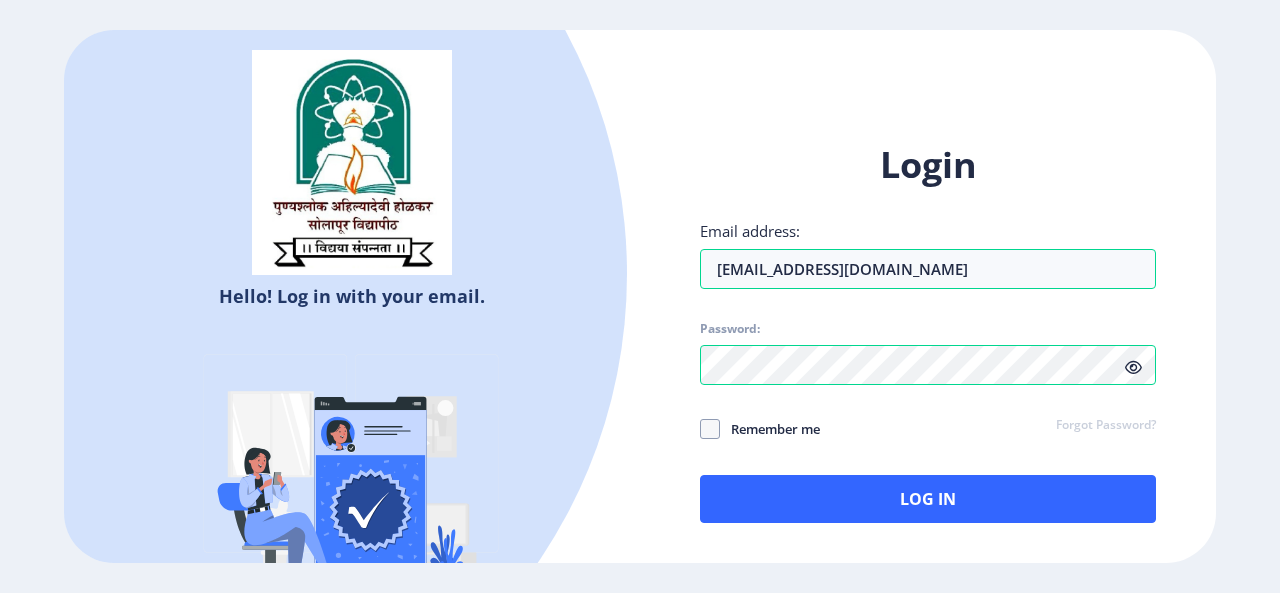 click 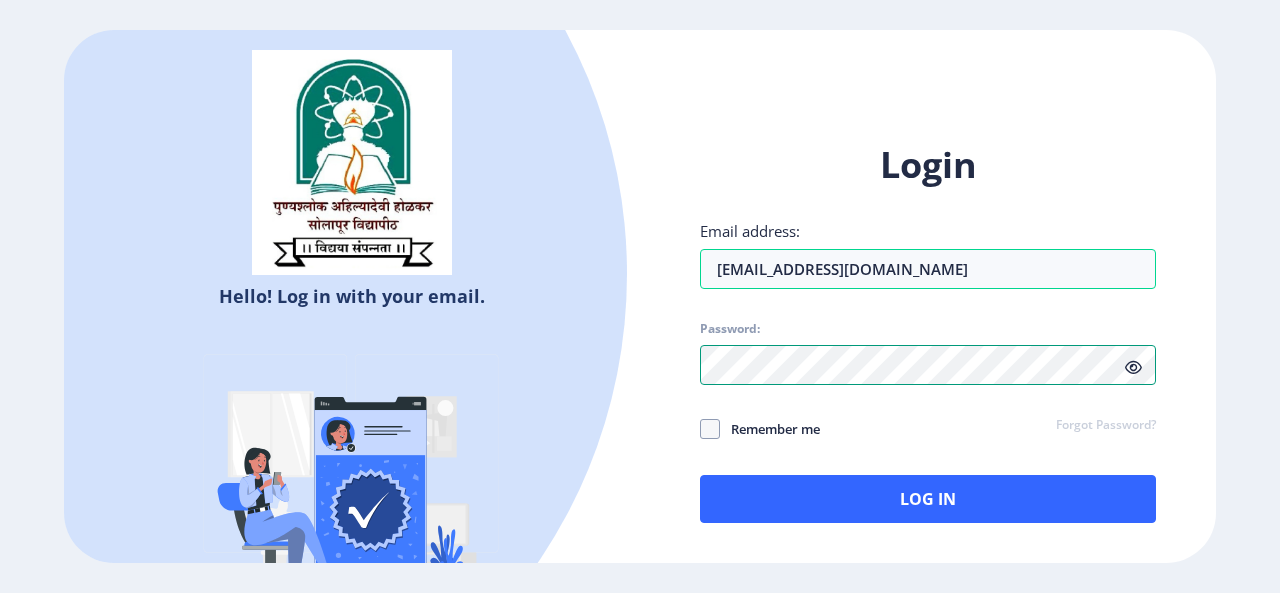 click on "Login Email address: [EMAIL_ADDRESS][DOMAIN_NAME] Password: Remember me Forgot Password?  Log In   Don't have an account?  Register" 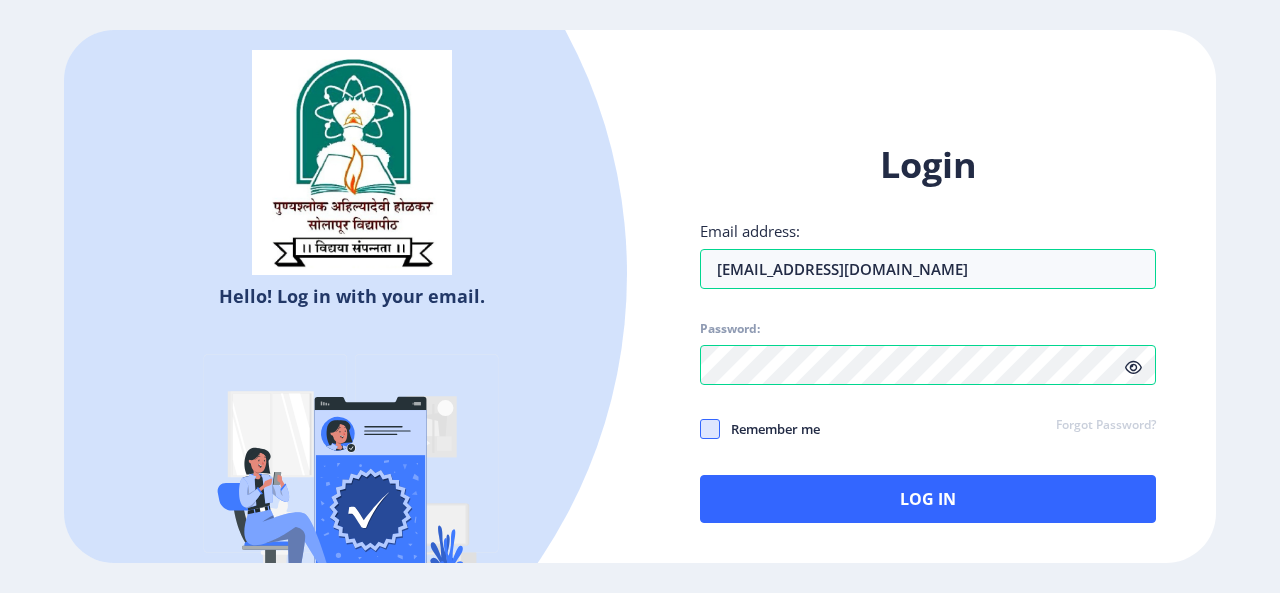 click 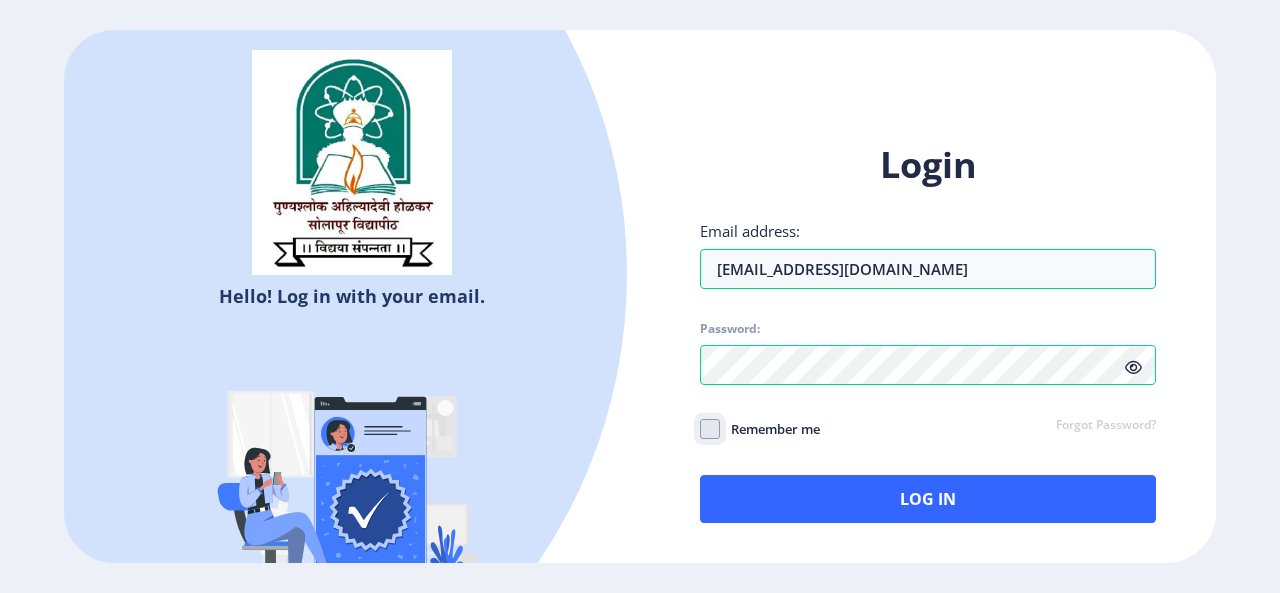 checkbox on "true" 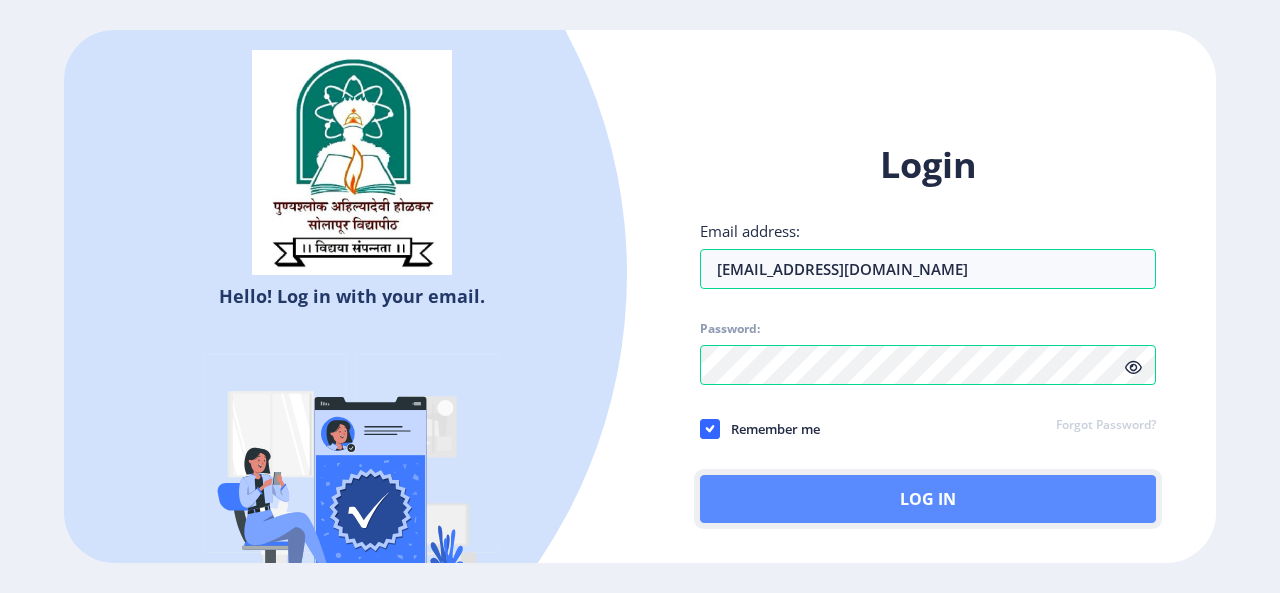 click on "Log In" 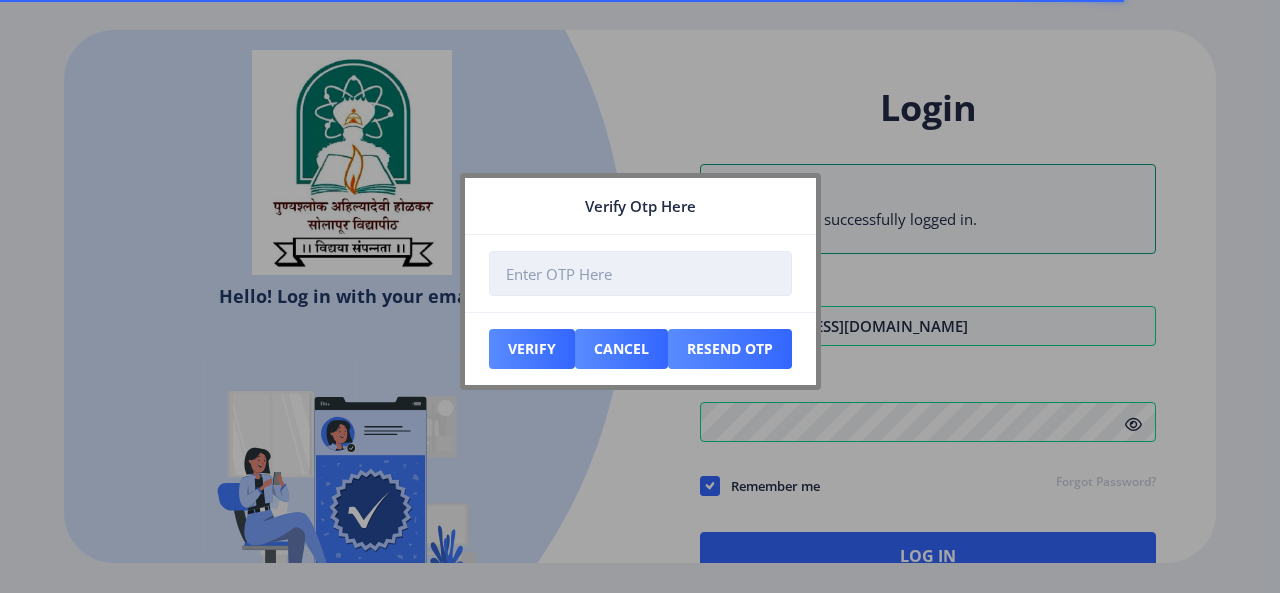click at bounding box center (640, 273) 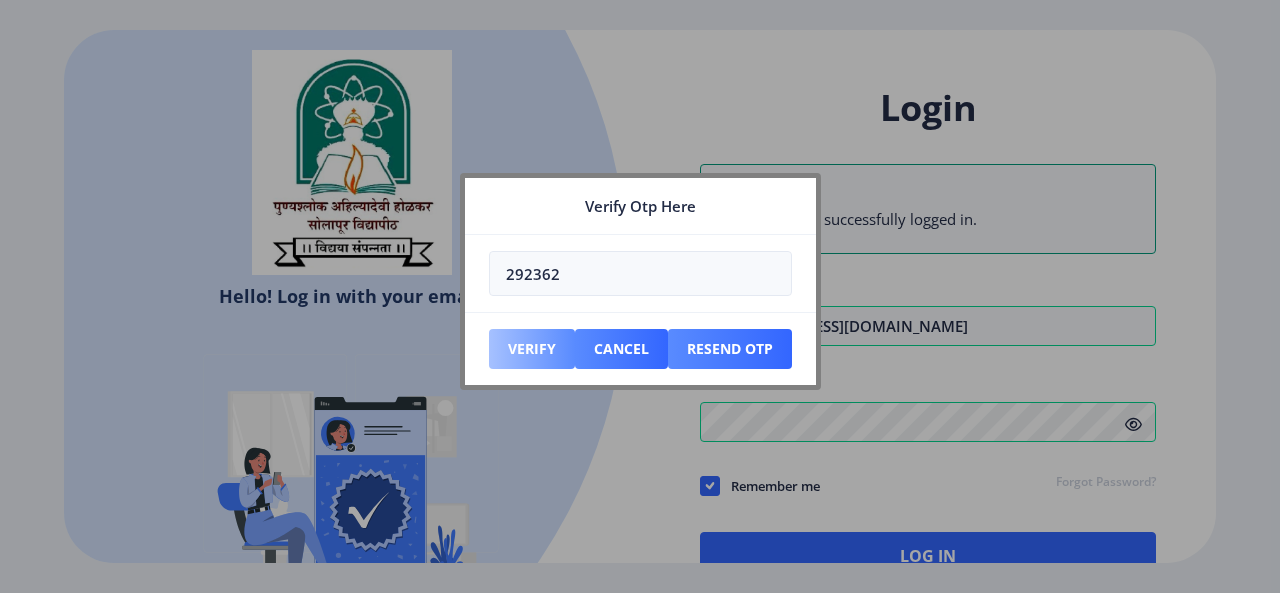 type on "292362" 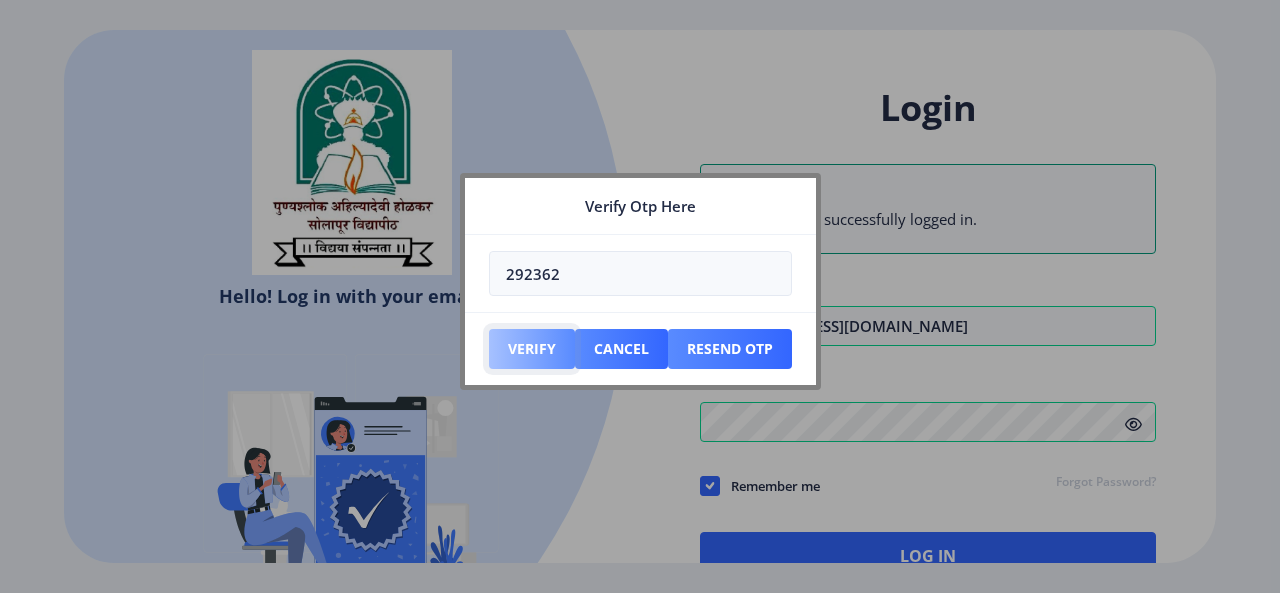 click on "Verify" at bounding box center [532, 349] 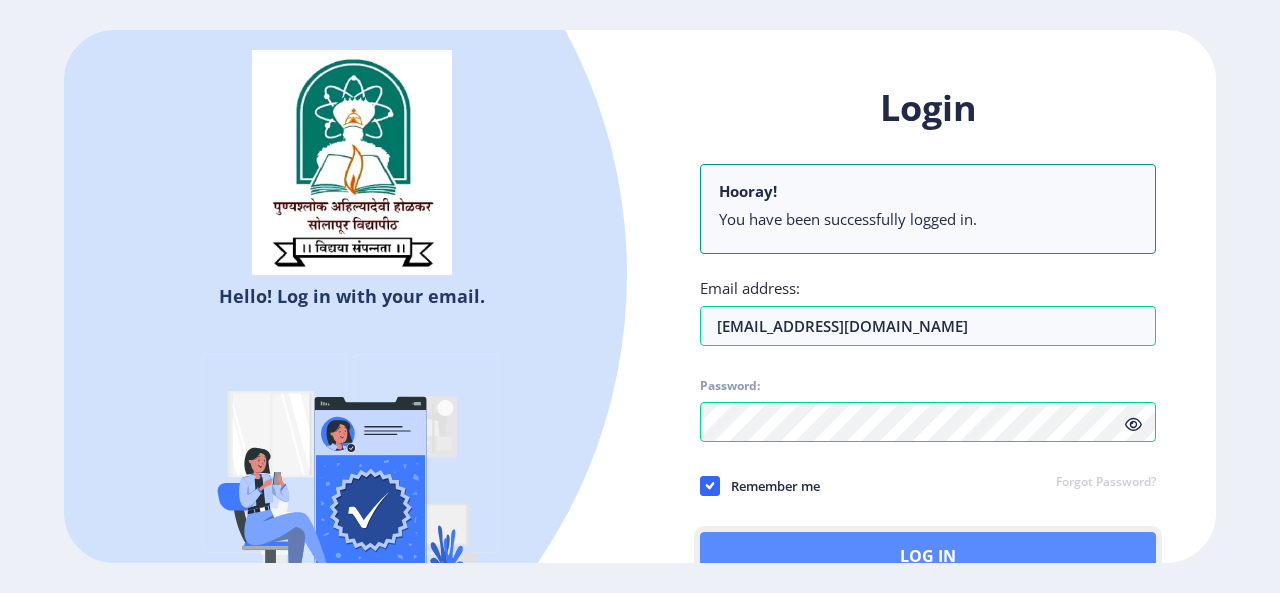 click on "Log In" 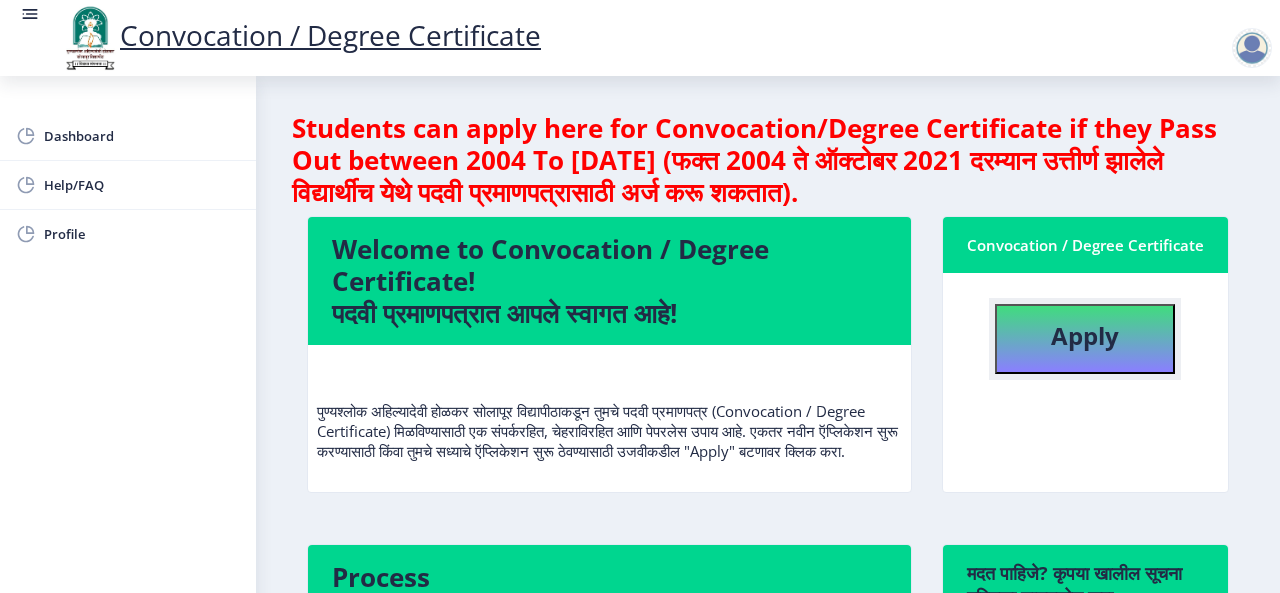 click on "Apply" 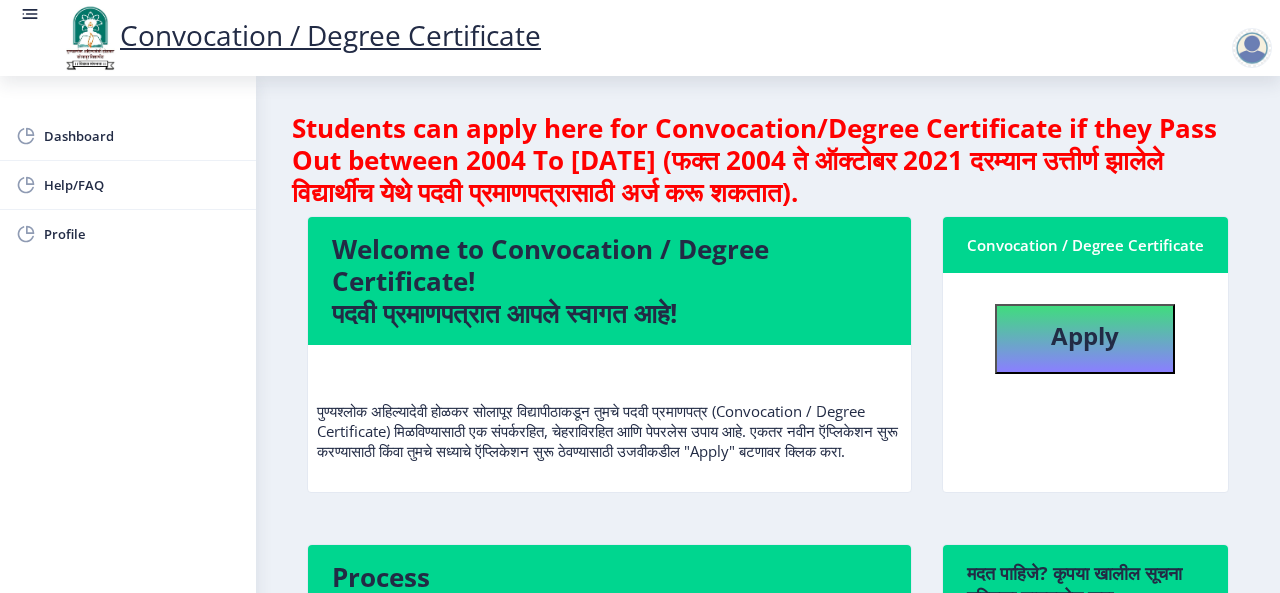 select 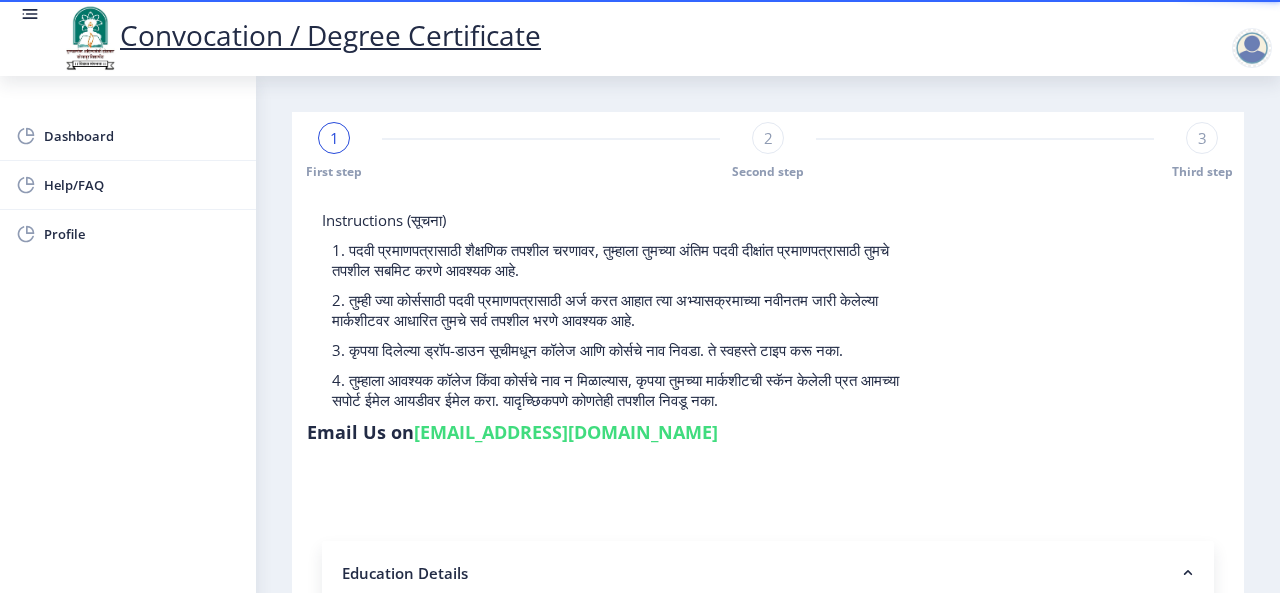 click on "Education Details" 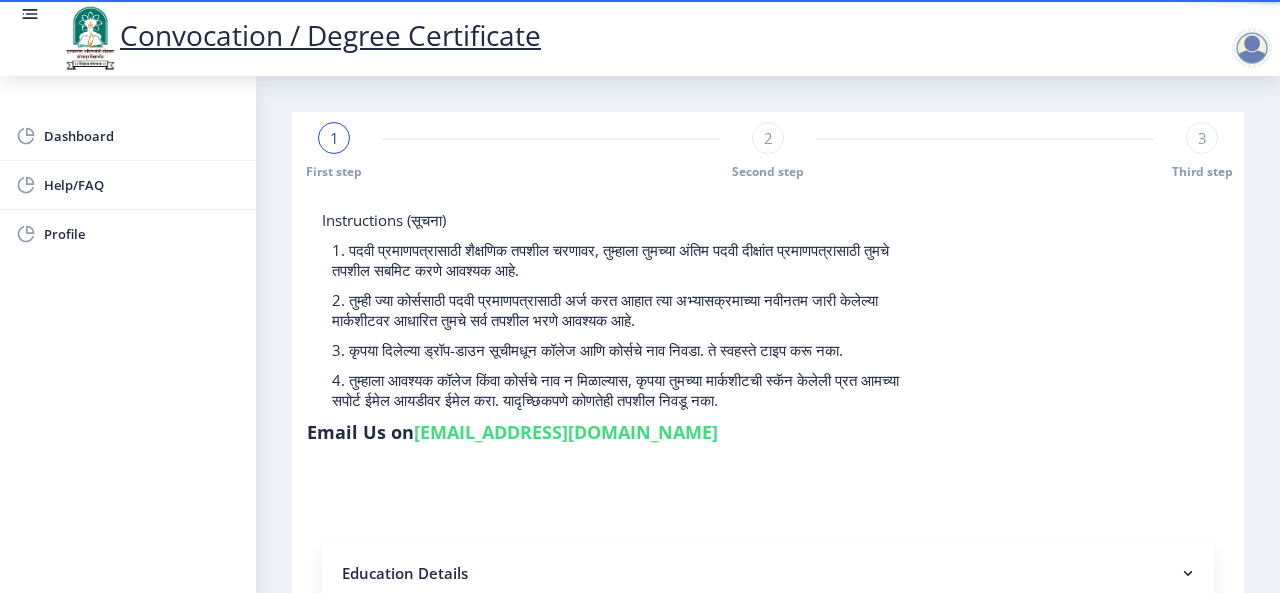 scroll, scrollTop: 231, scrollLeft: 0, axis: vertical 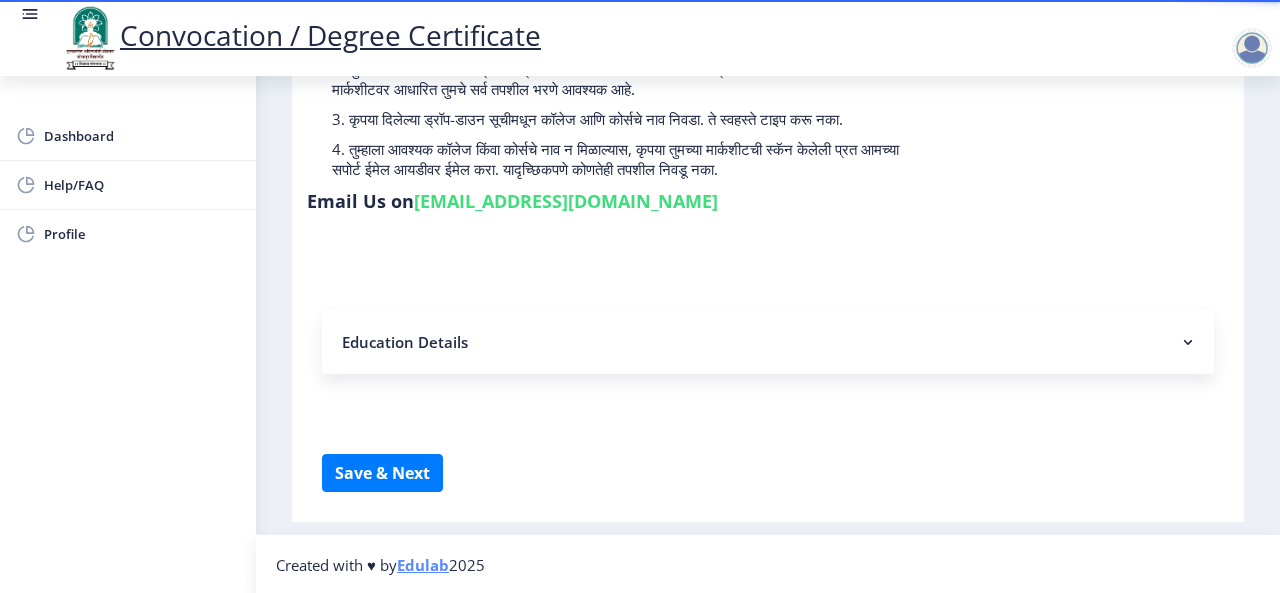 click 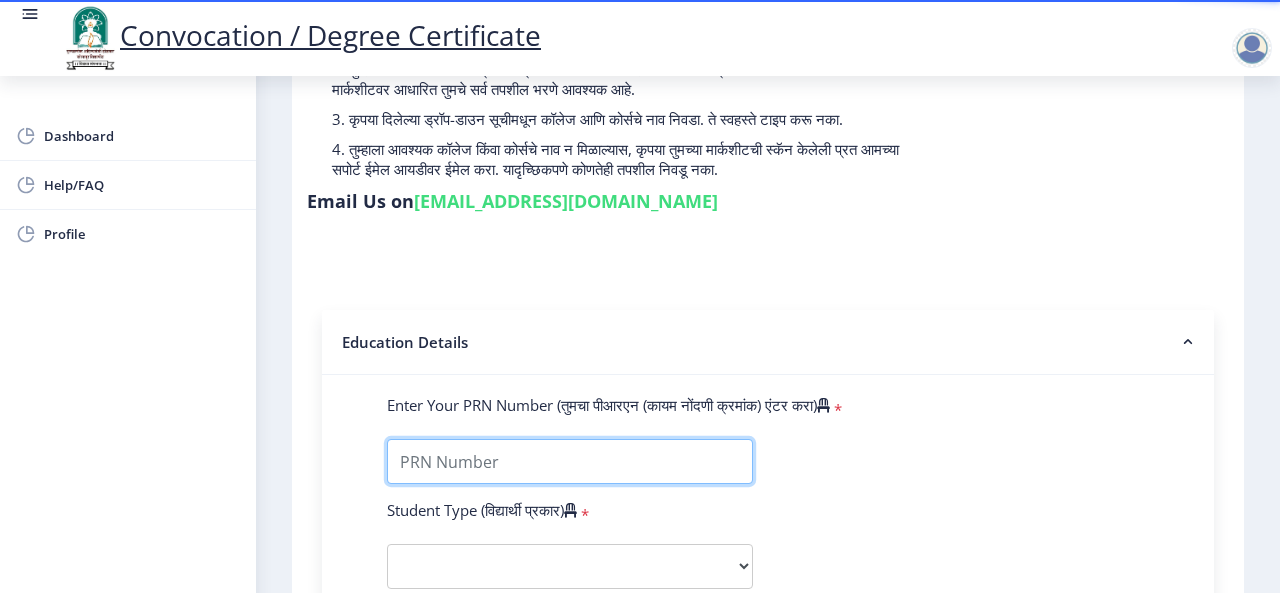click on "Enter Your PRN Number (तुमचा पीआरएन (कायम नोंदणी क्रमांक) एंटर करा)" at bounding box center (570, 461) 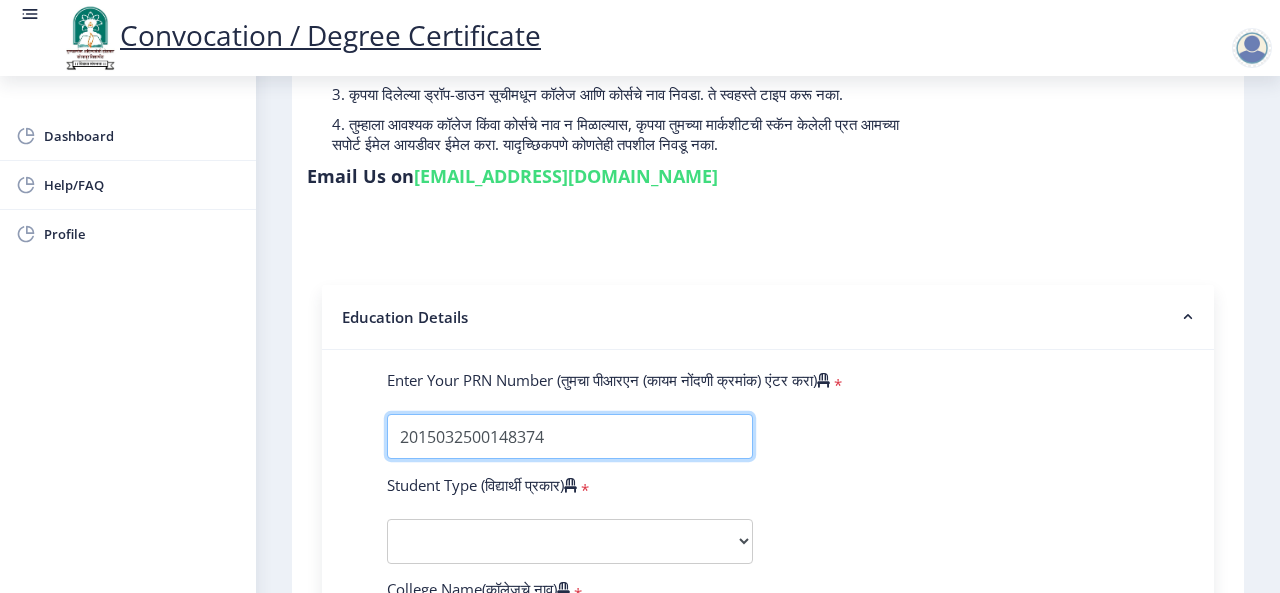 scroll, scrollTop: 231, scrollLeft: 0, axis: vertical 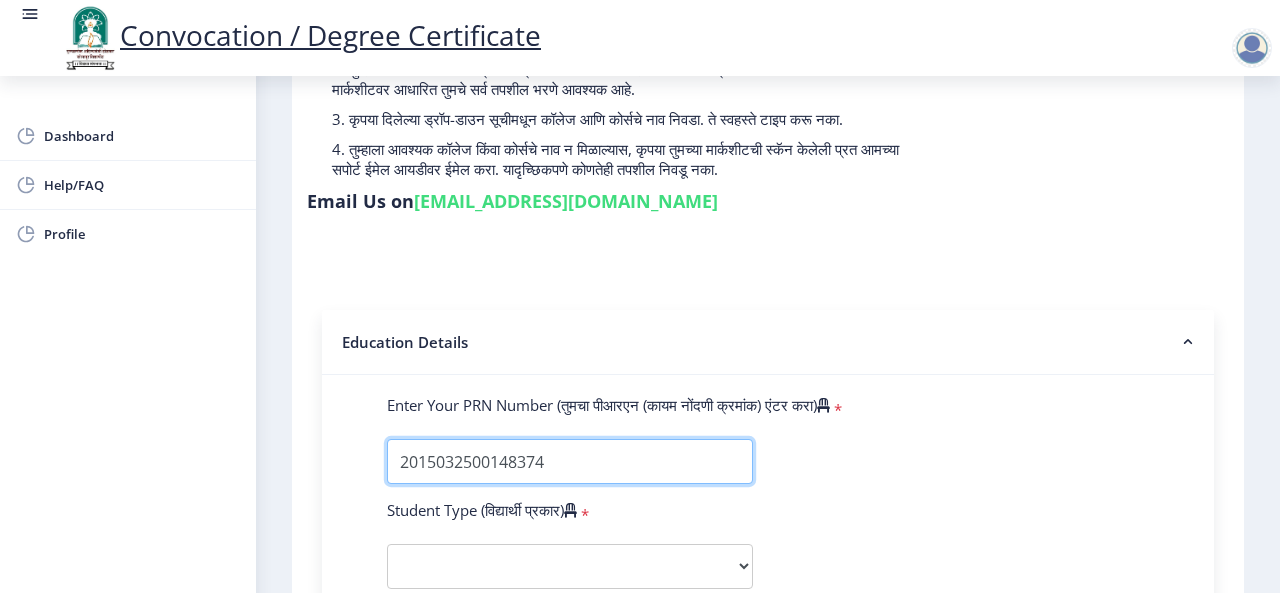 type on "2015032500148374" 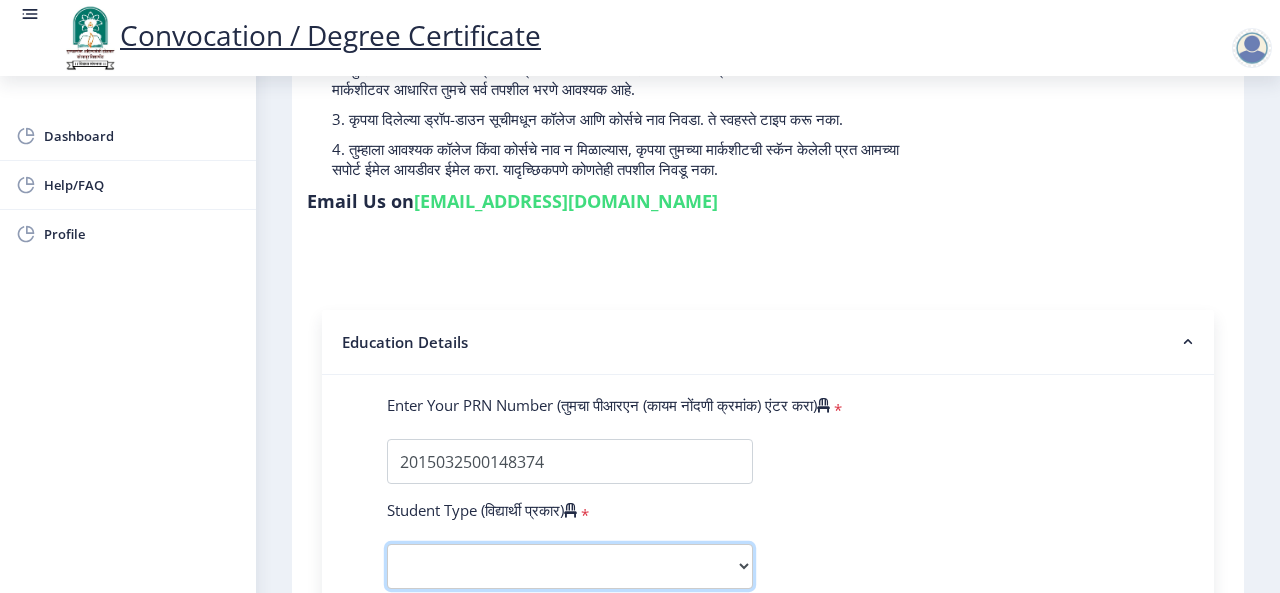 click on "Select Student Type Regular External" at bounding box center (570, 566) 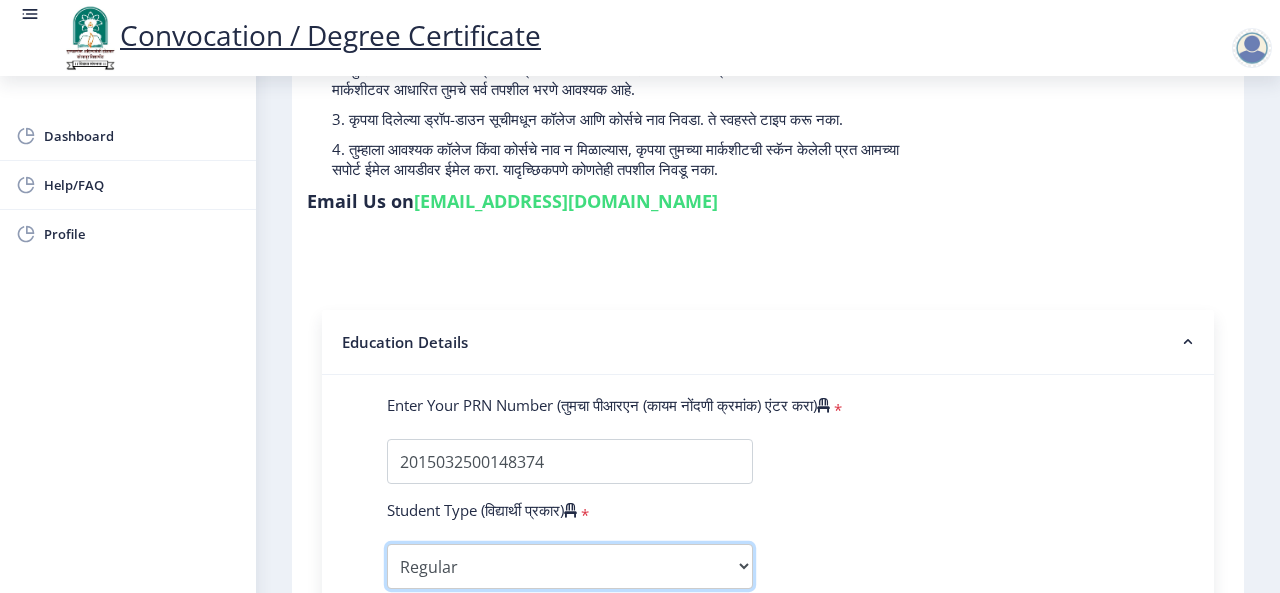 click on "Select Student Type Regular External" at bounding box center (570, 566) 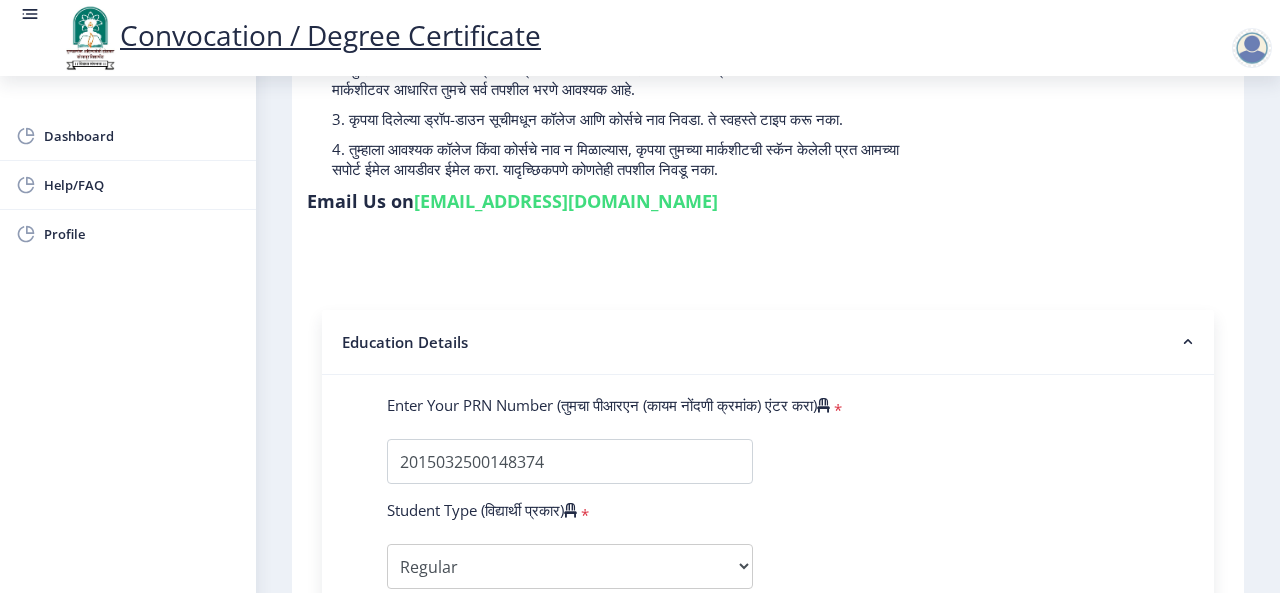 scroll, scrollTop: 608, scrollLeft: 0, axis: vertical 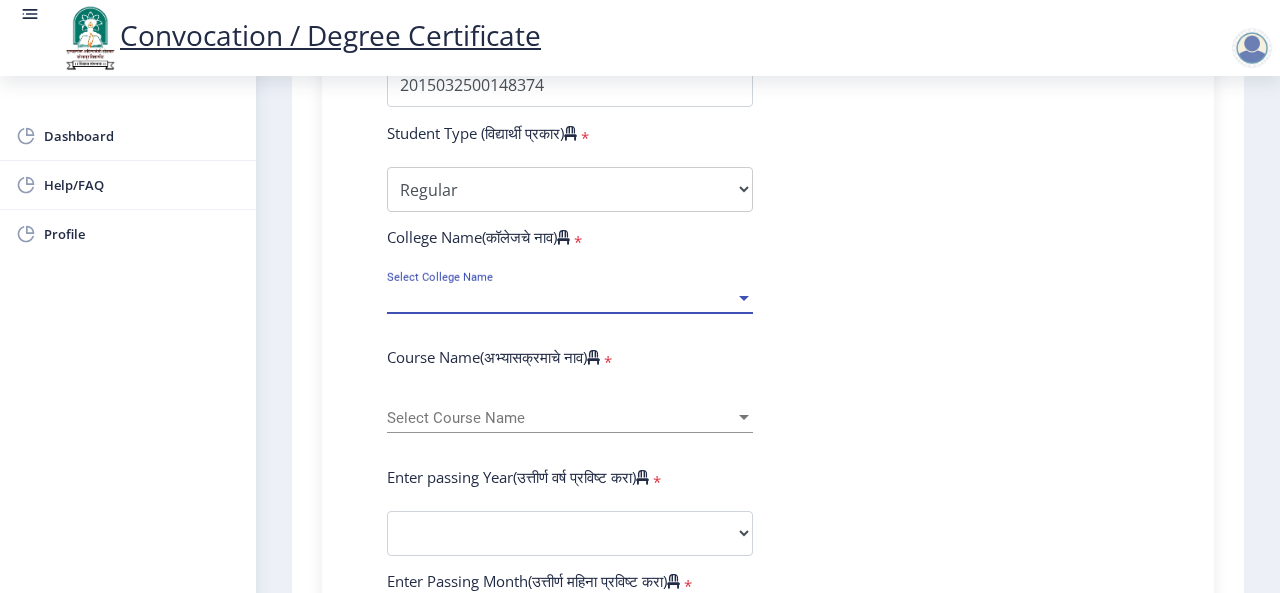 click on "Select College Name" at bounding box center (561, 298) 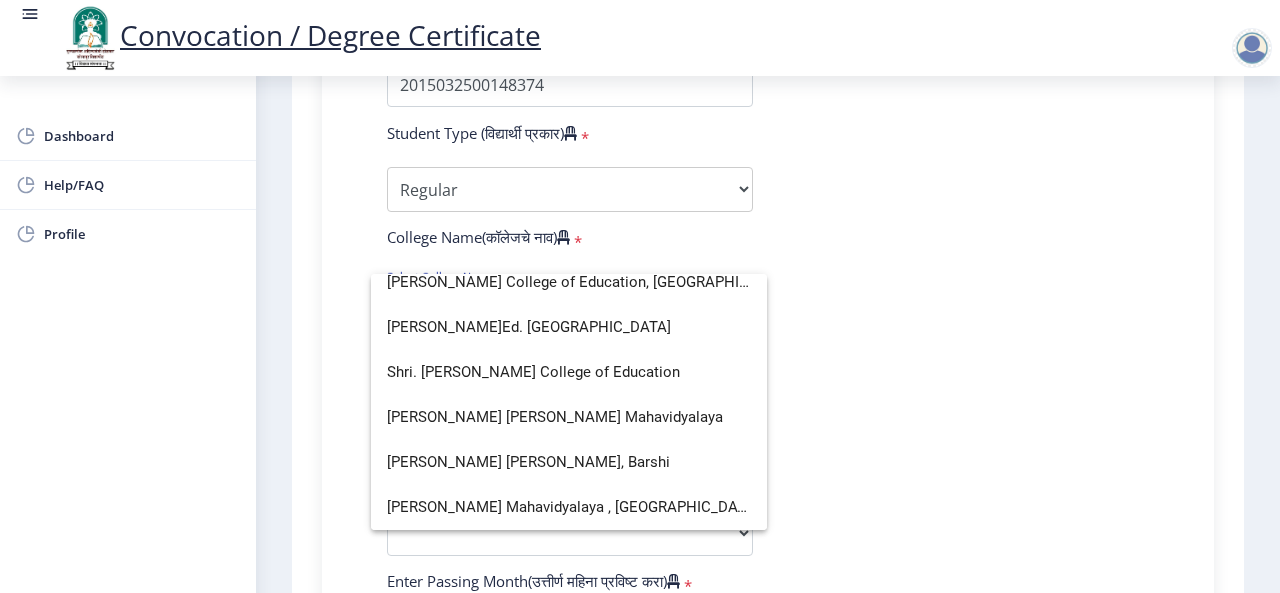 scroll, scrollTop: 13, scrollLeft: 0, axis: vertical 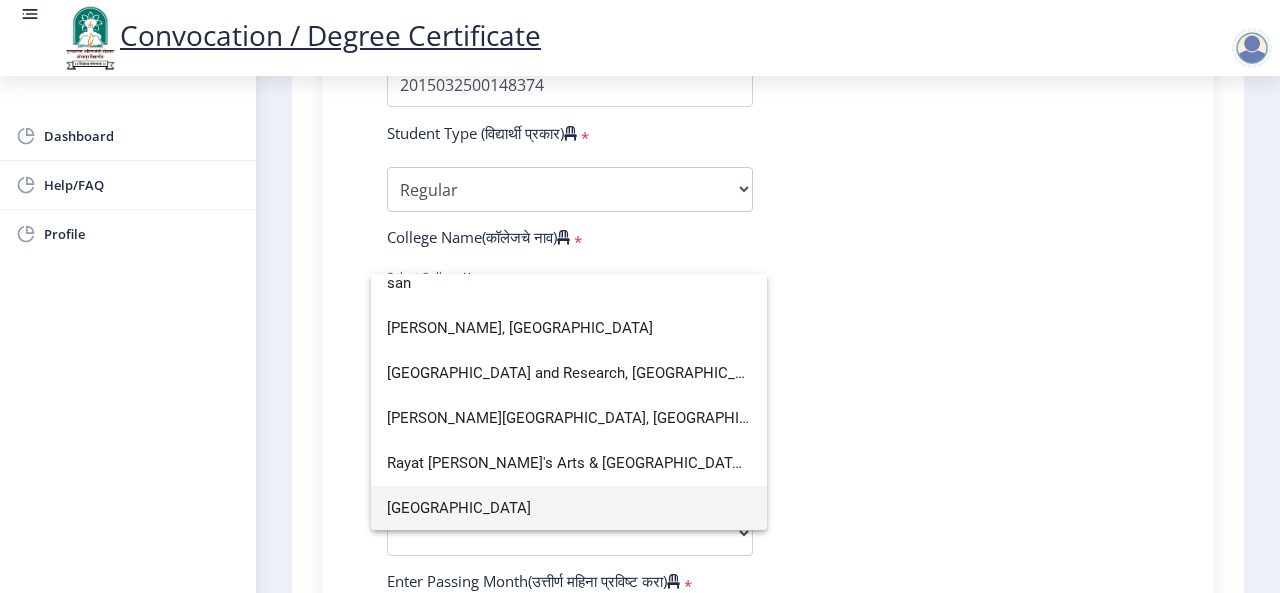 type on "san" 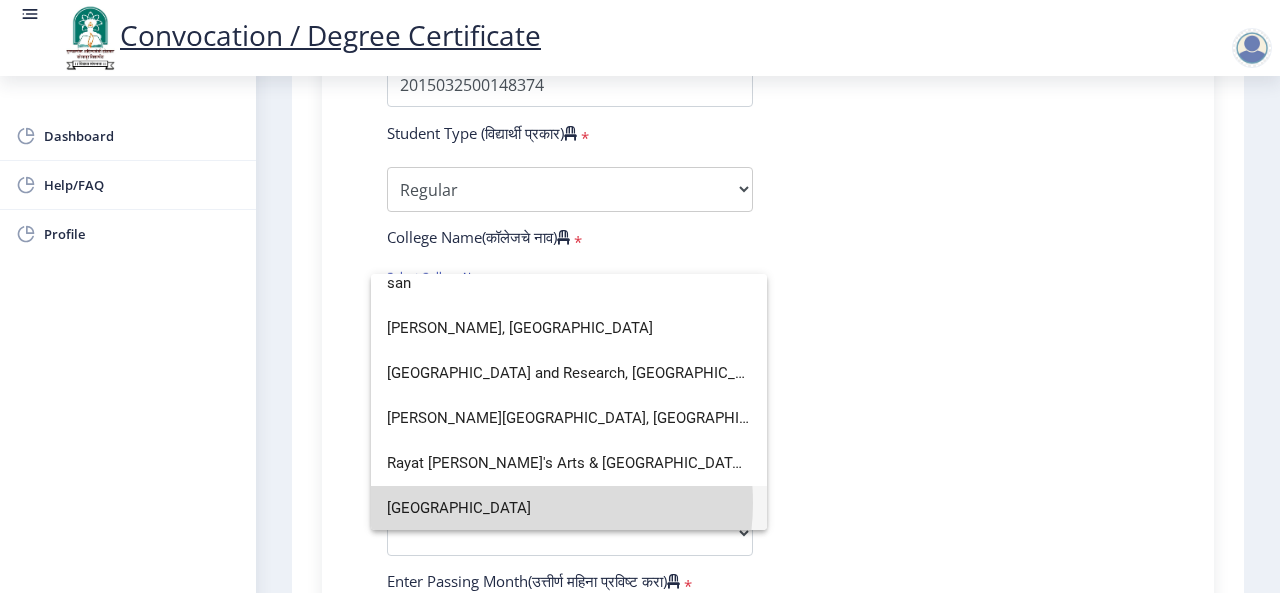 click on "Sangameshwar College" at bounding box center [569, 508] 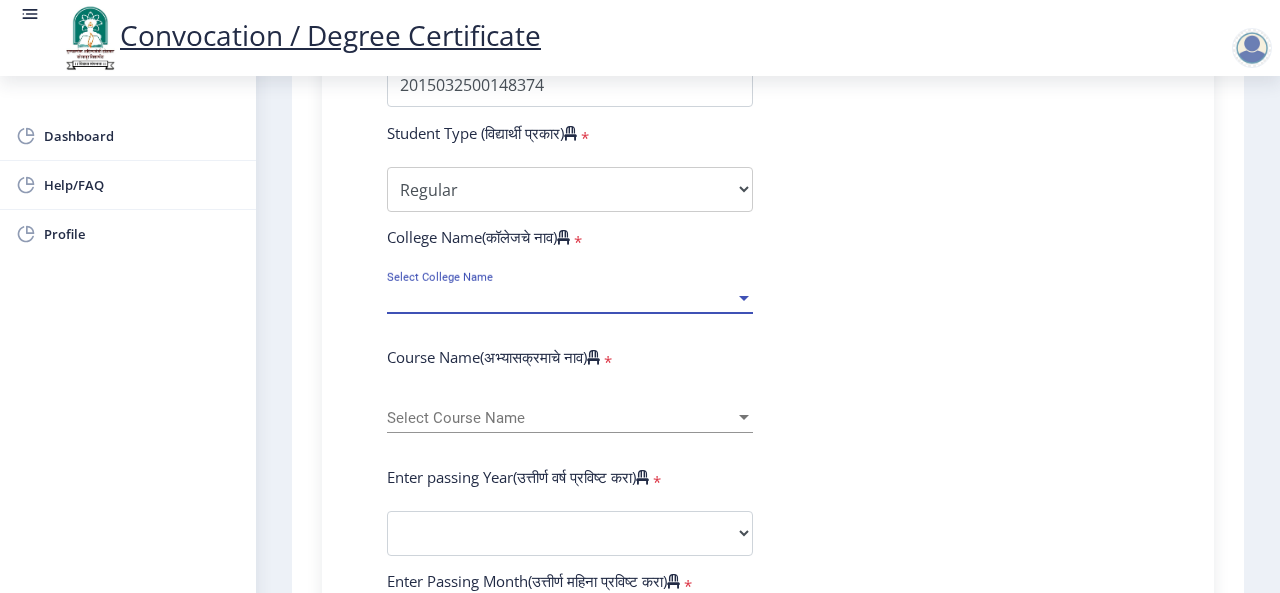 scroll, scrollTop: 14, scrollLeft: 0, axis: vertical 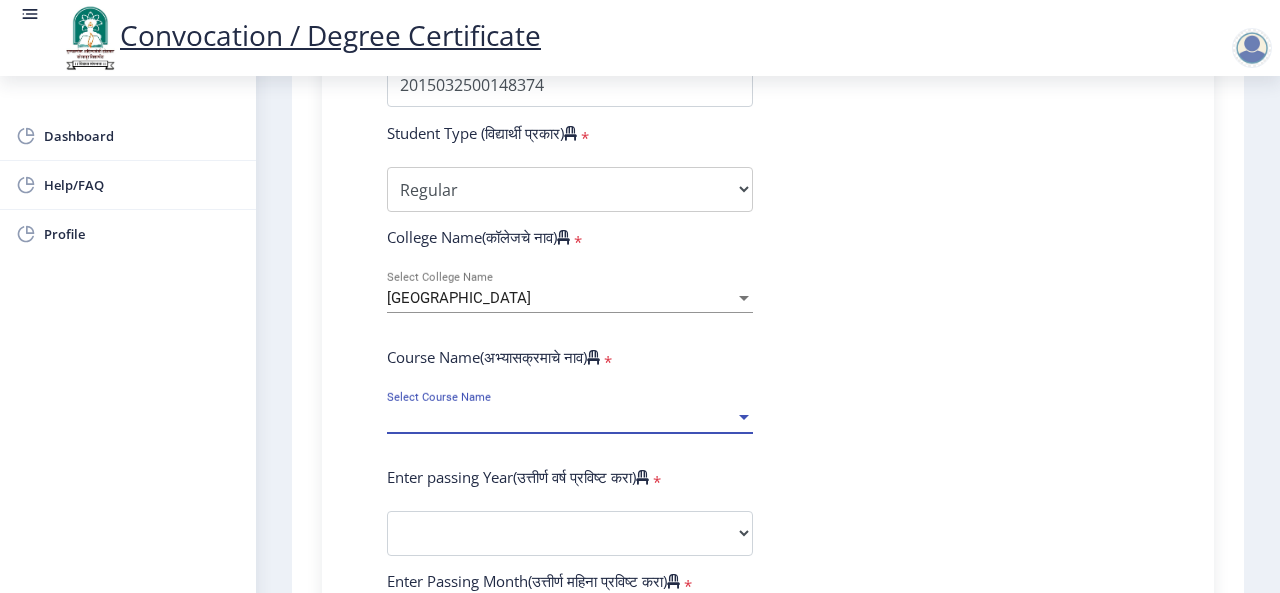 click on "Select Course Name" at bounding box center (561, 418) 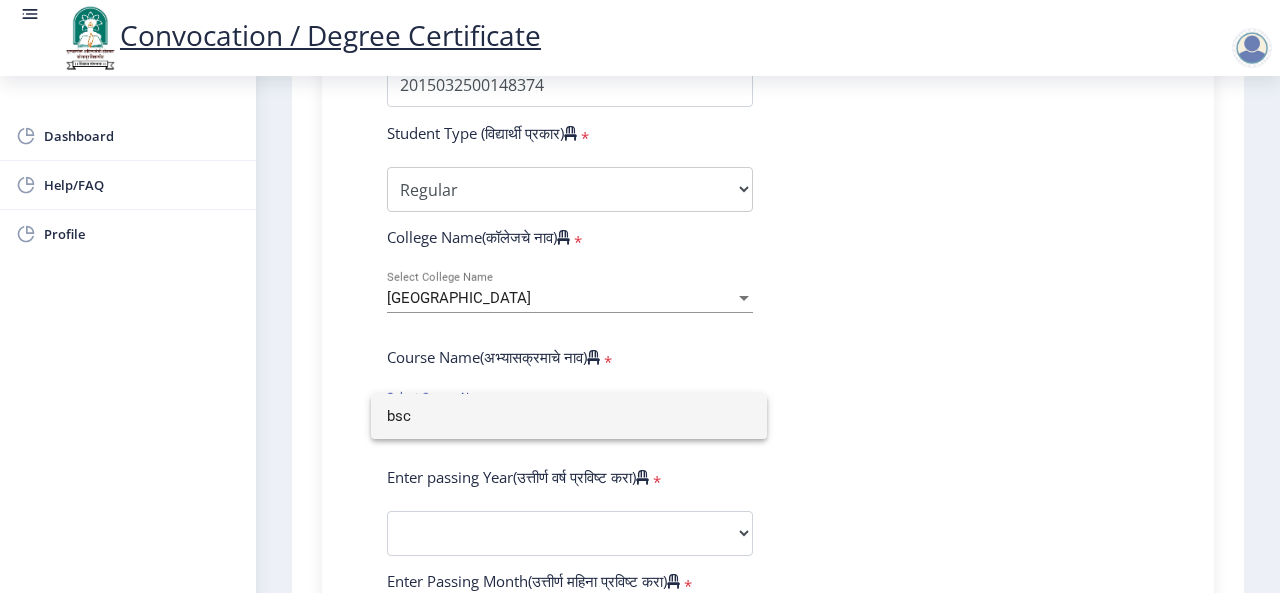 click on "bsc" at bounding box center [569, 416] 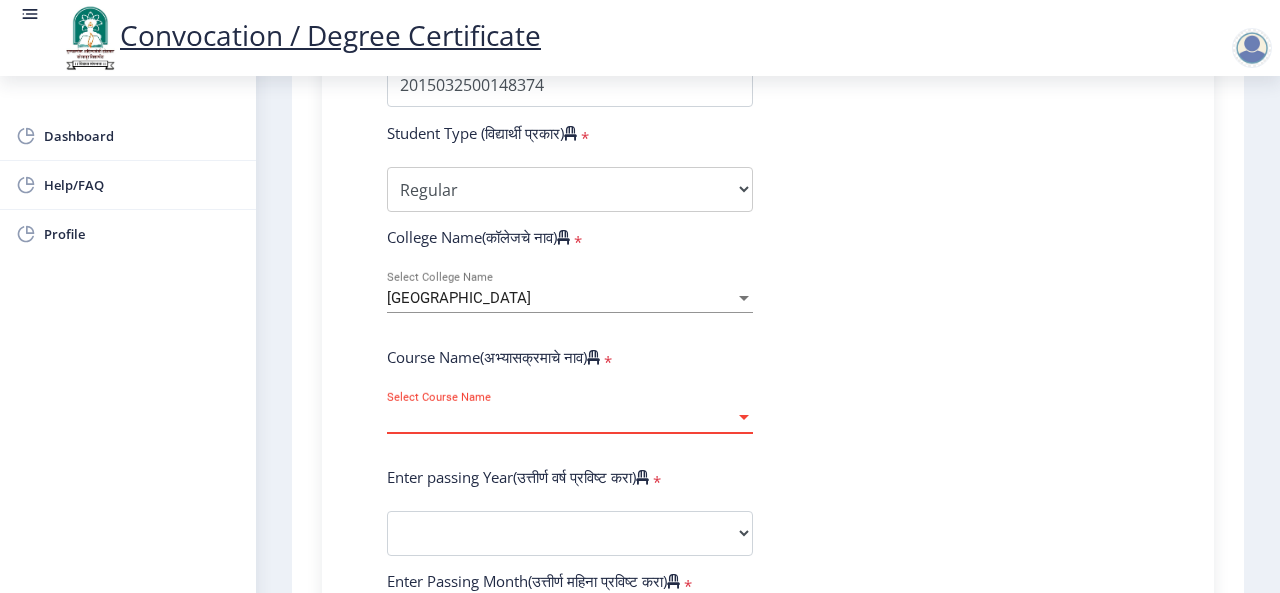 click at bounding box center (744, 417) 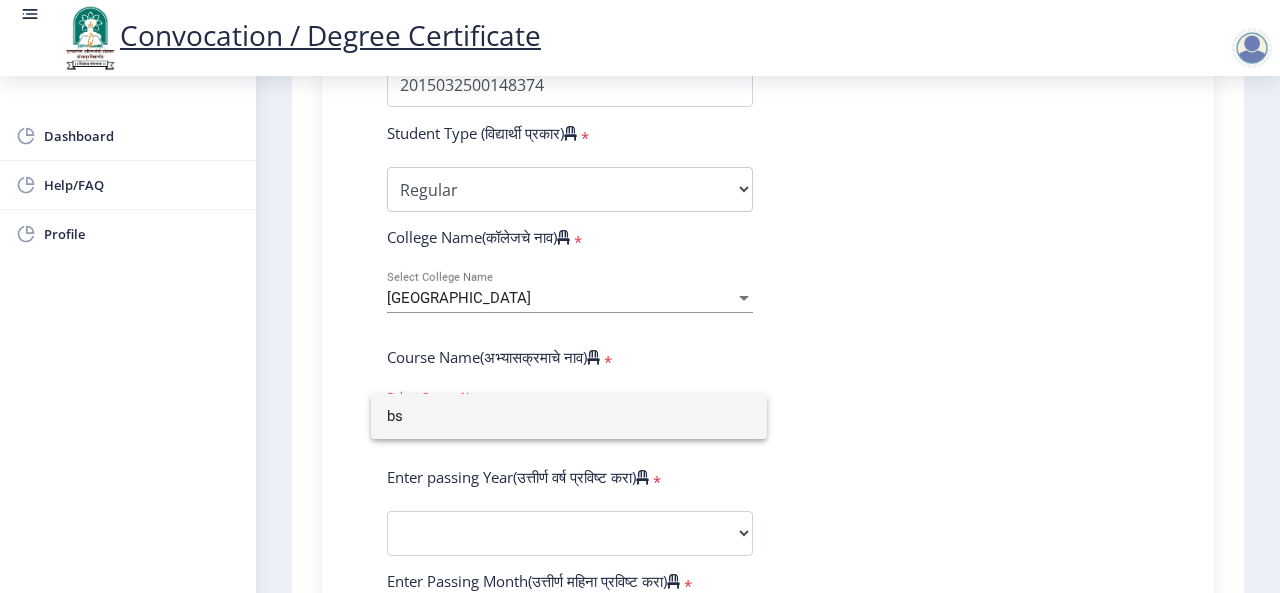 type on "b" 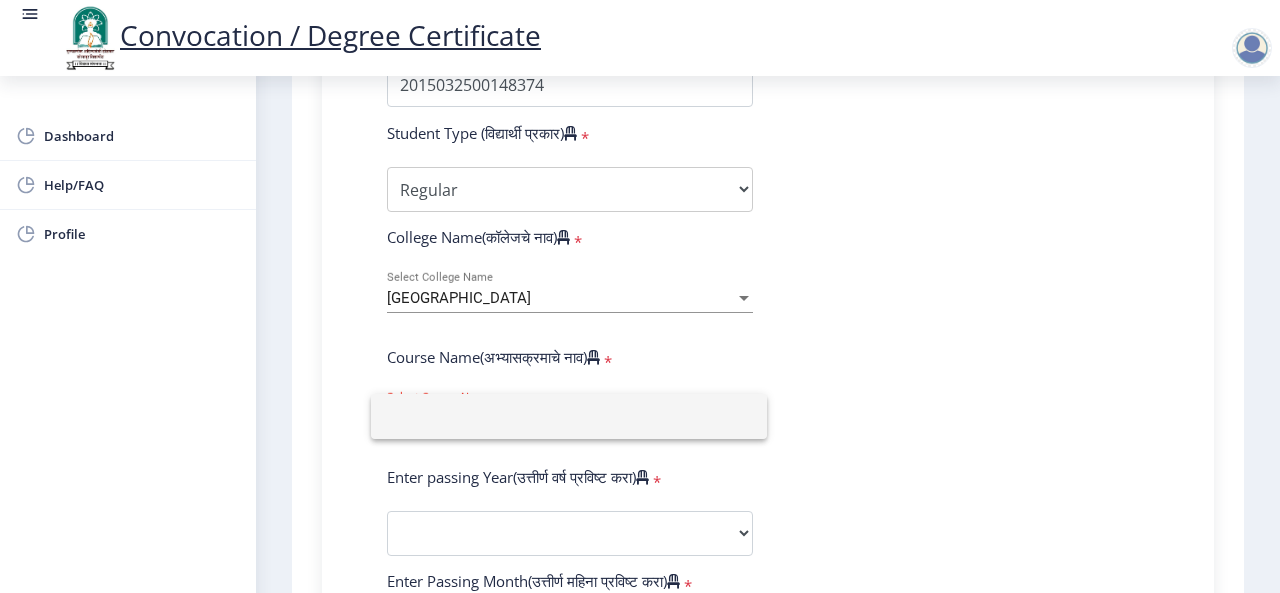 type 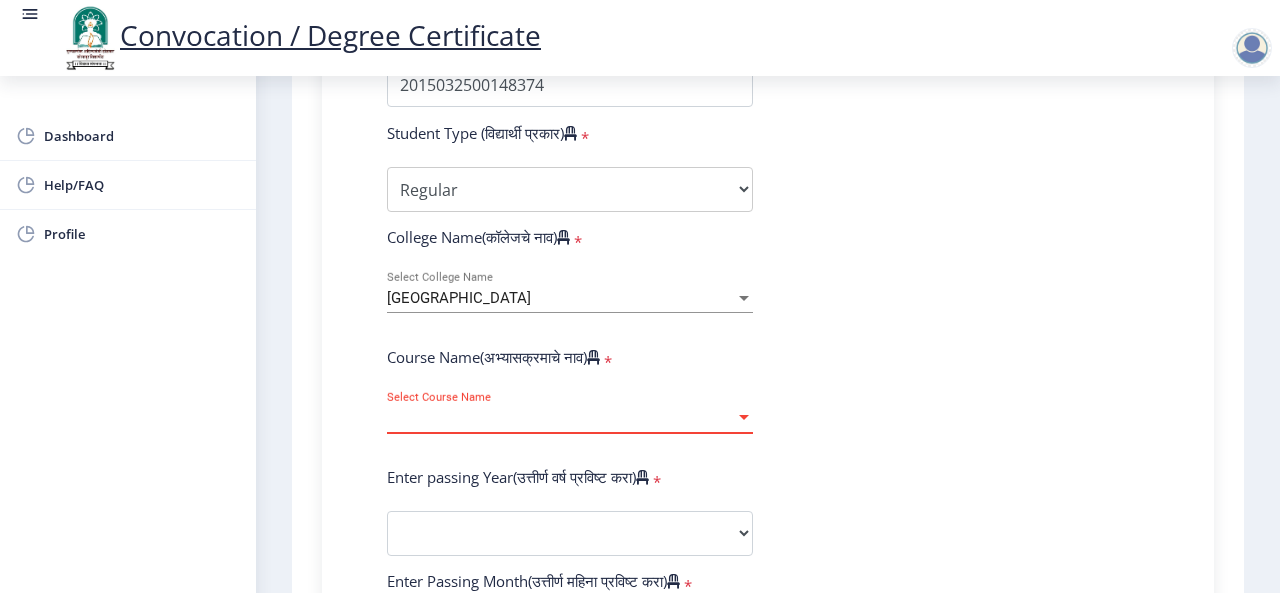 click on "Select Course Name" at bounding box center [561, 418] 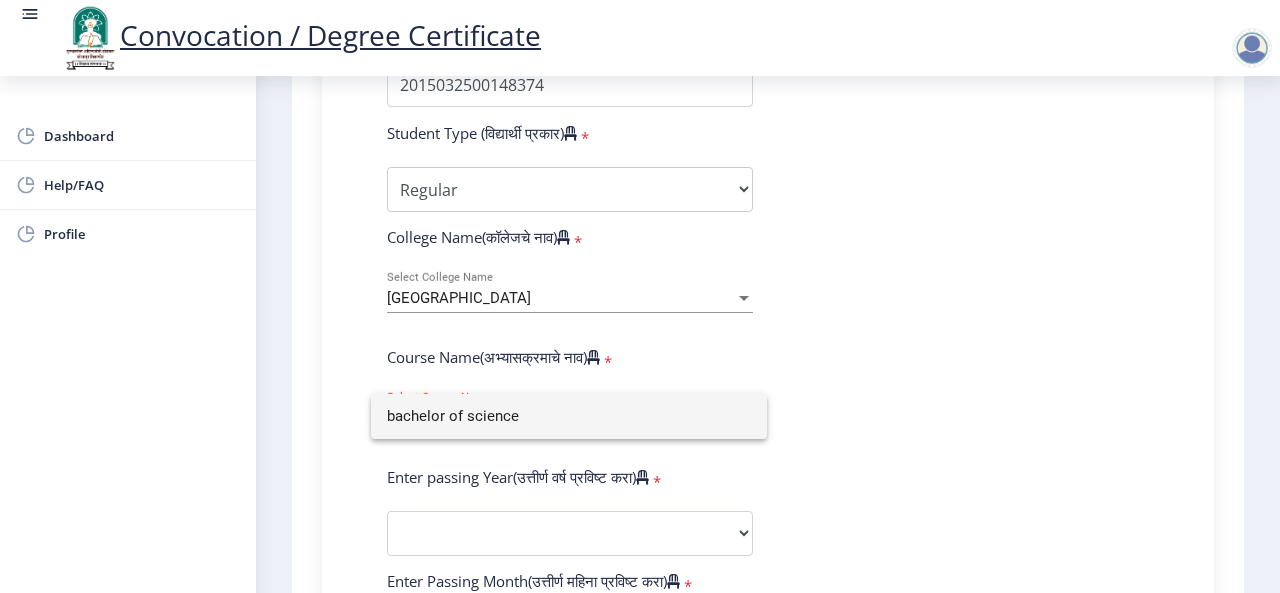 type on "bachelor of science" 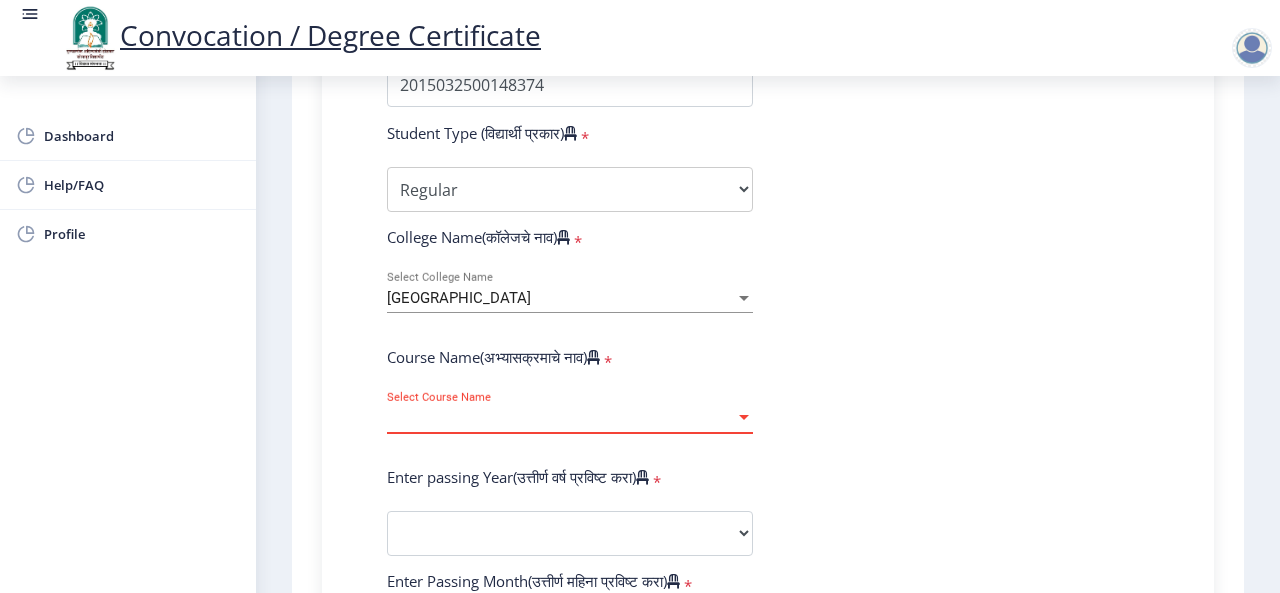 click at bounding box center [744, 298] 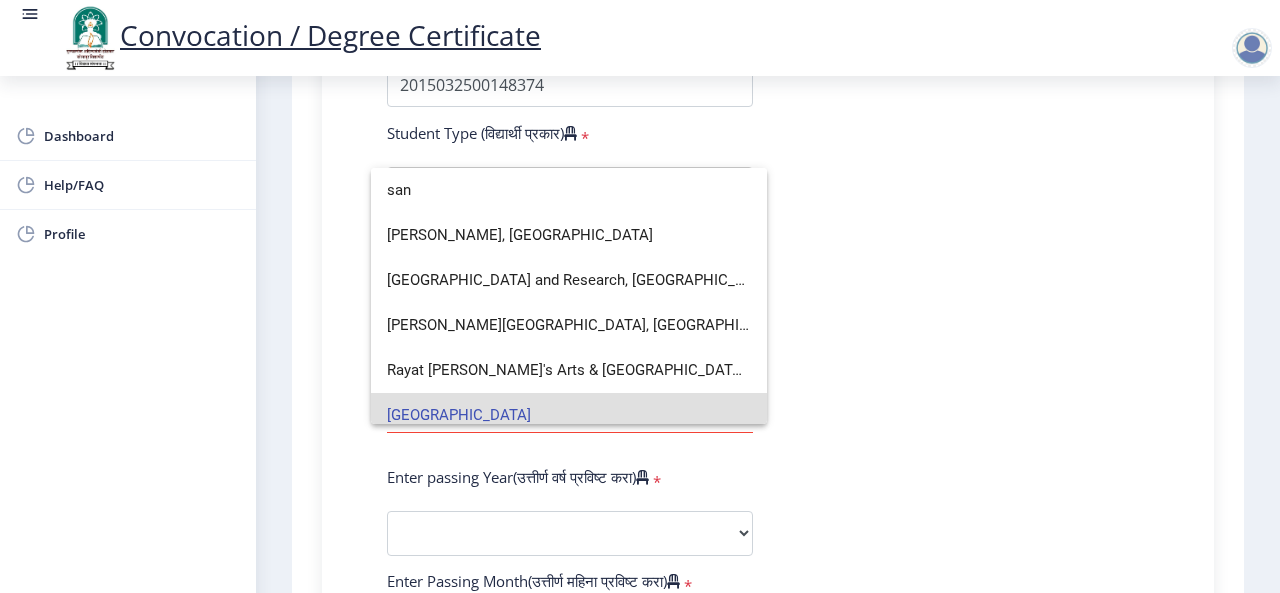 scroll, scrollTop: 119, scrollLeft: 0, axis: vertical 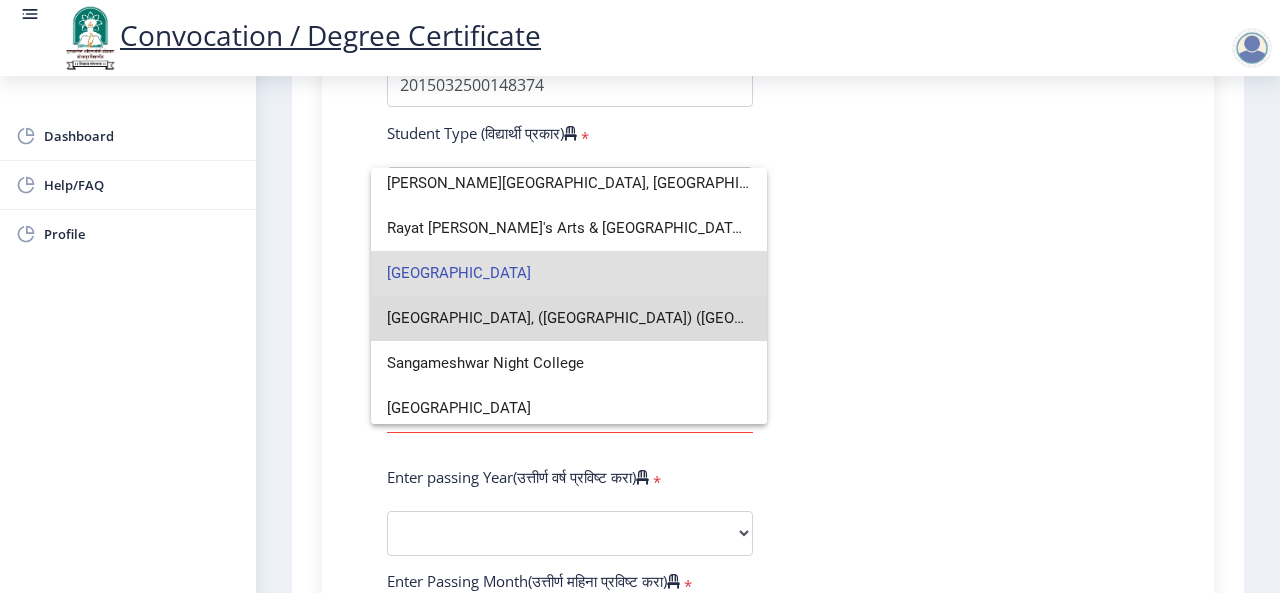 click on "[GEOGRAPHIC_DATA], ([GEOGRAPHIC_DATA]) ([GEOGRAPHIC_DATA])" at bounding box center (569, 318) 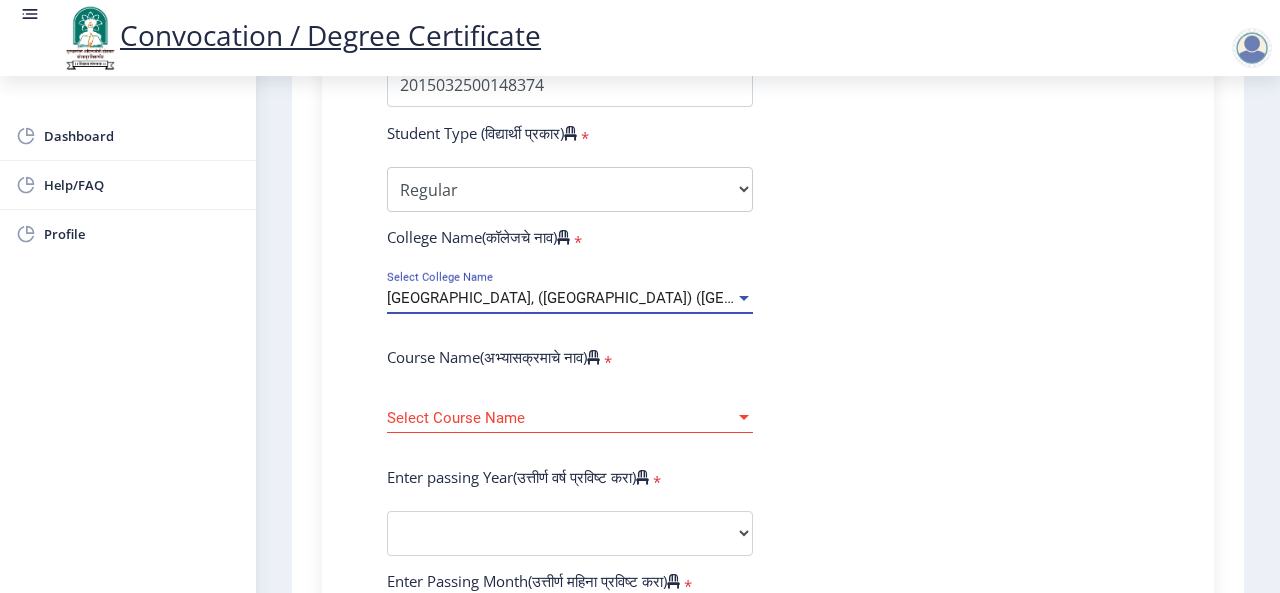 click at bounding box center (744, 418) 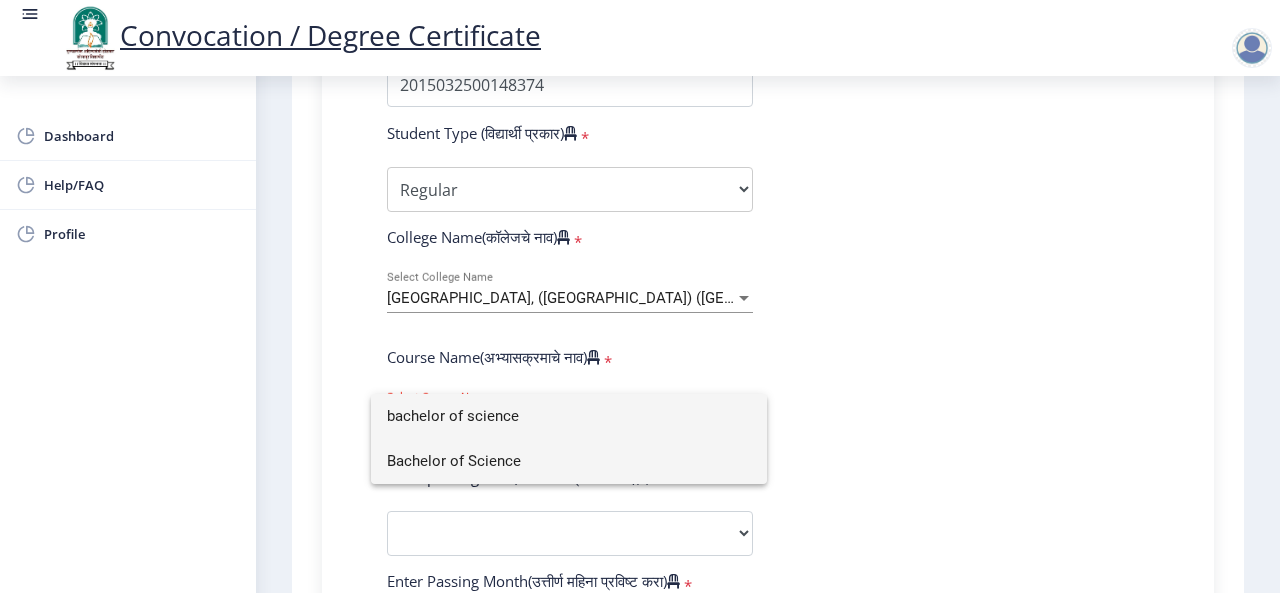 click on "Bachelor of Science" at bounding box center (569, 461) 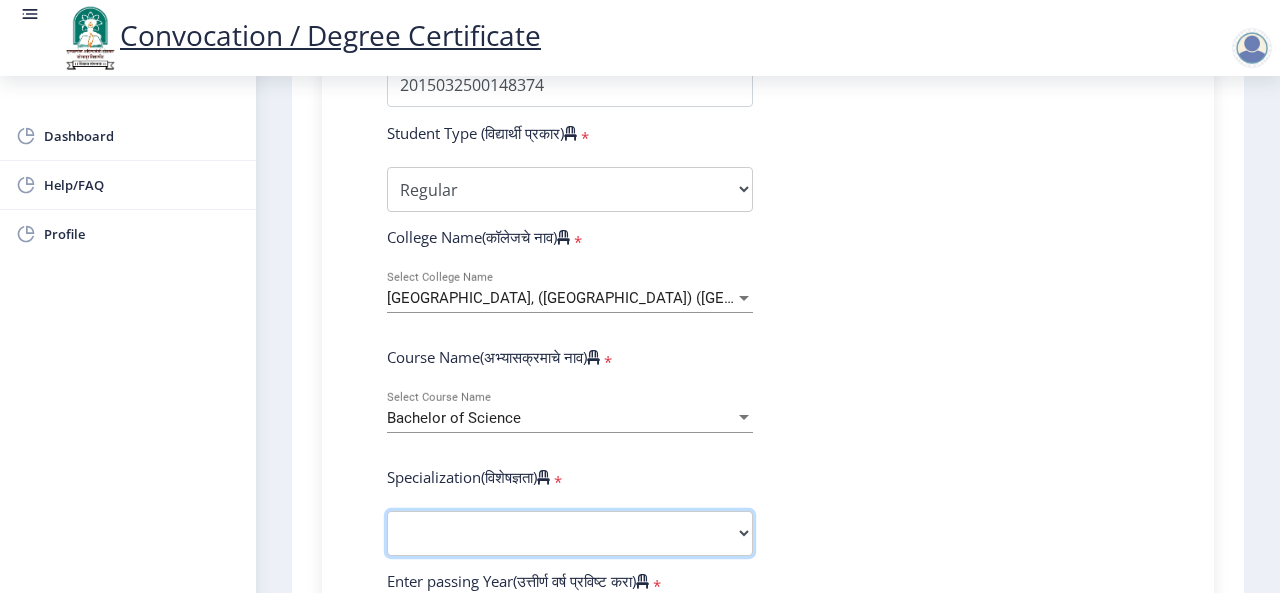 click on "Specialization Botany Chemistry Computer Science Electronics Geology Mathematics Microbiology Physics Statistics Zoology Other" at bounding box center (570, 533) 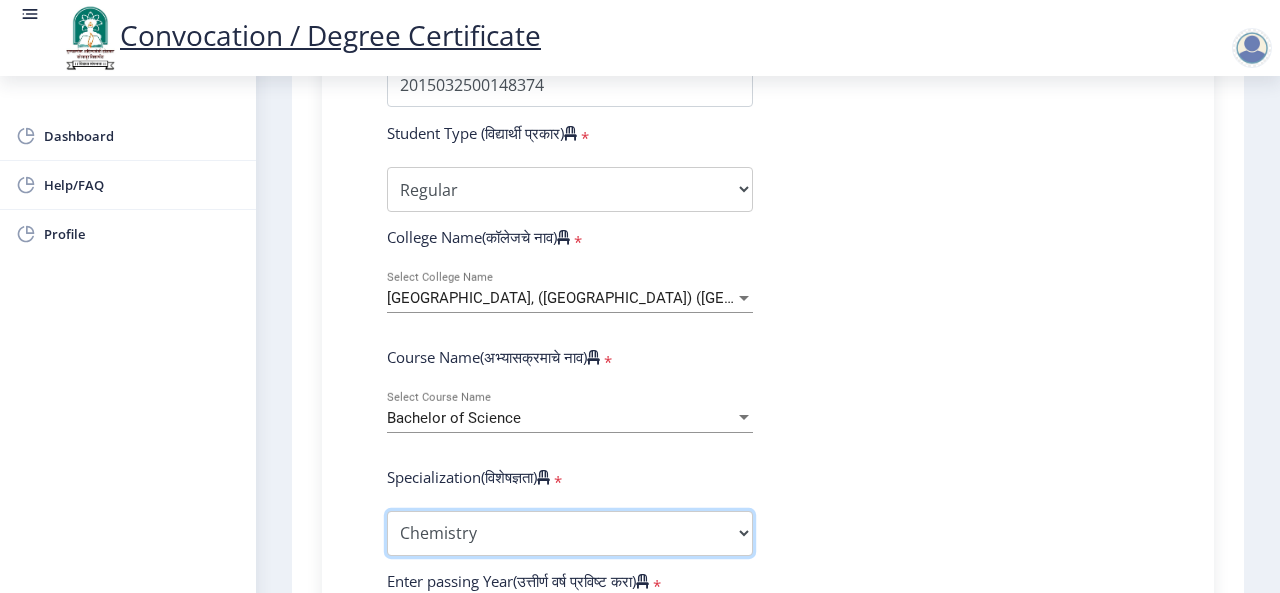 click on "Specialization Botany Chemistry Computer Science Electronics Geology Mathematics Microbiology Physics Statistics Zoology Other" at bounding box center (570, 533) 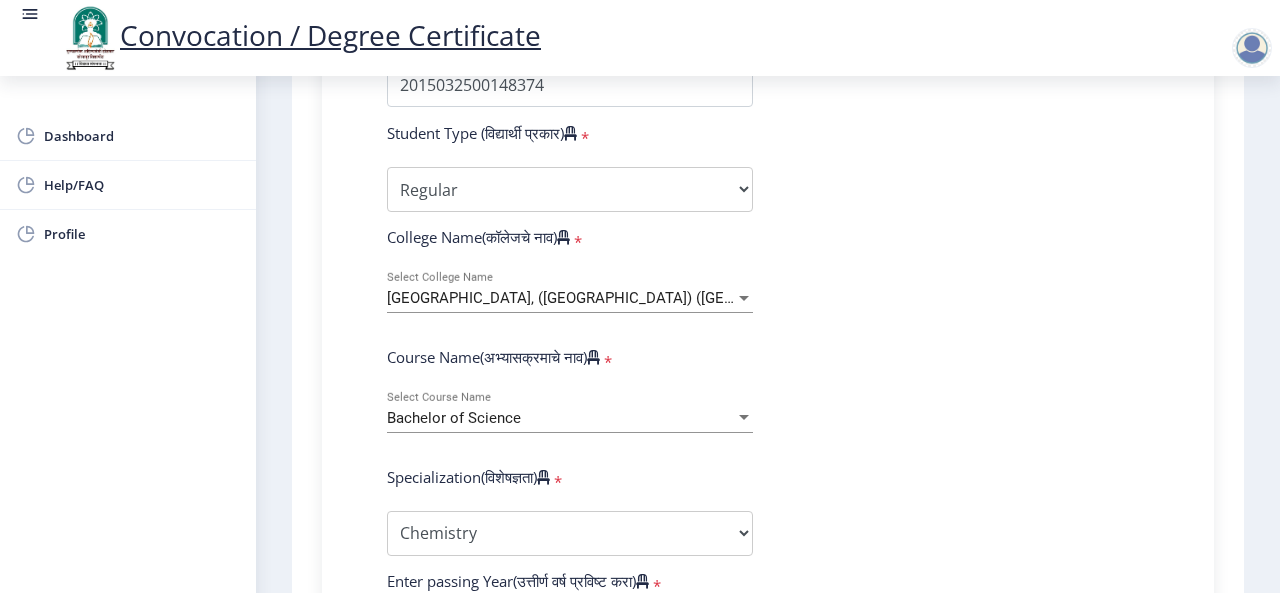 scroll, scrollTop: 948, scrollLeft: 0, axis: vertical 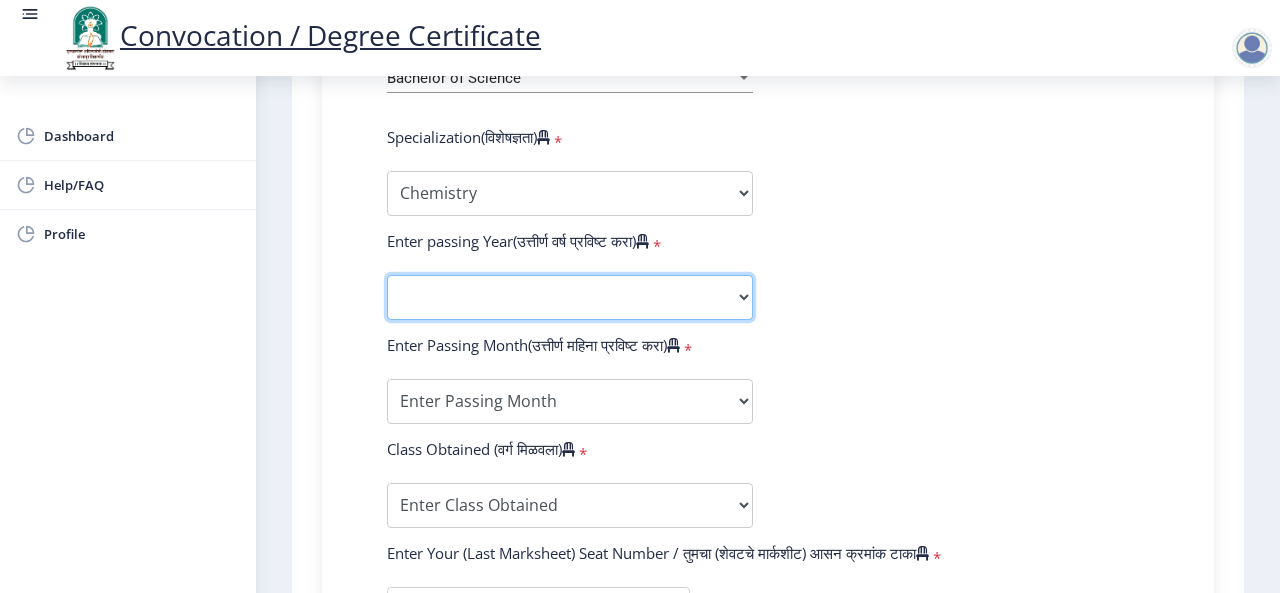 click on "2025   2024   2023   2022   2021   2020   2019   2018   2017   2016   2015   2014   2013   2012   2011   2010   2009   2008   2007   2006   2005   2004   2003   2002   2001   2000   1999   1998   1997   1996   1995   1994   1993   1992   1991   1990   1989   1988   1987   1986   1985   1984   1983   1982   1981   1980   1979   1978   1977   1976" 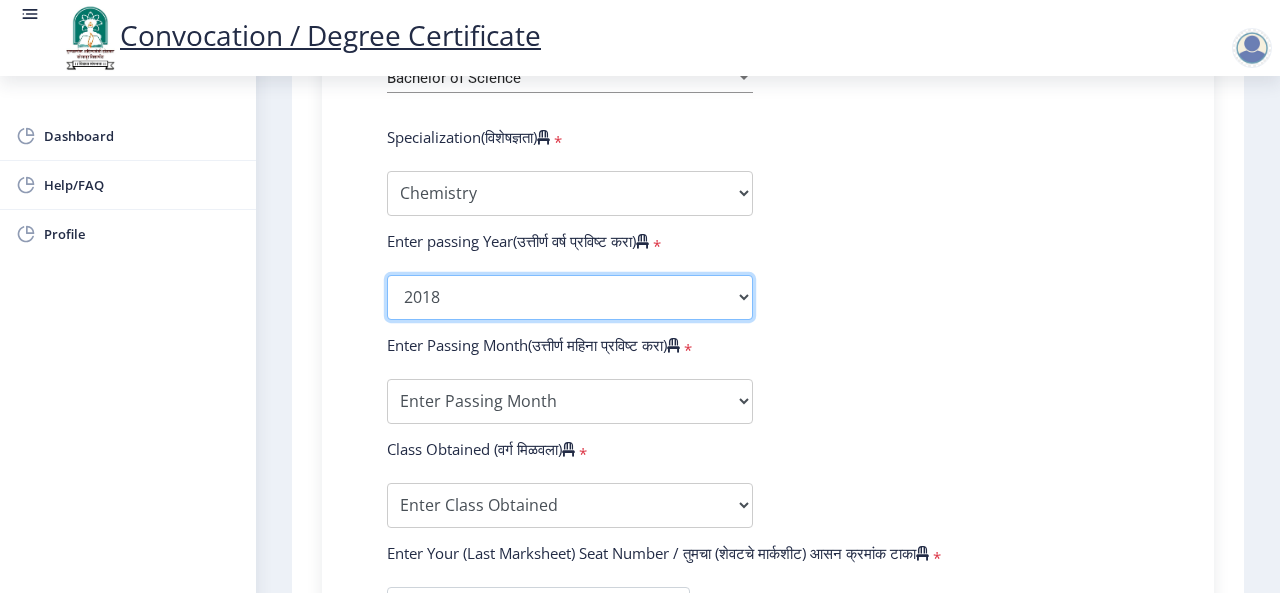 click on "2025   2024   2023   2022   2021   2020   2019   2018   2017   2016   2015   2014   2013   2012   2011   2010   2009   2008   2007   2006   2005   2004   2003   2002   2001   2000   1999   1998   1997   1996   1995   1994   1993   1992   1991   1990   1989   1988   1987   1986   1985   1984   1983   1982   1981   1980   1979   1978   1977   1976" 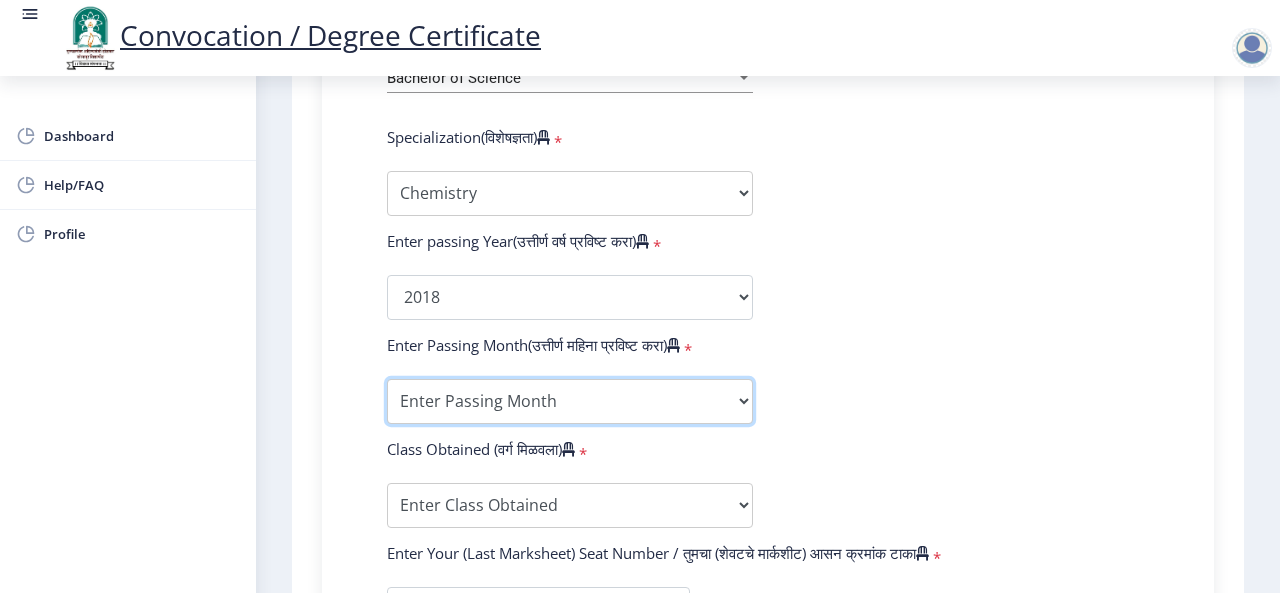click on "Enter Passing Month (01) January (02) February (03) March (04) April (05) May (06) June (07) July (08) August (09) September (10) October (11) November (12) December" at bounding box center (570, 401) 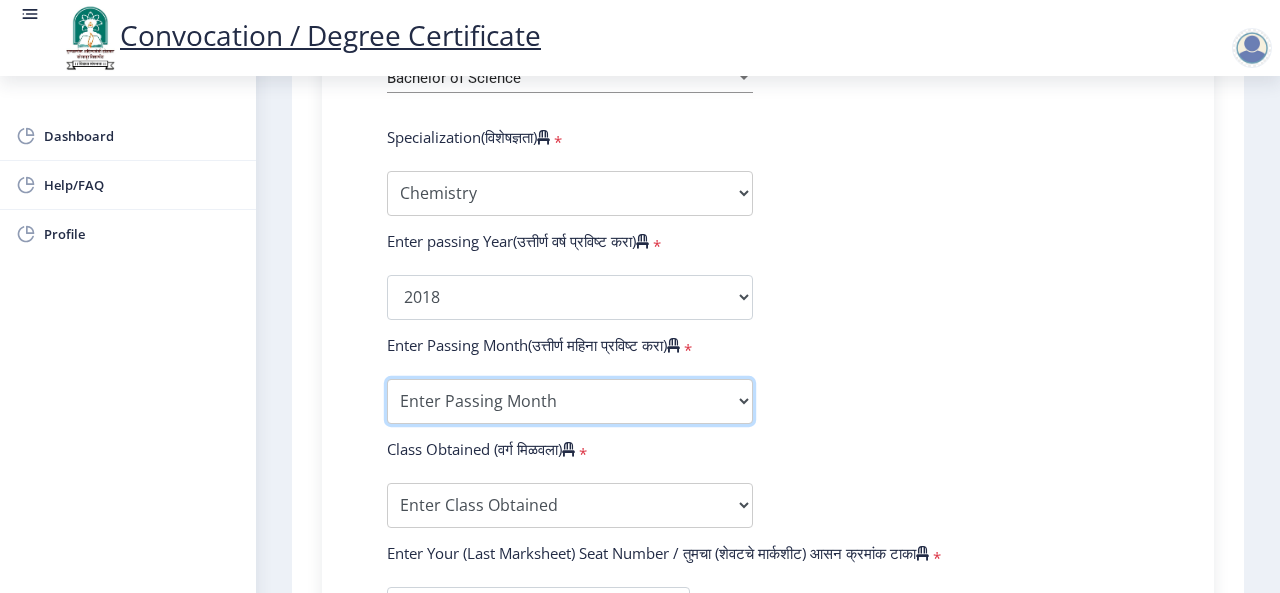 select on "March" 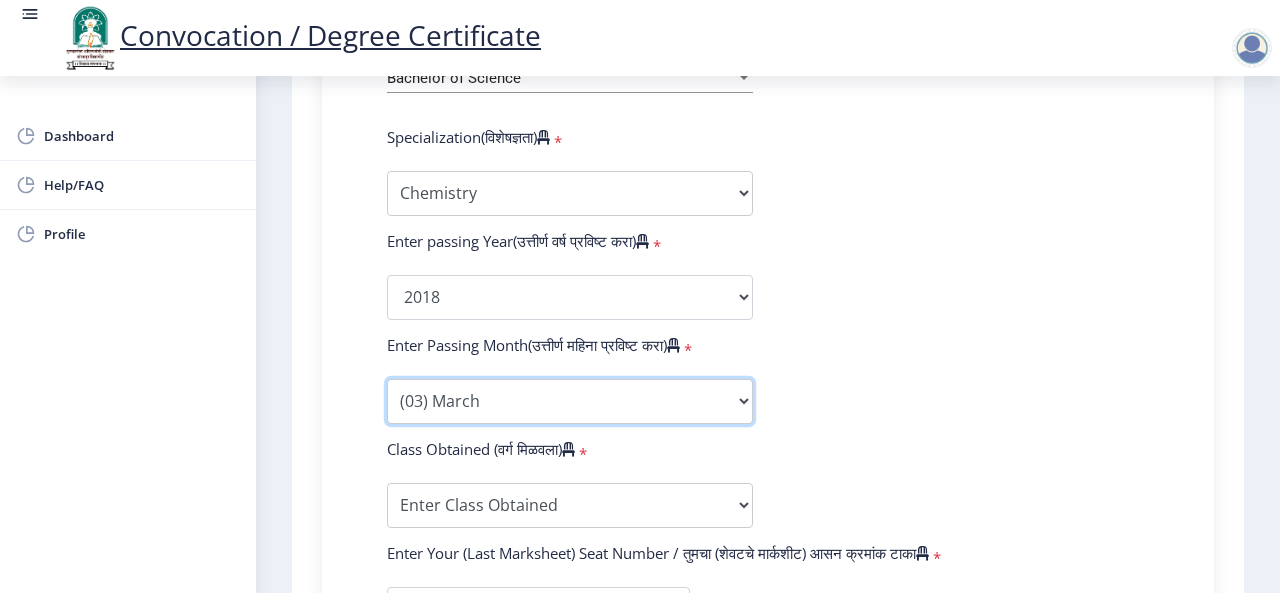 click on "Enter Passing Month (01) January (02) February (03) March (04) April (05) May (06) June (07) July (08) August (09) September (10) October (11) November (12) December" at bounding box center [570, 401] 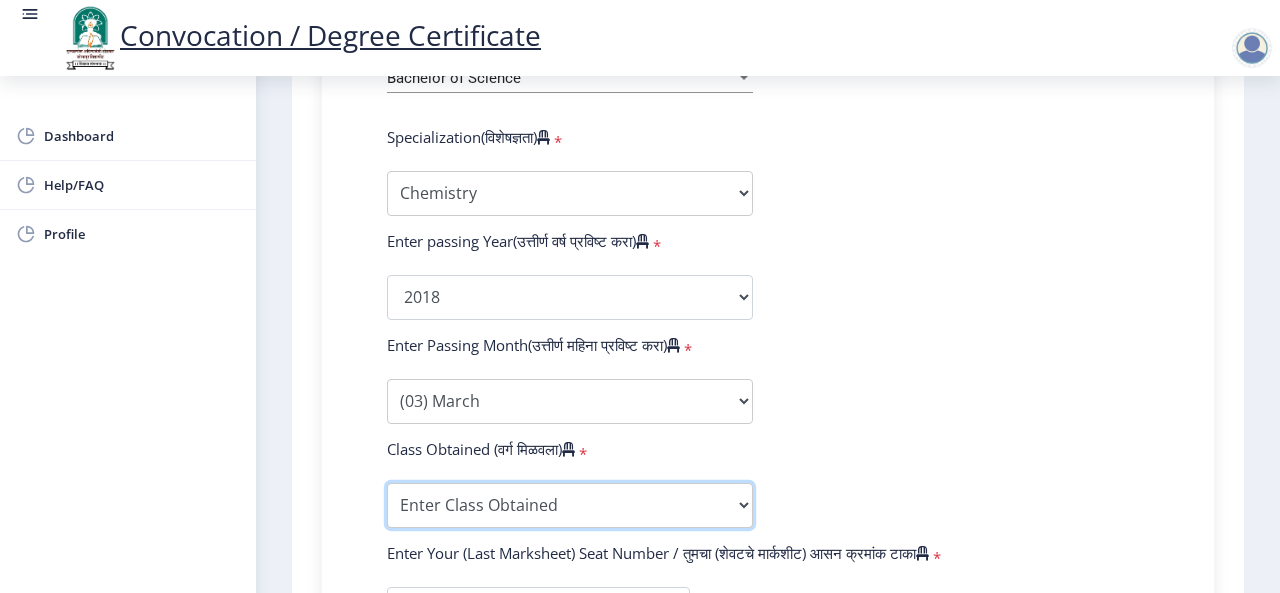 click on "Enter Class Obtained DISTINCTION FIRST CLASS HIGHER SECOND CLASS SECOND CLASS PASS CLASS OUTSTANDING - EXEMPLARY FIRST CLASS WITH DISTINCTION Grade O Grade A+ Grade A Grade B+ Grade B Grade C+ Grade C Grade F/FC Grade F Grade D Grade E" at bounding box center (570, 505) 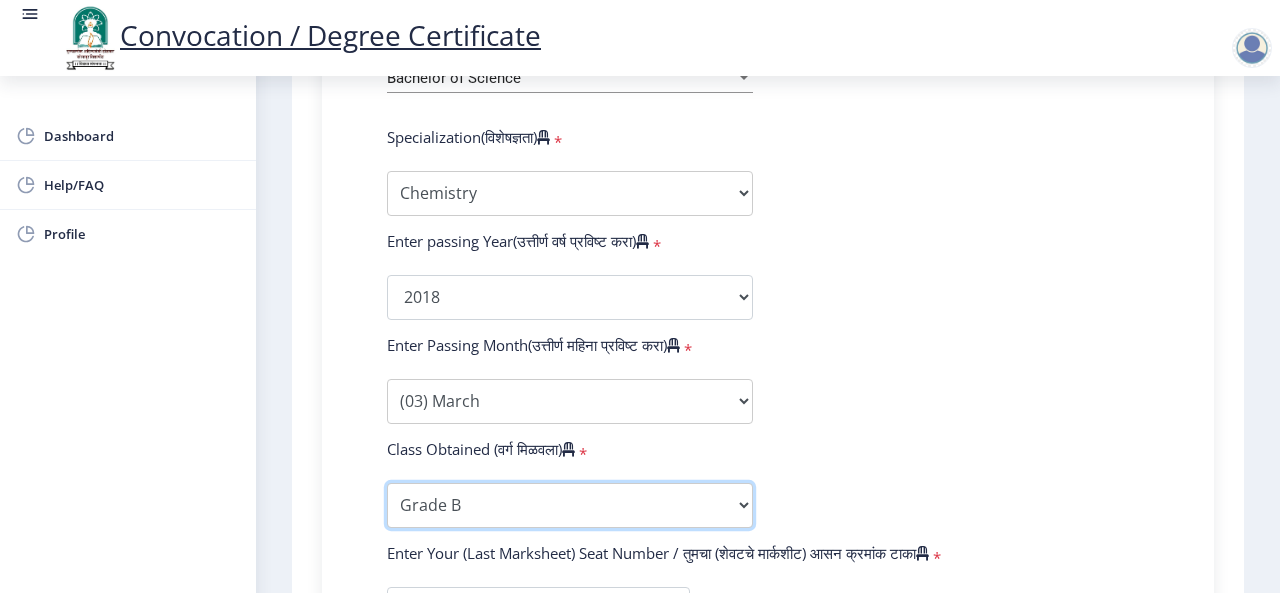click on "Enter Class Obtained DISTINCTION FIRST CLASS HIGHER SECOND CLASS SECOND CLASS PASS CLASS OUTSTANDING - EXEMPLARY FIRST CLASS WITH DISTINCTION Grade O Grade A+ Grade A Grade B+ Grade B Grade C+ Grade C Grade F/FC Grade F Grade D Grade E" at bounding box center [570, 505] 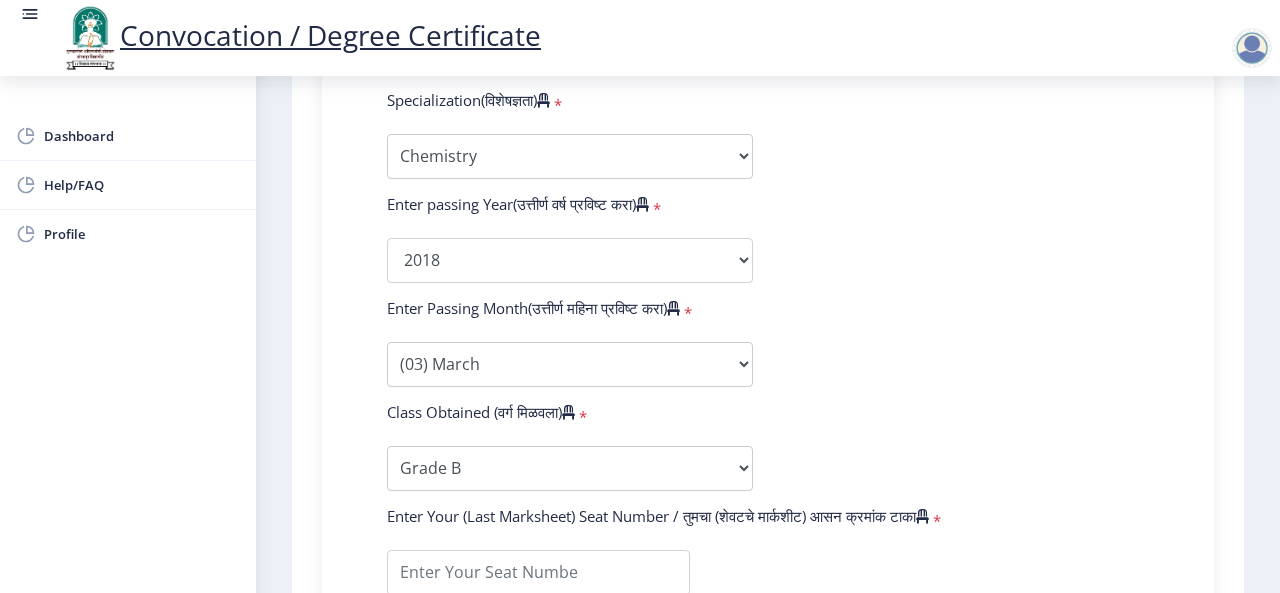 scroll, scrollTop: 1426, scrollLeft: 0, axis: vertical 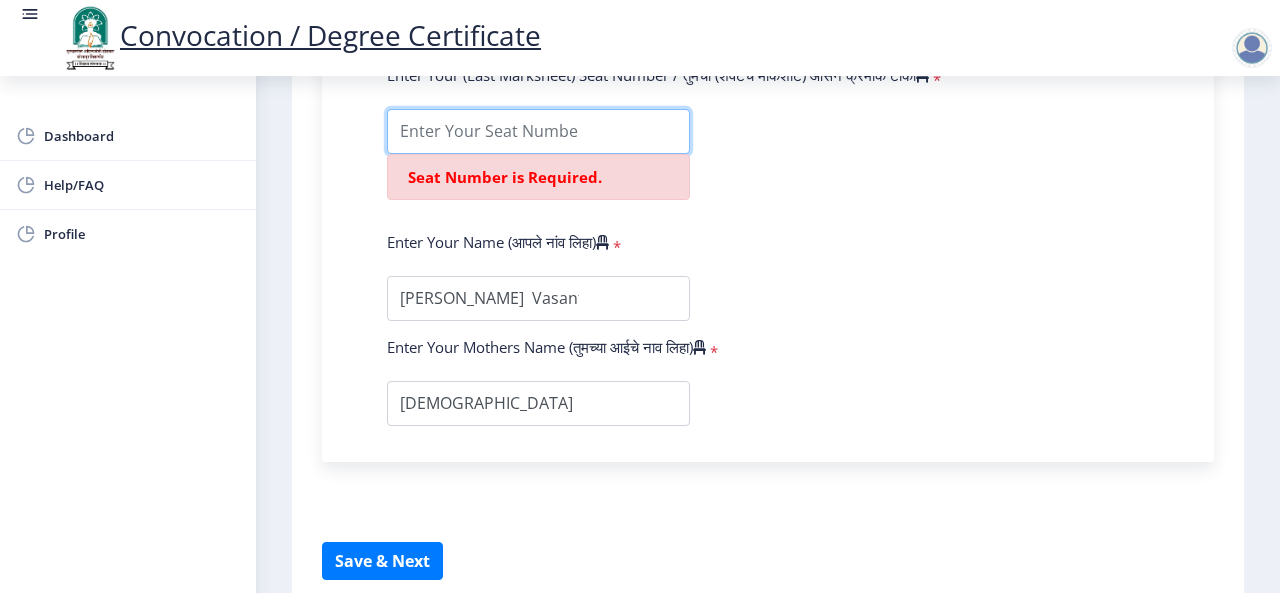click at bounding box center [538, 131] 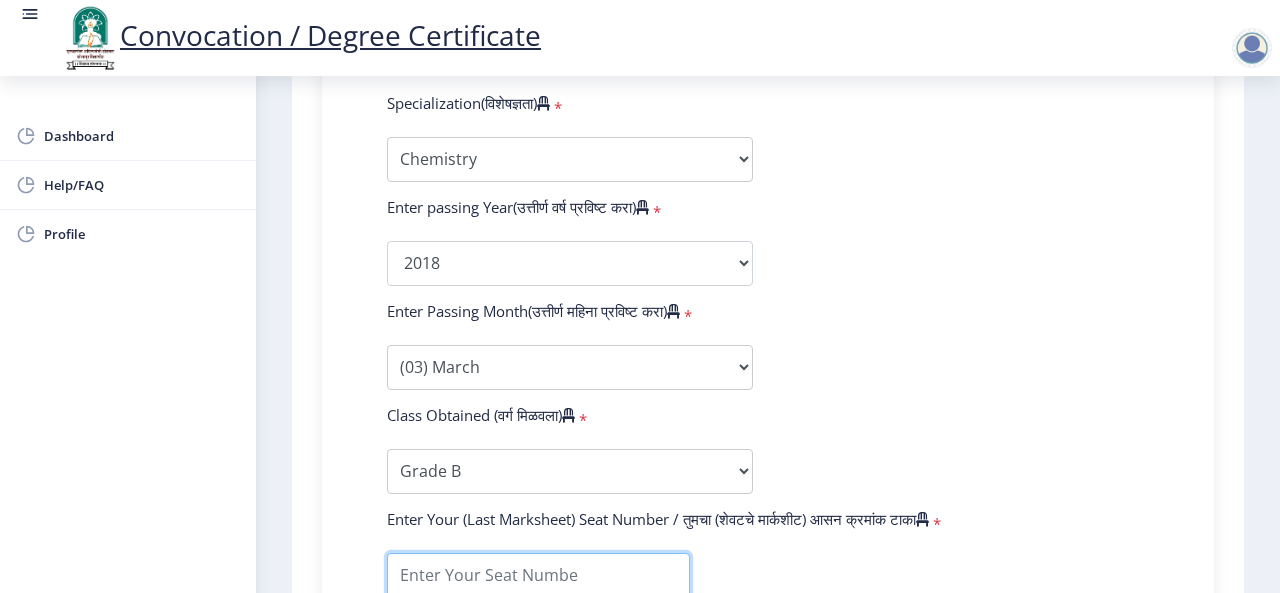 scroll, scrollTop: 907, scrollLeft: 0, axis: vertical 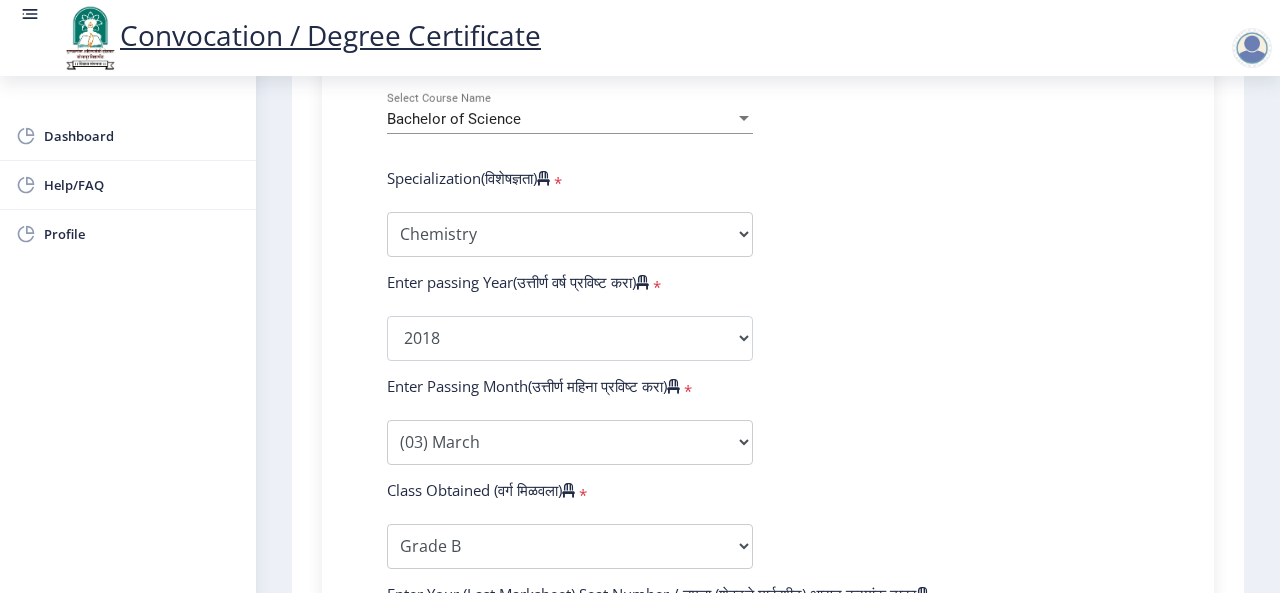 click on "Enter Your PRN Number (तुमचा पीआरएन (कायम नोंदणी क्रमांक) एंटर करा)   * Student Type (विद्यार्थी प्रकार)    * Select Student Type Regular External College Name(कॉलेजचे नाव)   * Sangameshwar College, (Solapur) (SAN) Select College Name Course Name(अभ्यासक्रमाचे नाव)   * Bachelor of Science Select Course Name  Specialization(विशेषज्ञता)   * Specialization Botany Chemistry Computer Science Electronics Geology Mathematics Microbiology Physics Statistics Zoology Other Enter passing Year(उत्तीर्ण वर्ष प्रविष्ट करा)   *  2025   2024   2023   2022   2021   2020   2019   2018   2017   2016   2015   2014   2013   2012   2011   2010   2009   2008   2007   2006   2005   2004   2003   2002   2001   2000   1999   1998   1997   1996   1995   1994   1993   1992   1991   1990   1989   1988   1987" 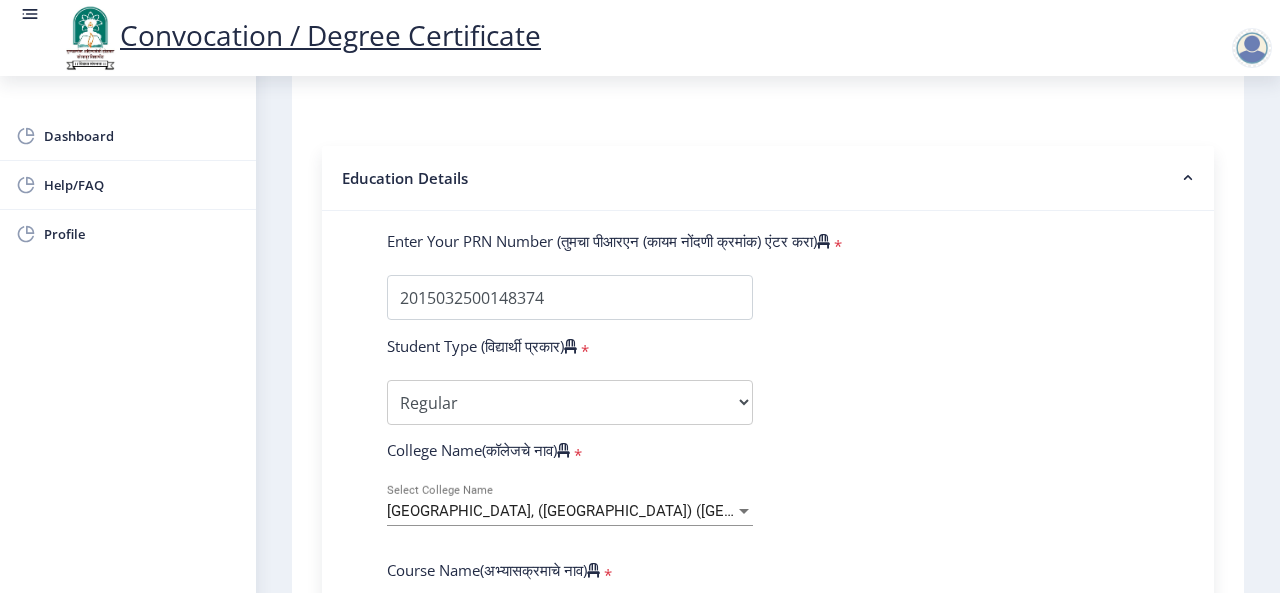 scroll, scrollTop: 728, scrollLeft: 0, axis: vertical 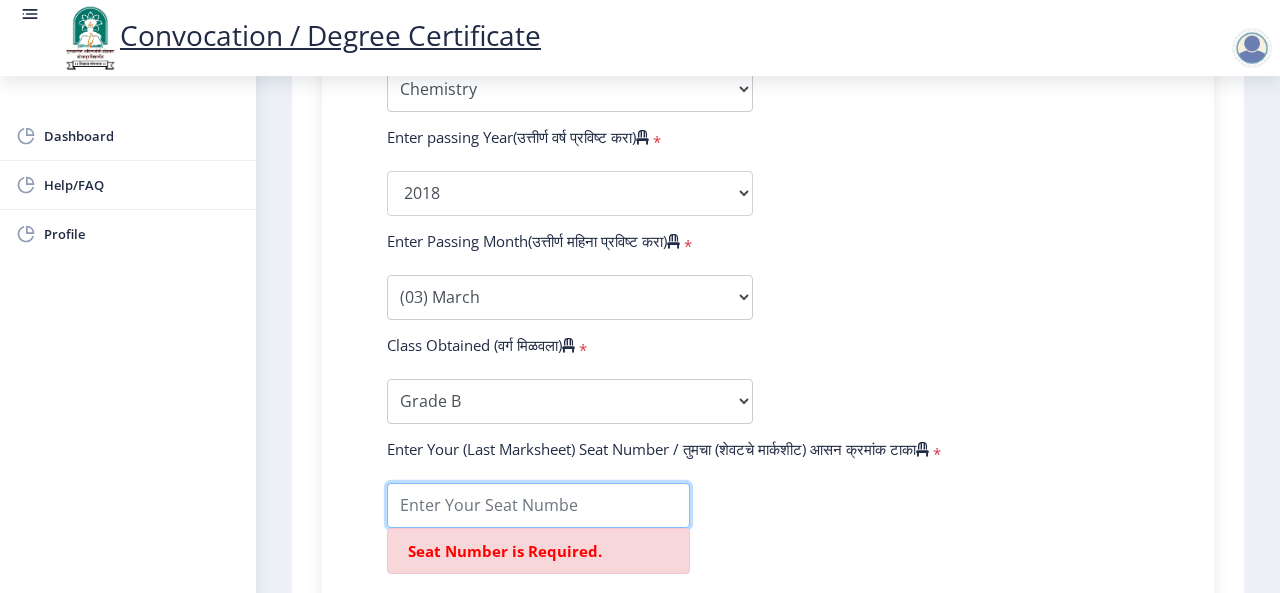 click at bounding box center (538, 505) 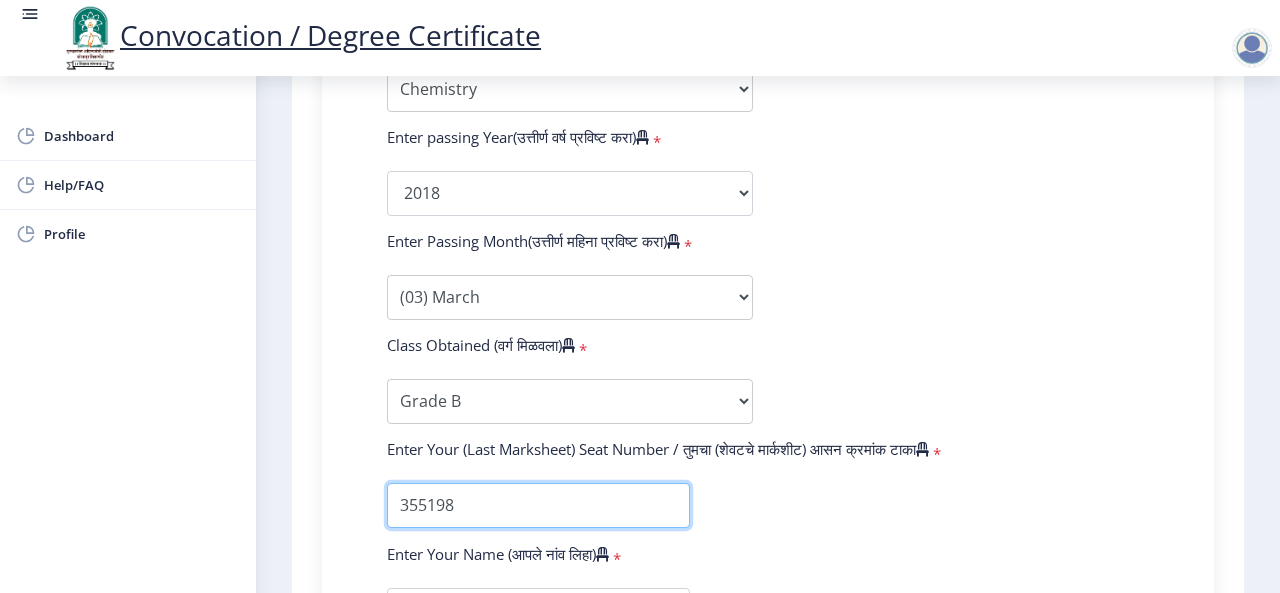 type on "355198" 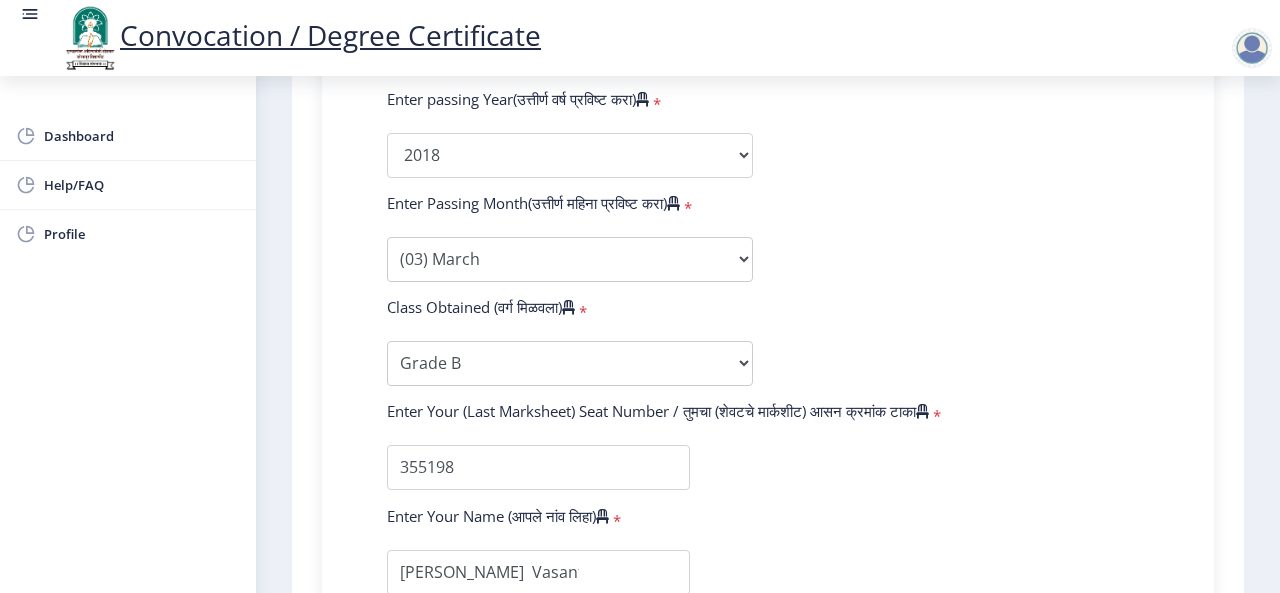 scroll, scrollTop: 1451, scrollLeft: 0, axis: vertical 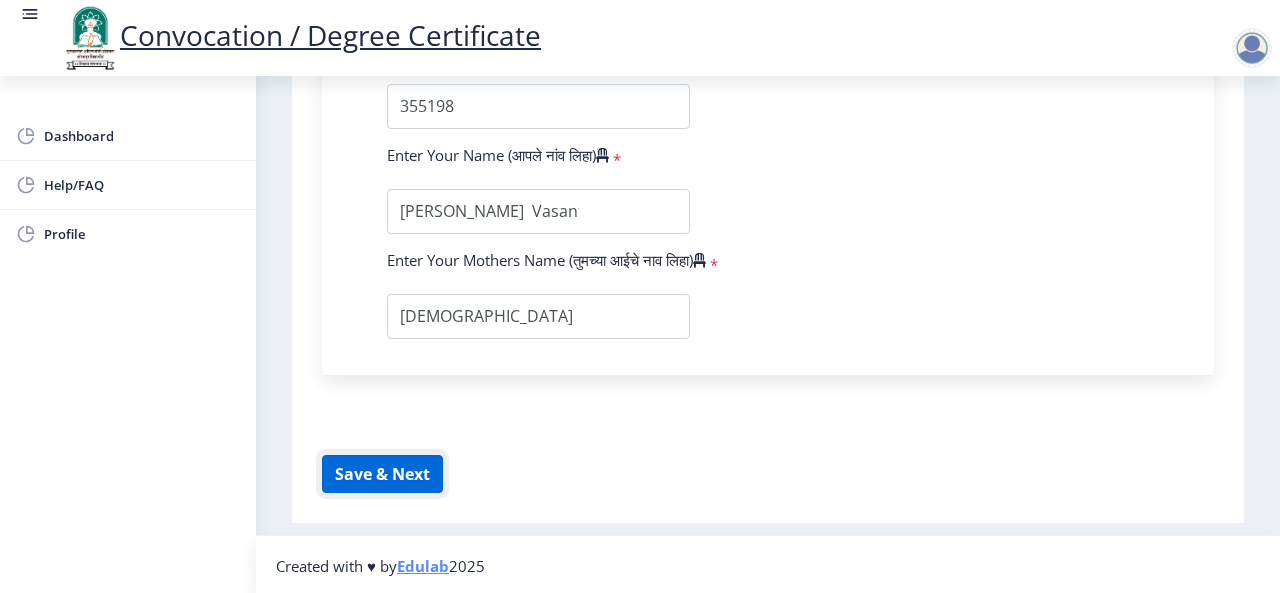 click on "Save & Next" 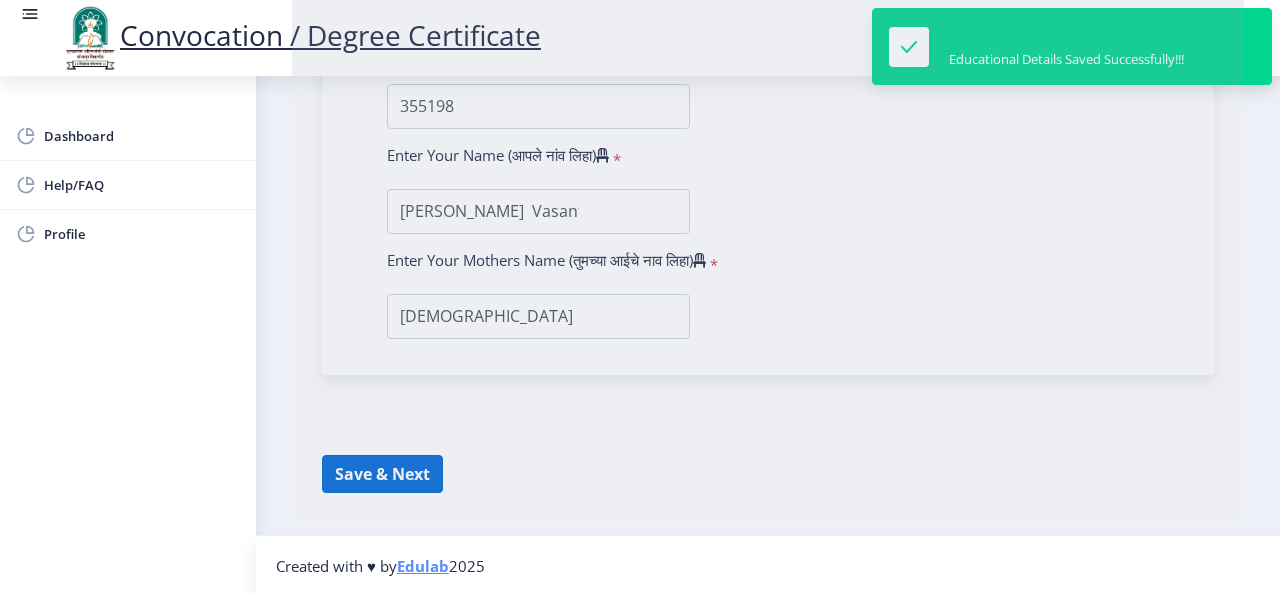 select 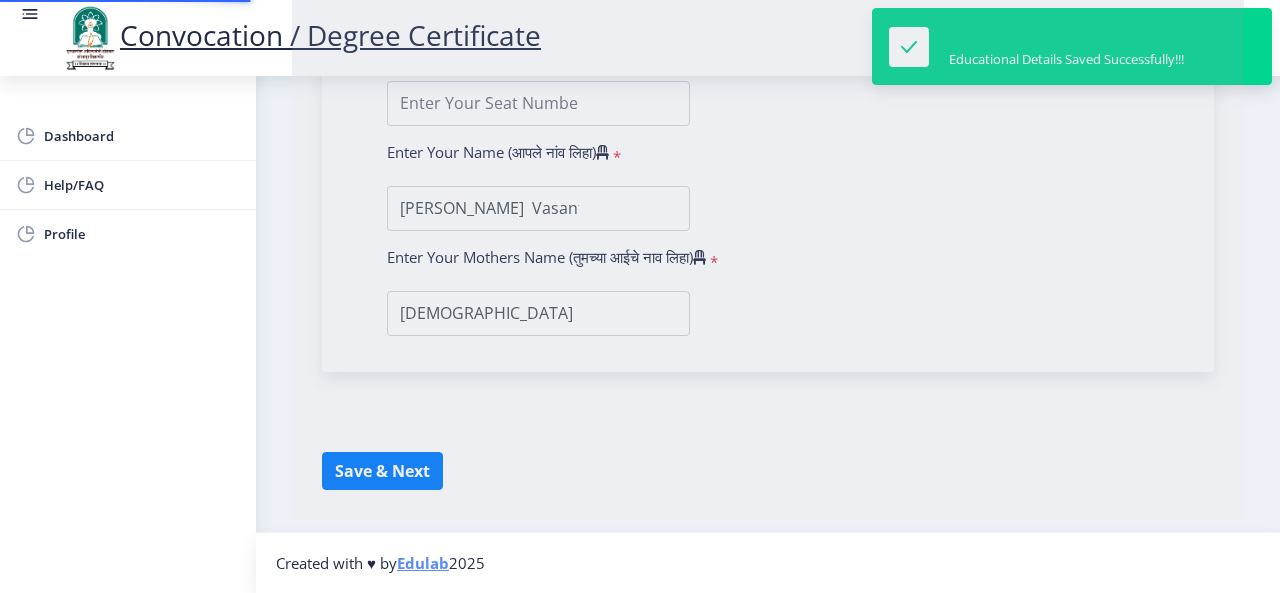 scroll, scrollTop: 0, scrollLeft: 0, axis: both 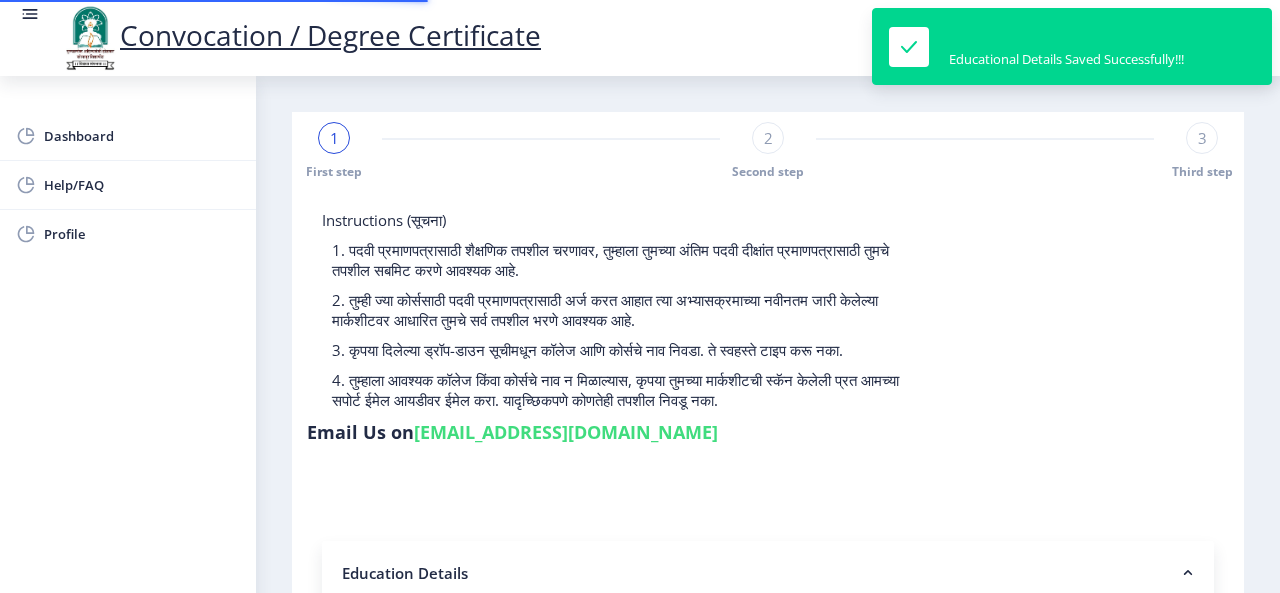 type on "2015032500148374" 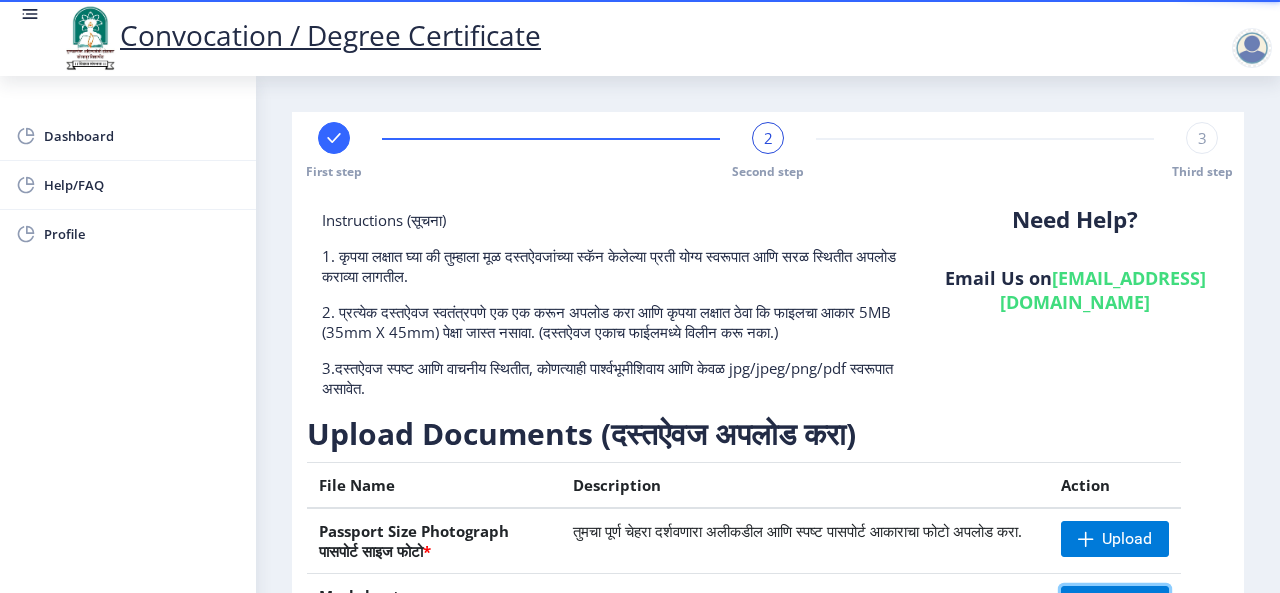 scroll, scrollTop: 26, scrollLeft: 0, axis: vertical 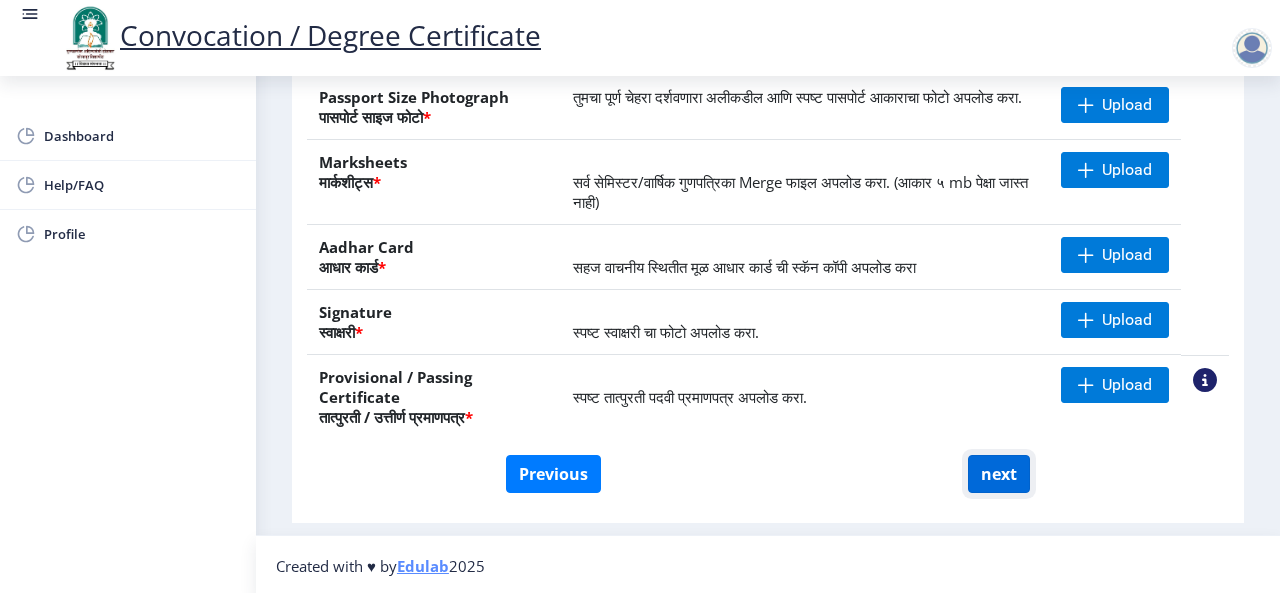 click on "next" 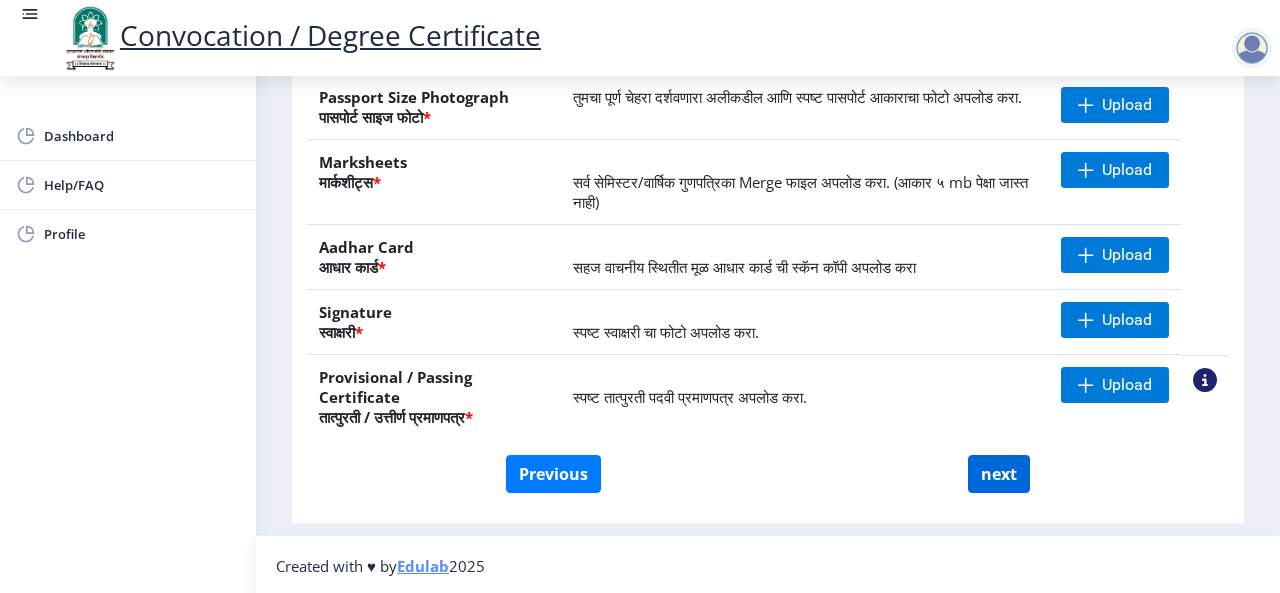 select 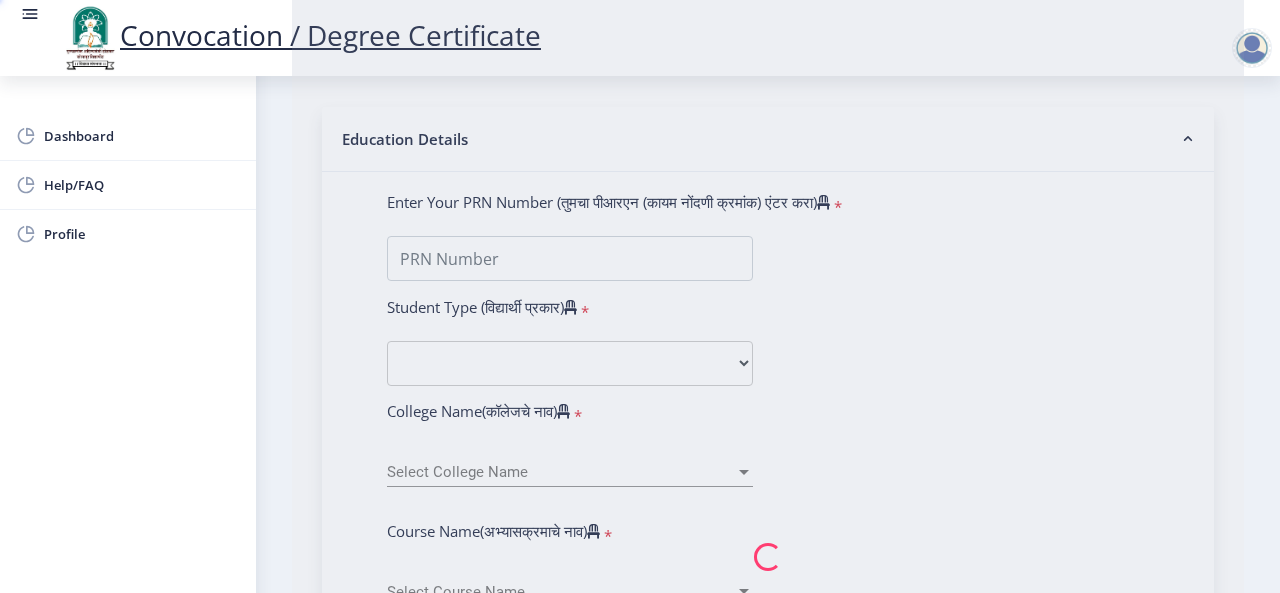 scroll, scrollTop: 0, scrollLeft: 0, axis: both 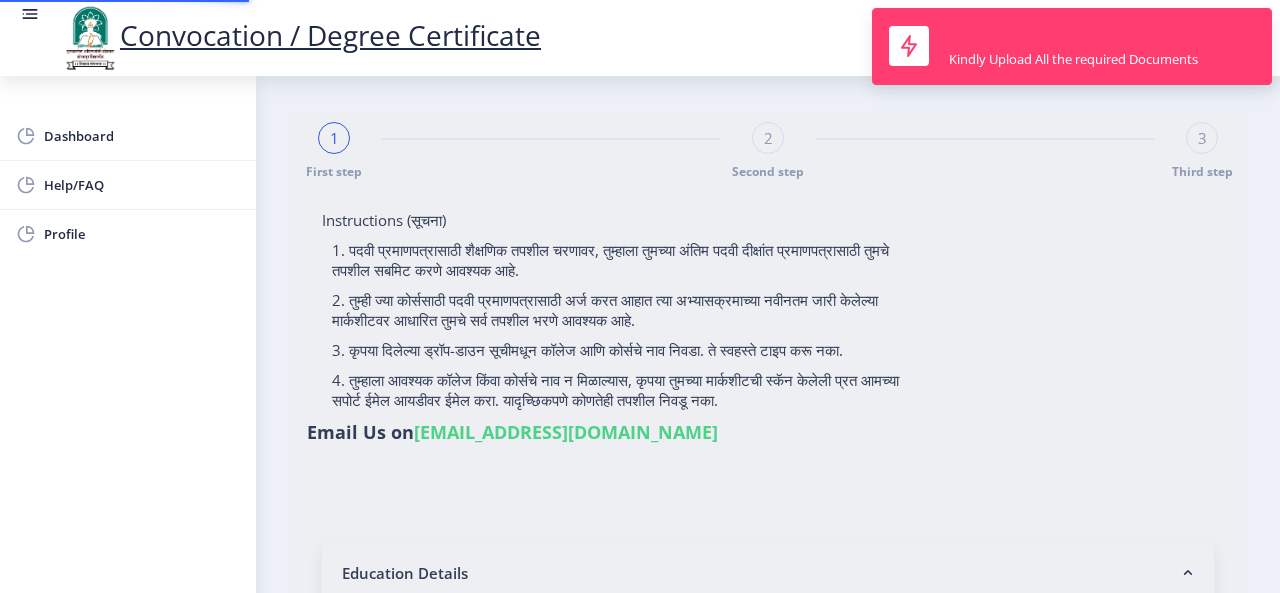 type on "2015032500148374" 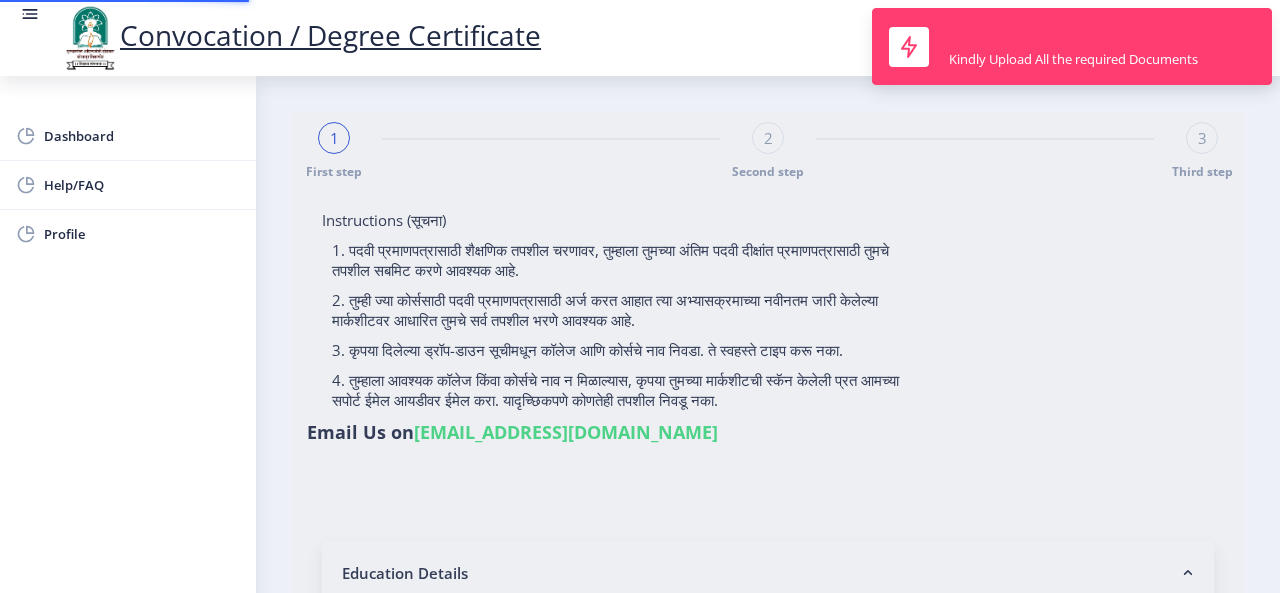 select on "Chemistry" 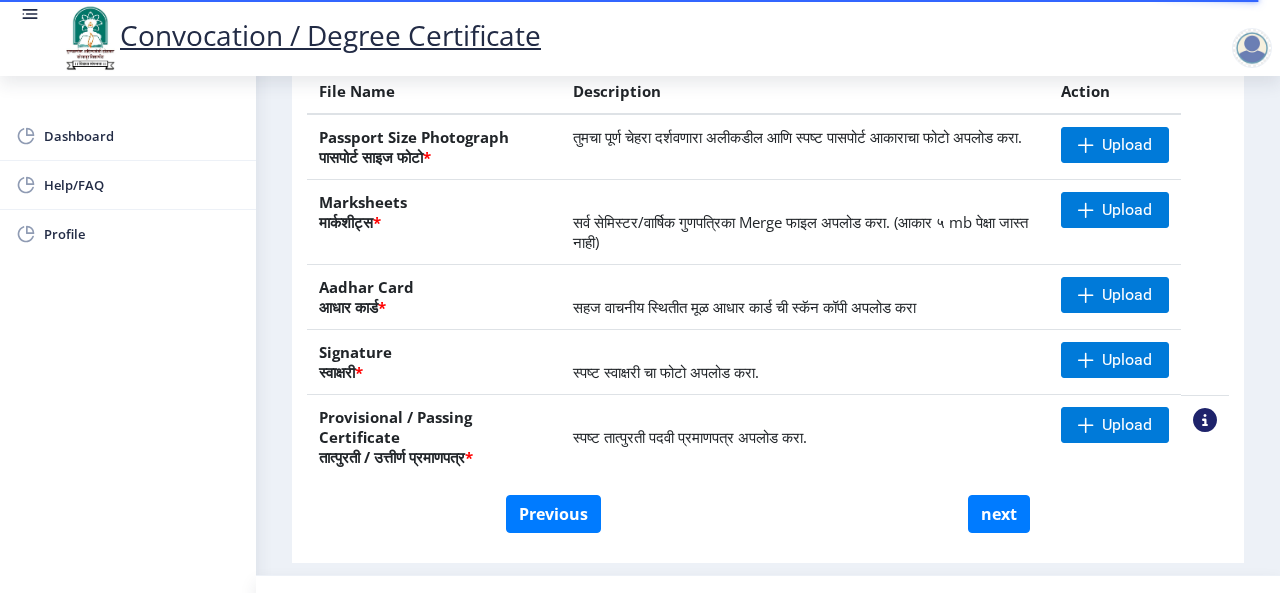 scroll, scrollTop: 434, scrollLeft: 0, axis: vertical 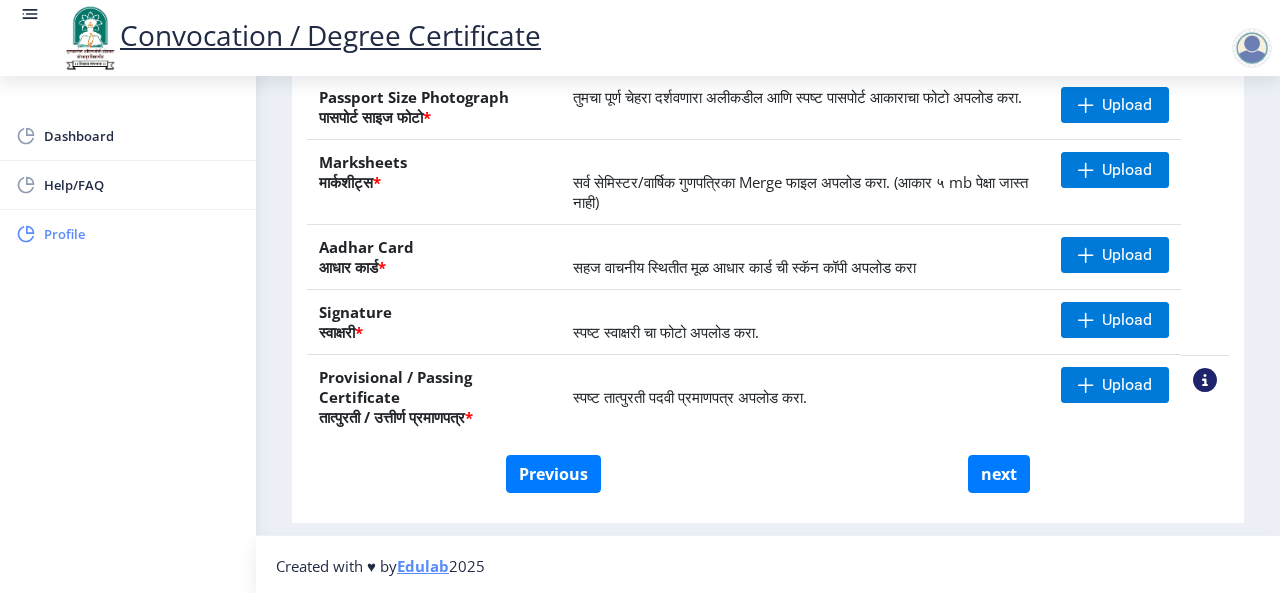 click on "Profile" 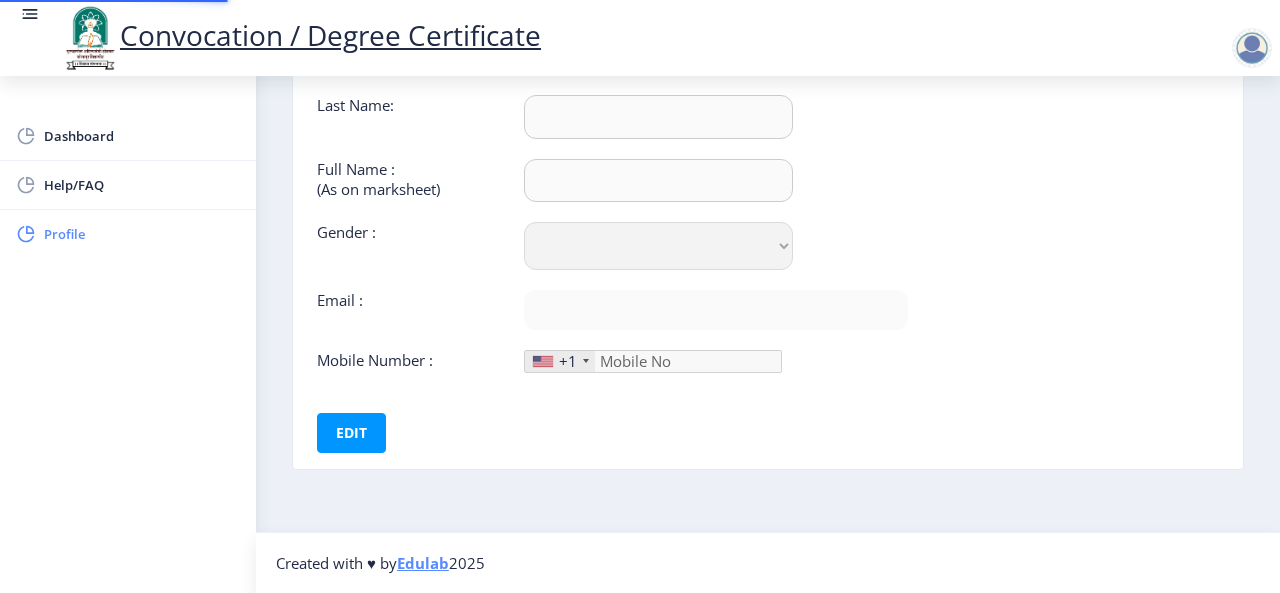scroll, scrollTop: 0, scrollLeft: 0, axis: both 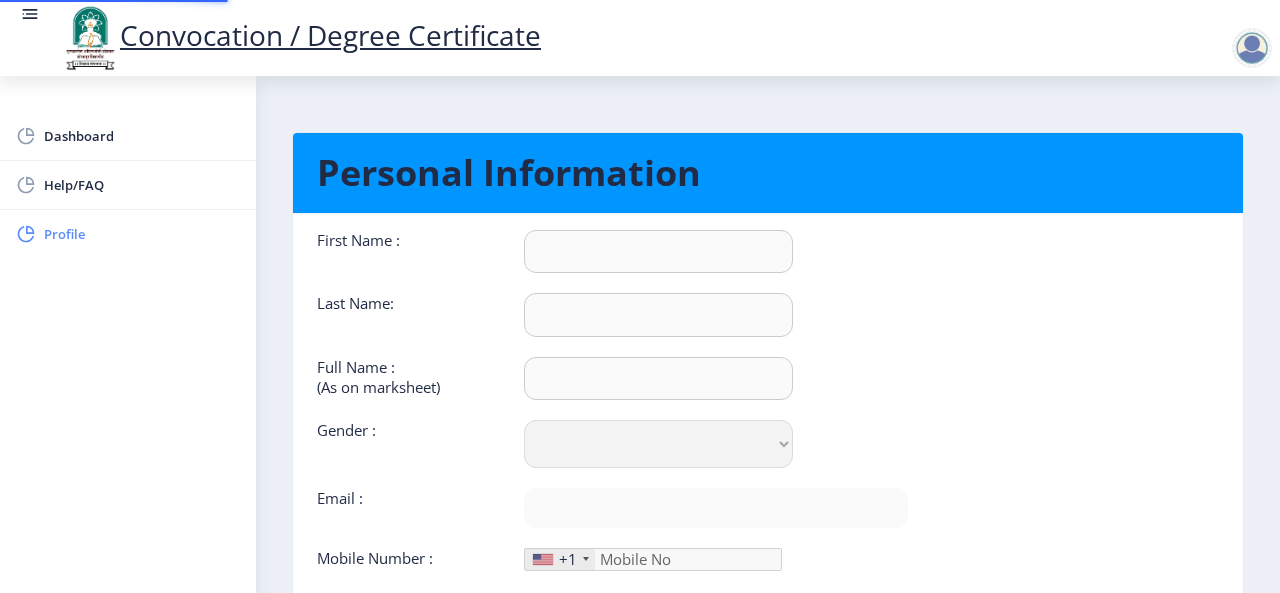 type on "[PERSON_NAME]" 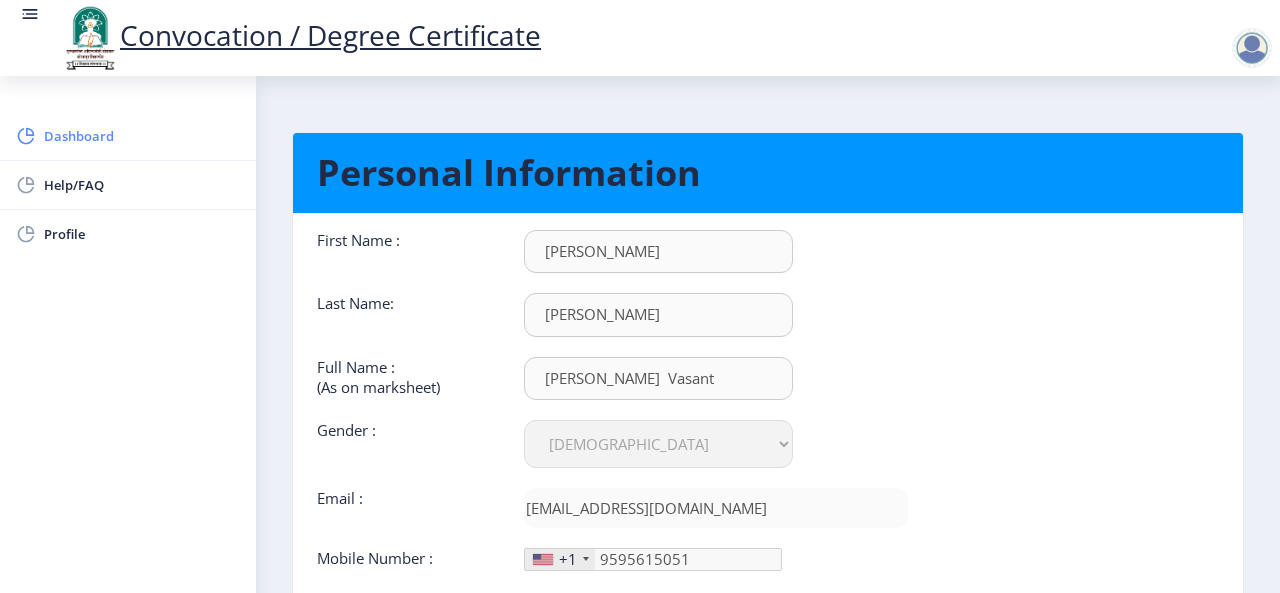 click on "Dashboard" 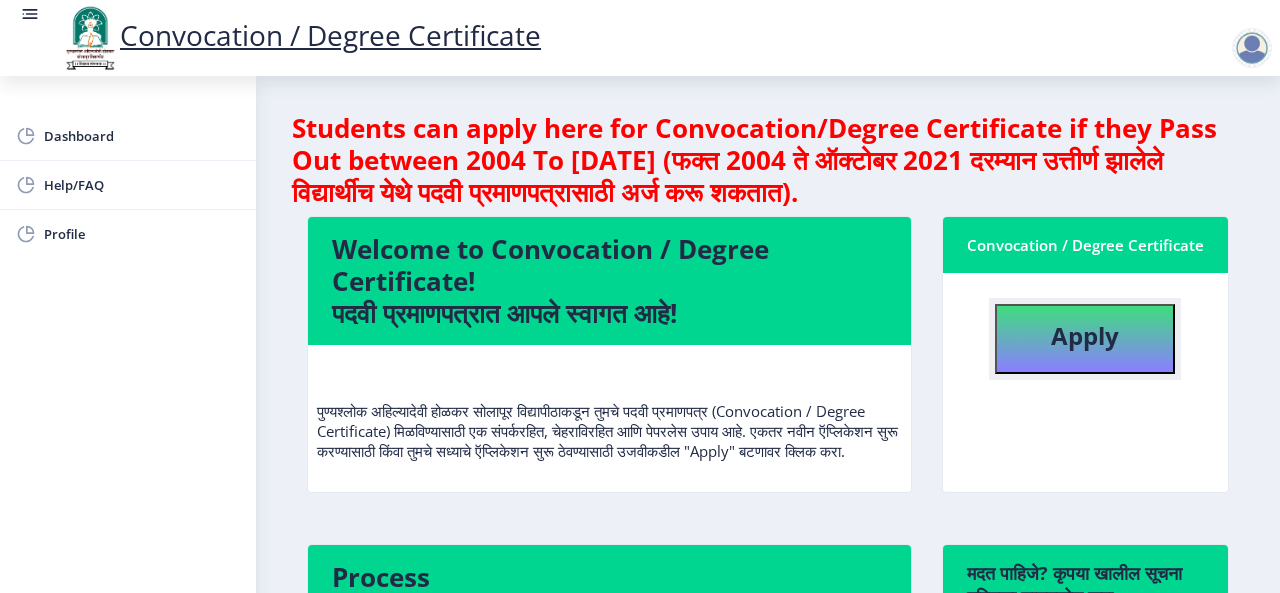 type 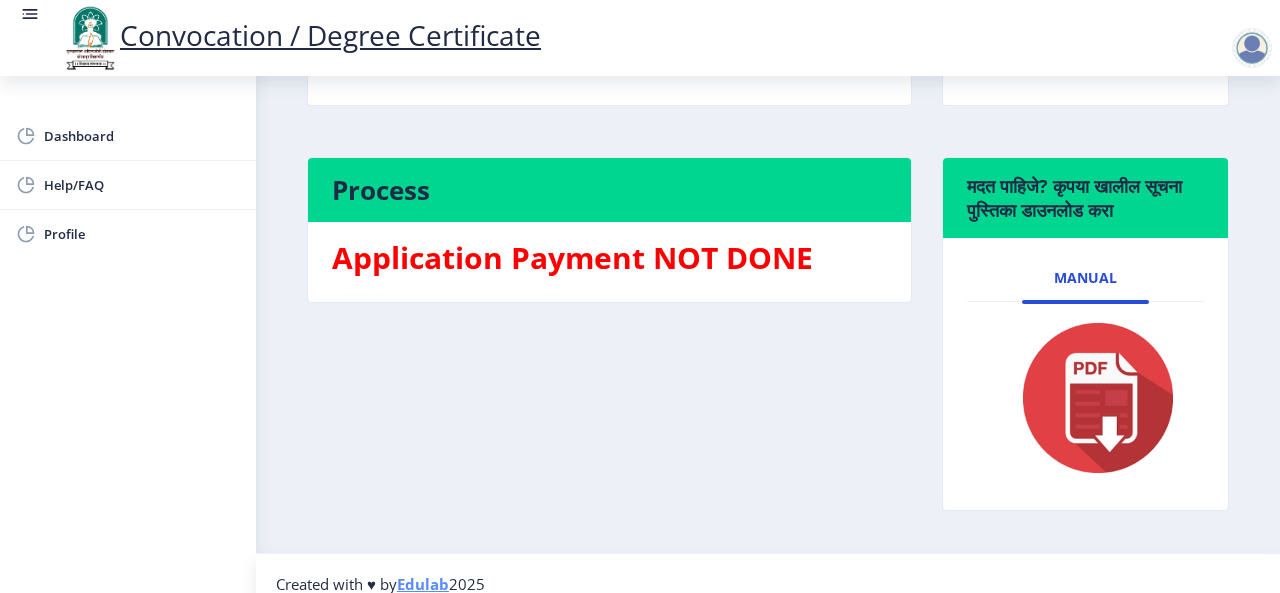 type 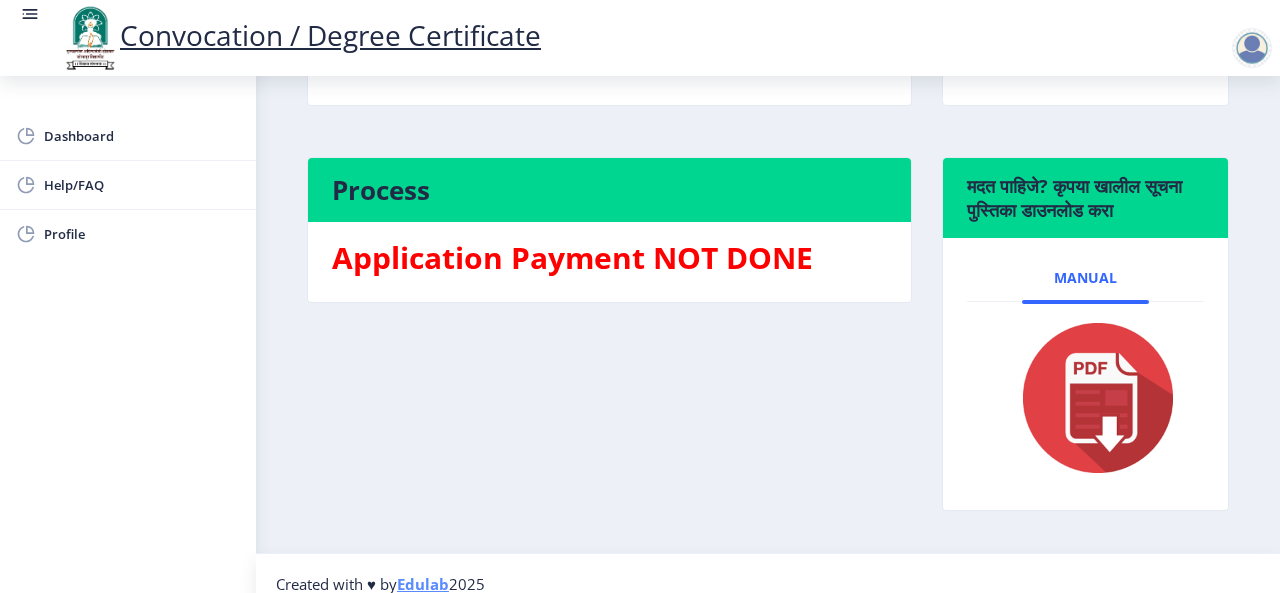 scroll, scrollTop: 406, scrollLeft: 0, axis: vertical 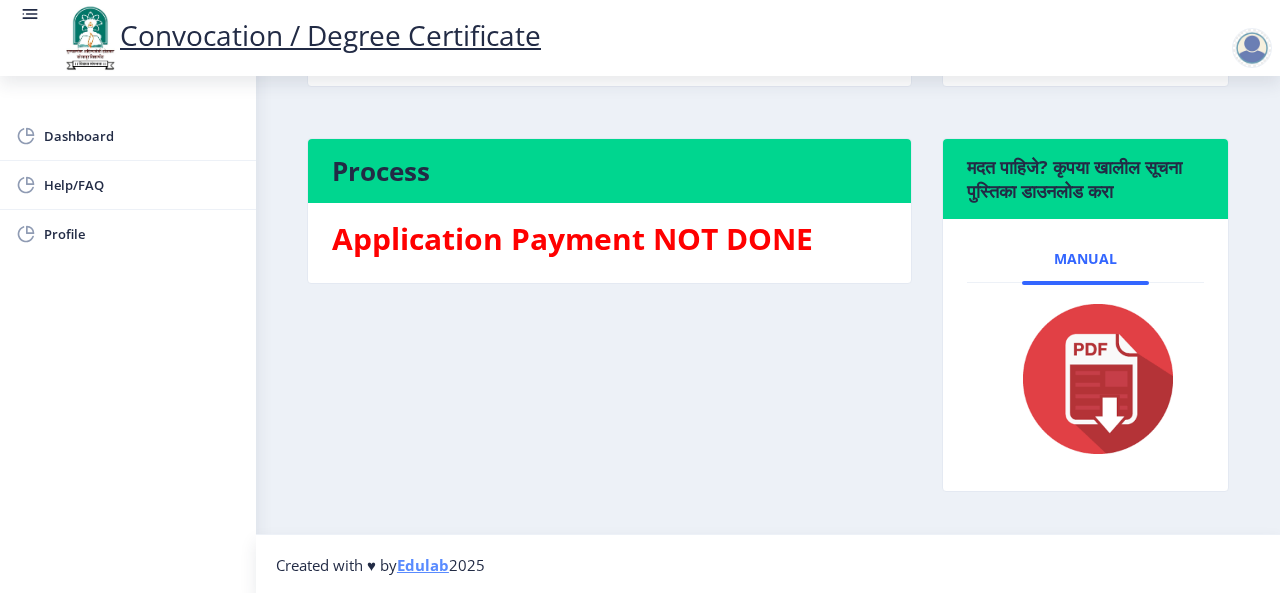 click 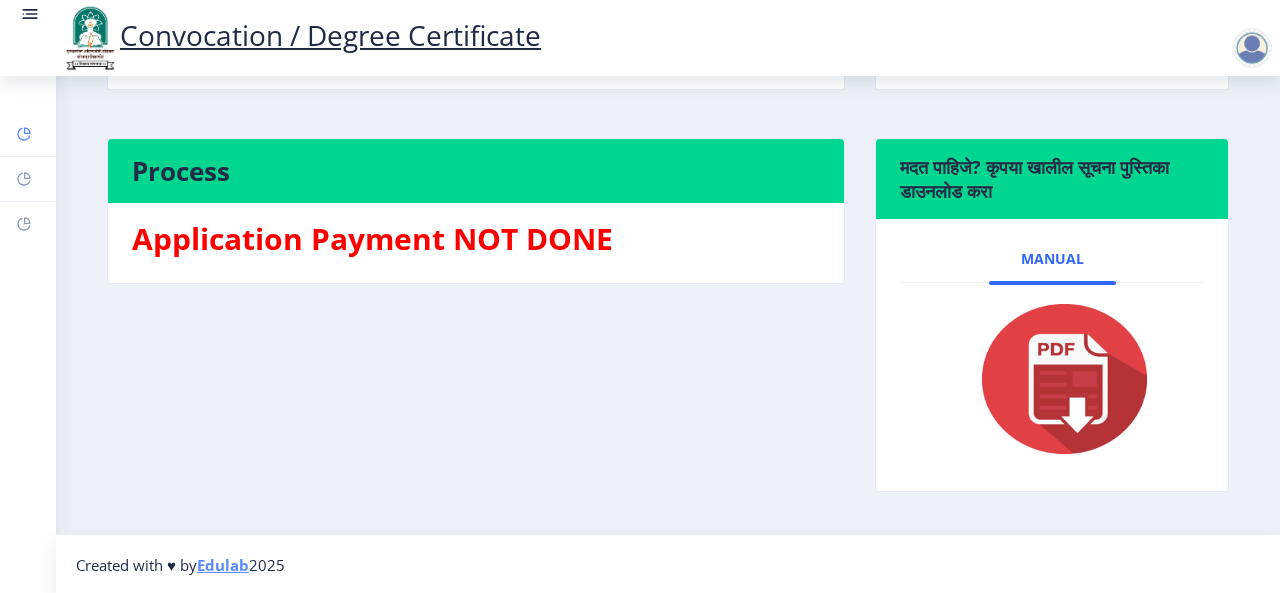 click on "Dashboard" 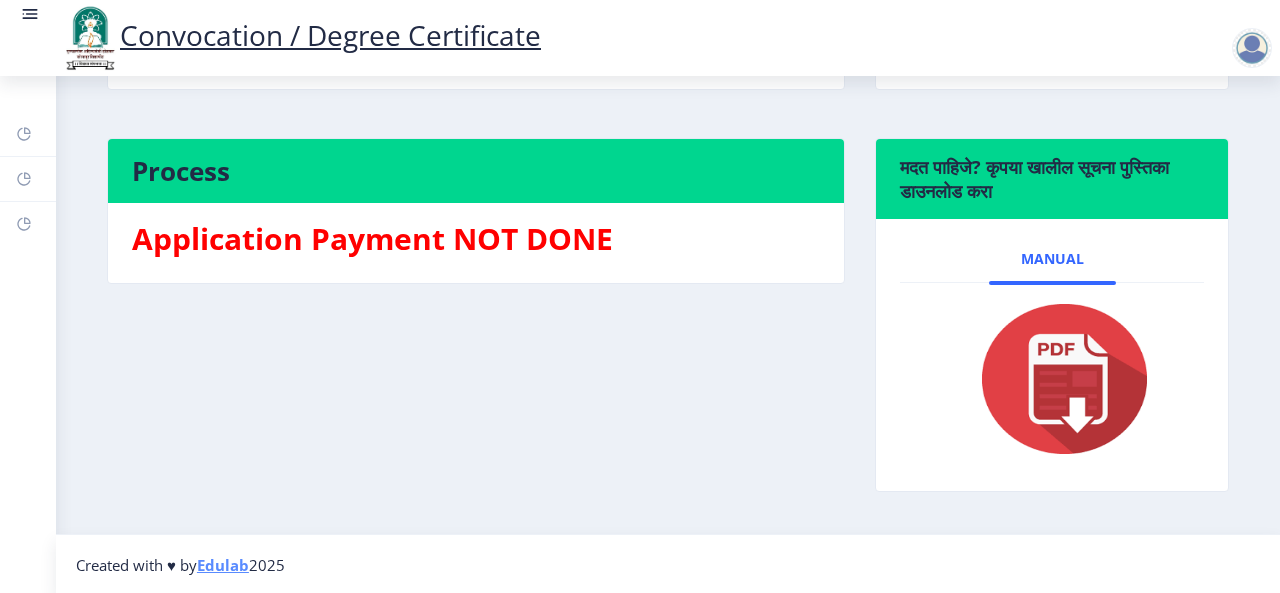 click on "Convocation / Degree Certificate" 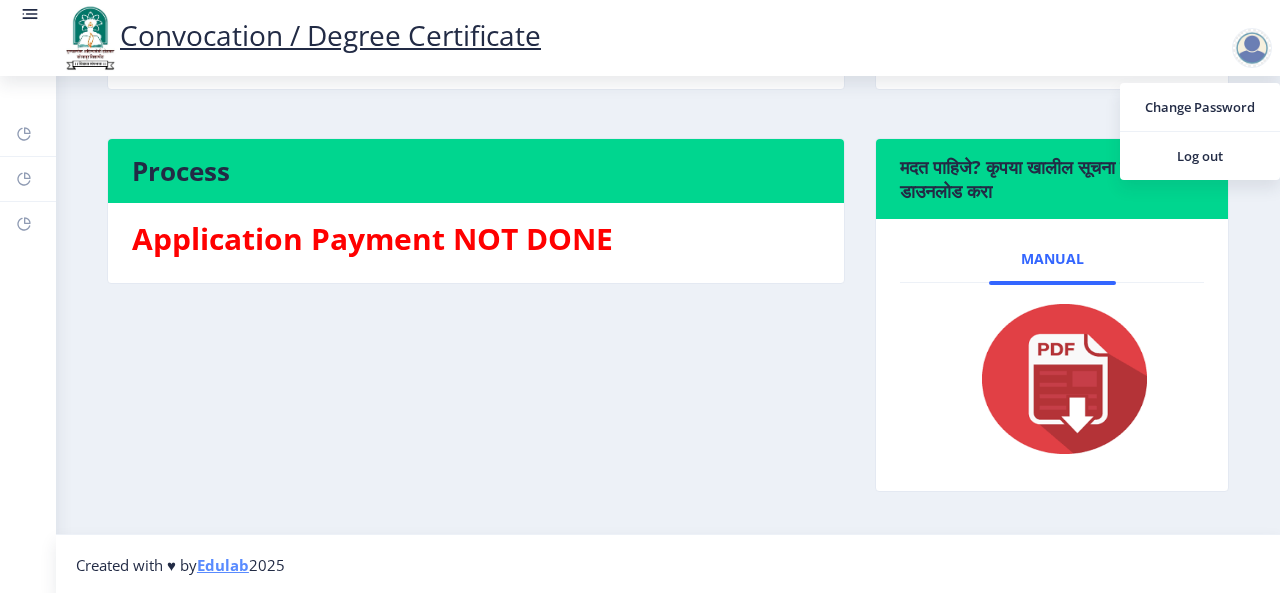 click on "Process Application Payment NOT DONE" 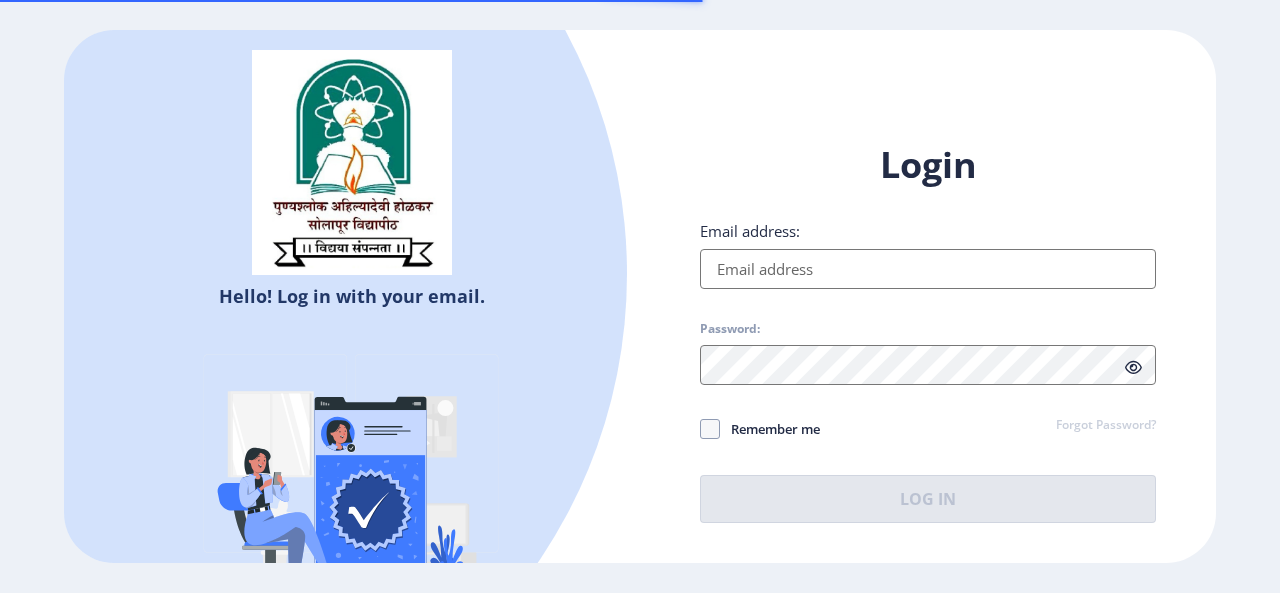 scroll, scrollTop: 0, scrollLeft: 0, axis: both 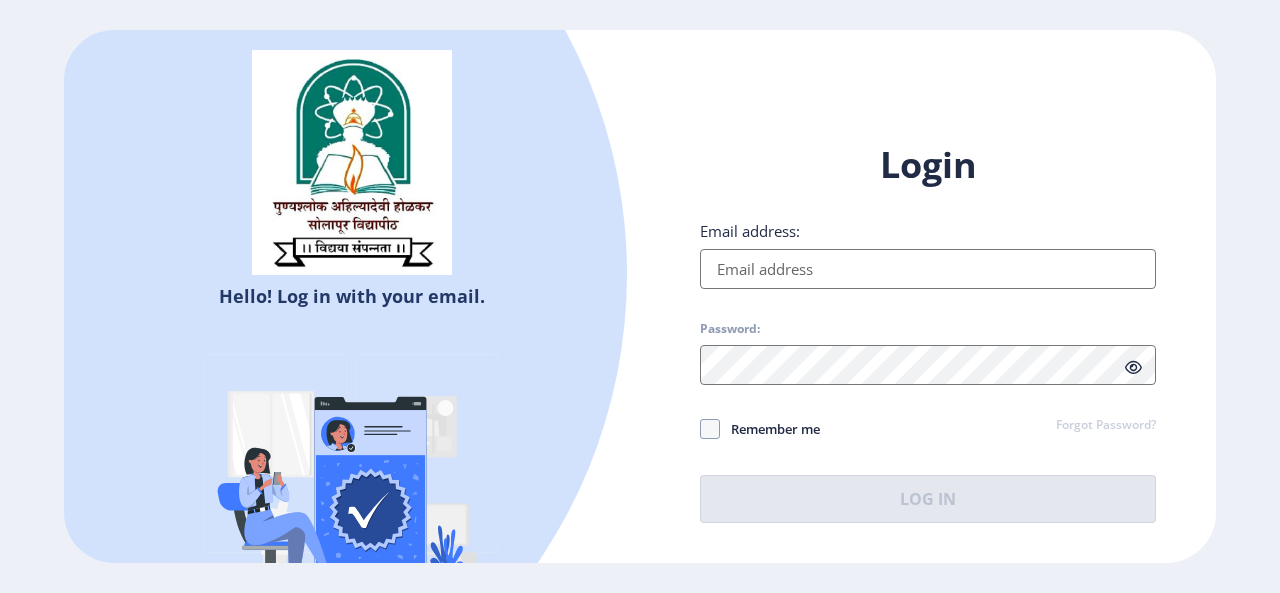 type on "[EMAIL_ADDRESS][DOMAIN_NAME]" 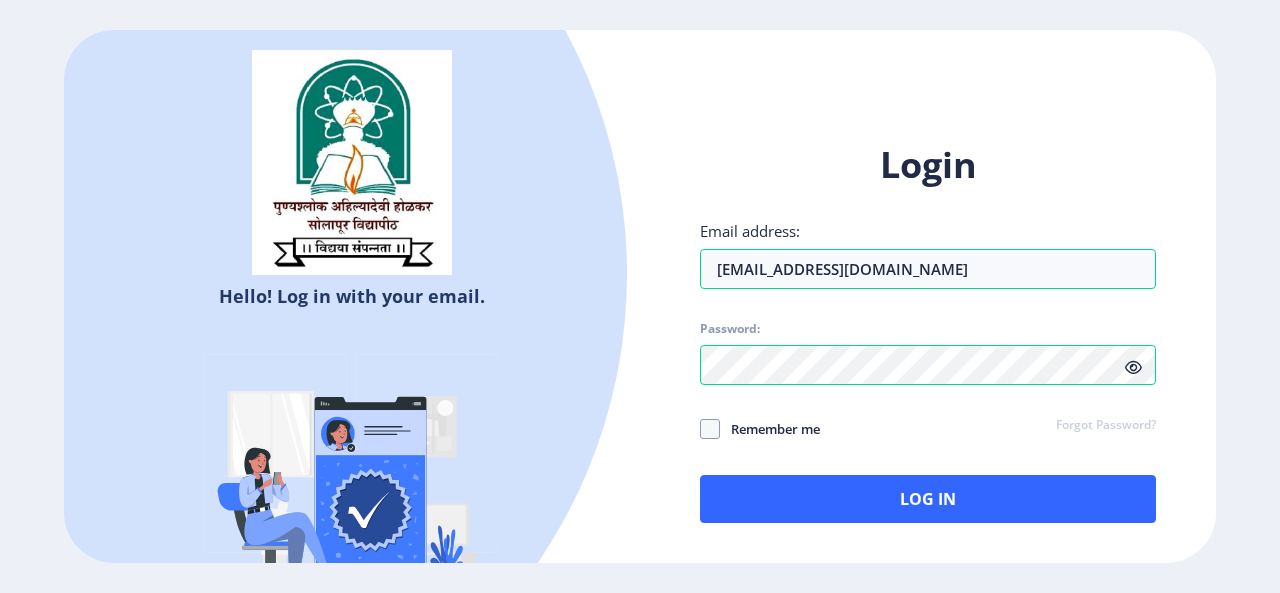 click 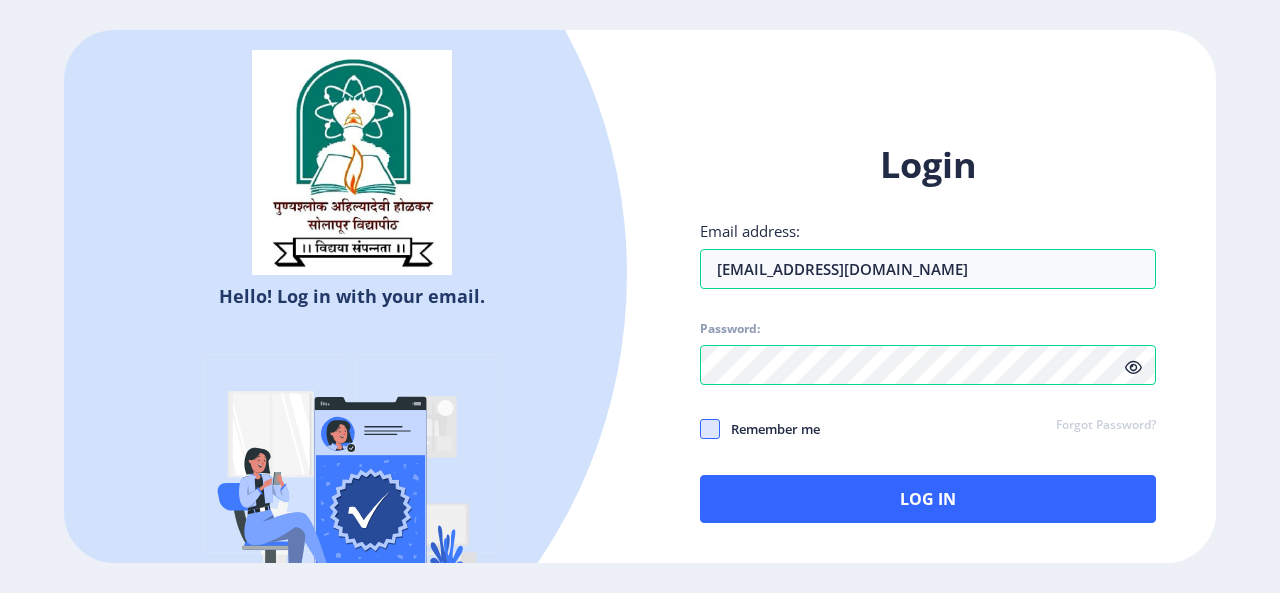 click 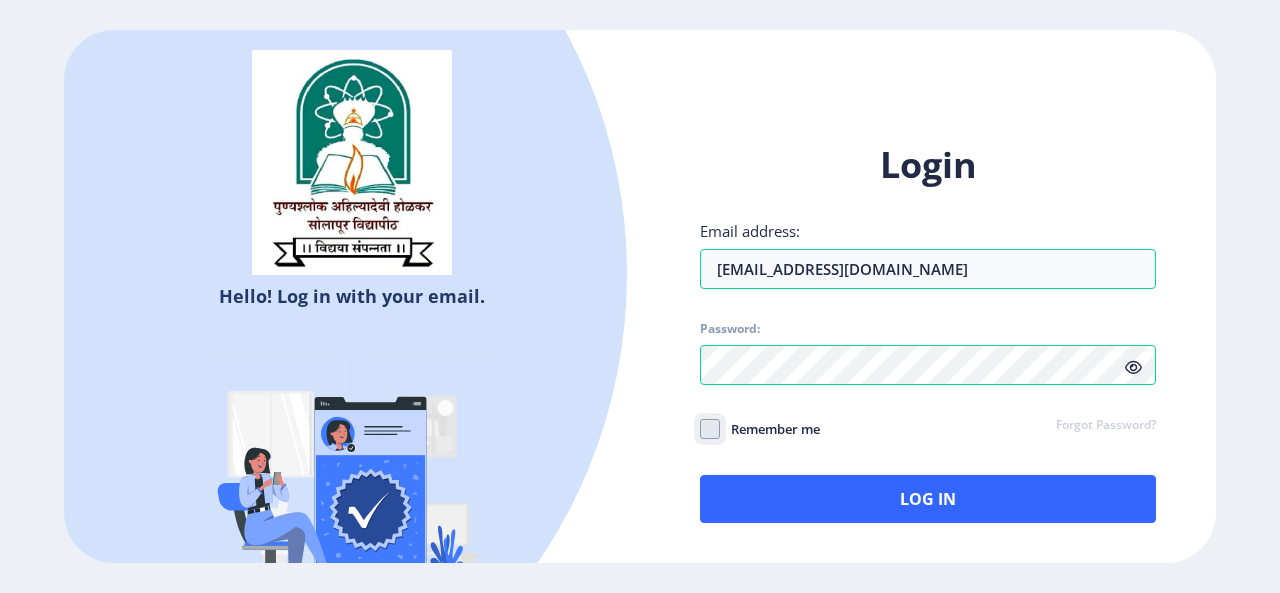 checkbox on "true" 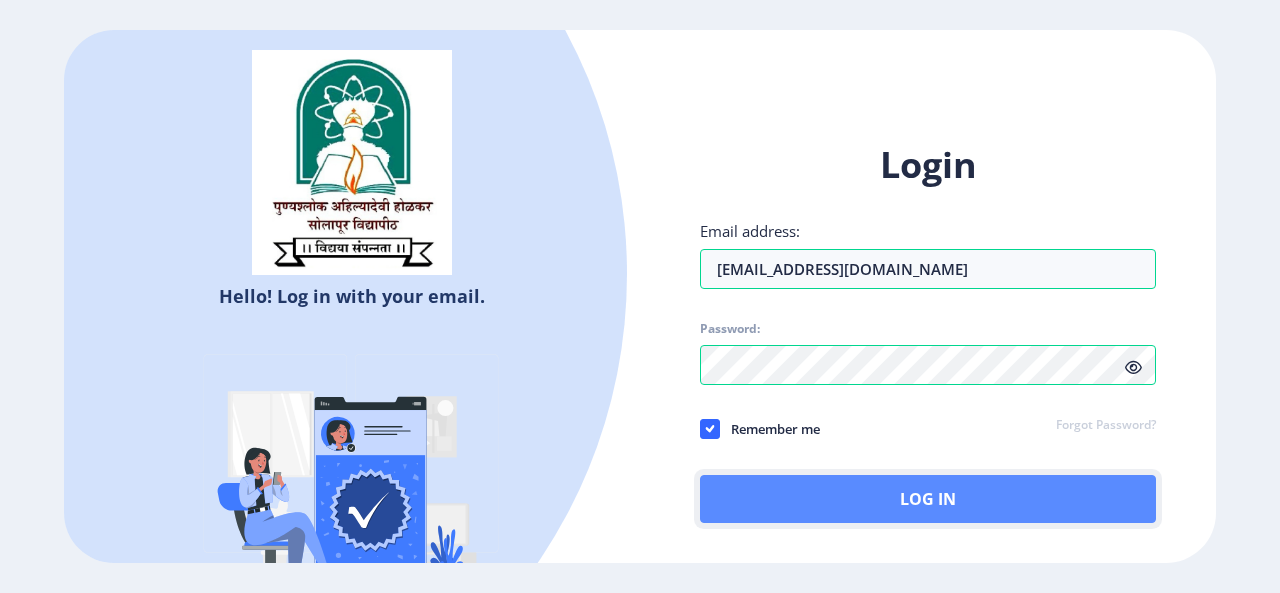click on "Log In" 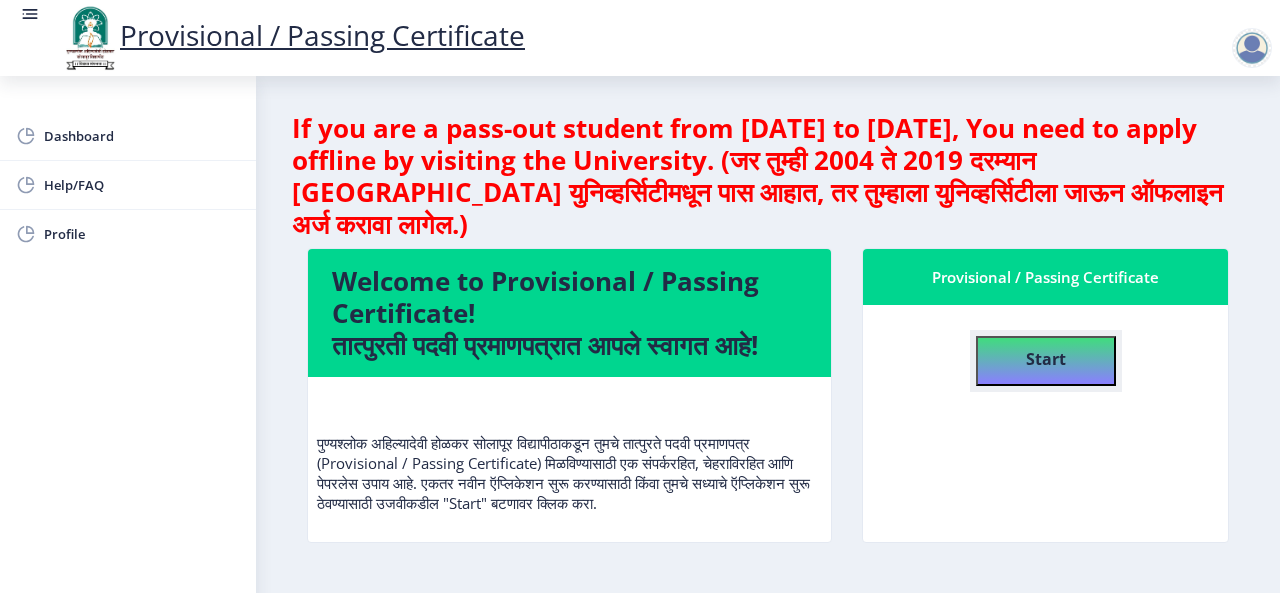 click on "Start" 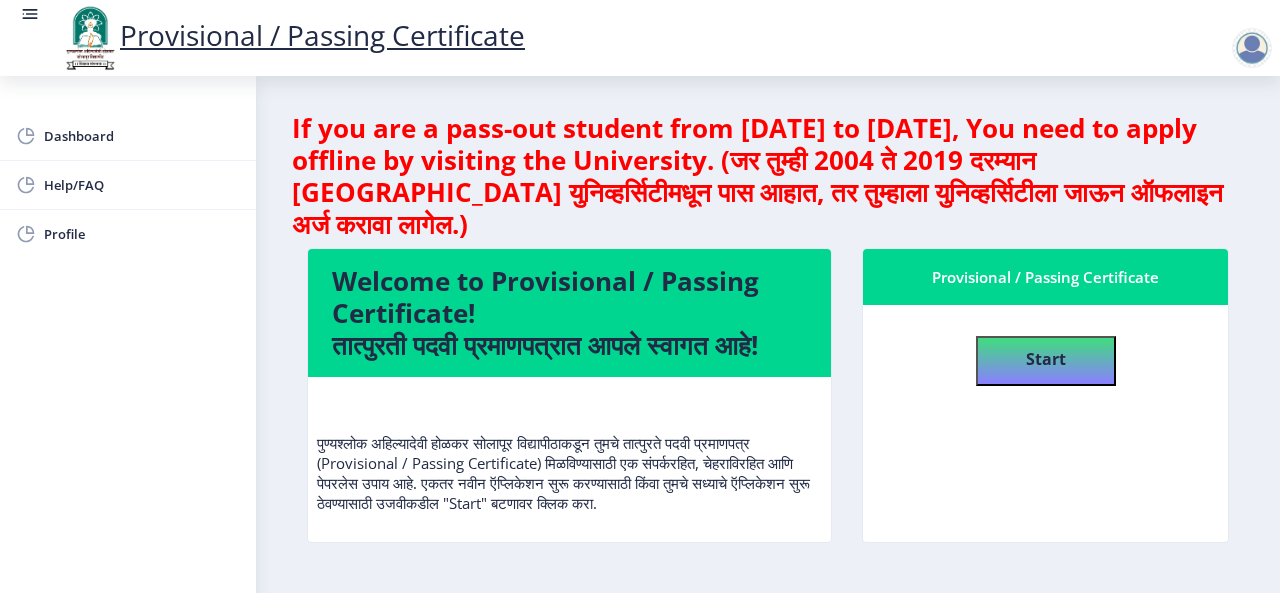 select 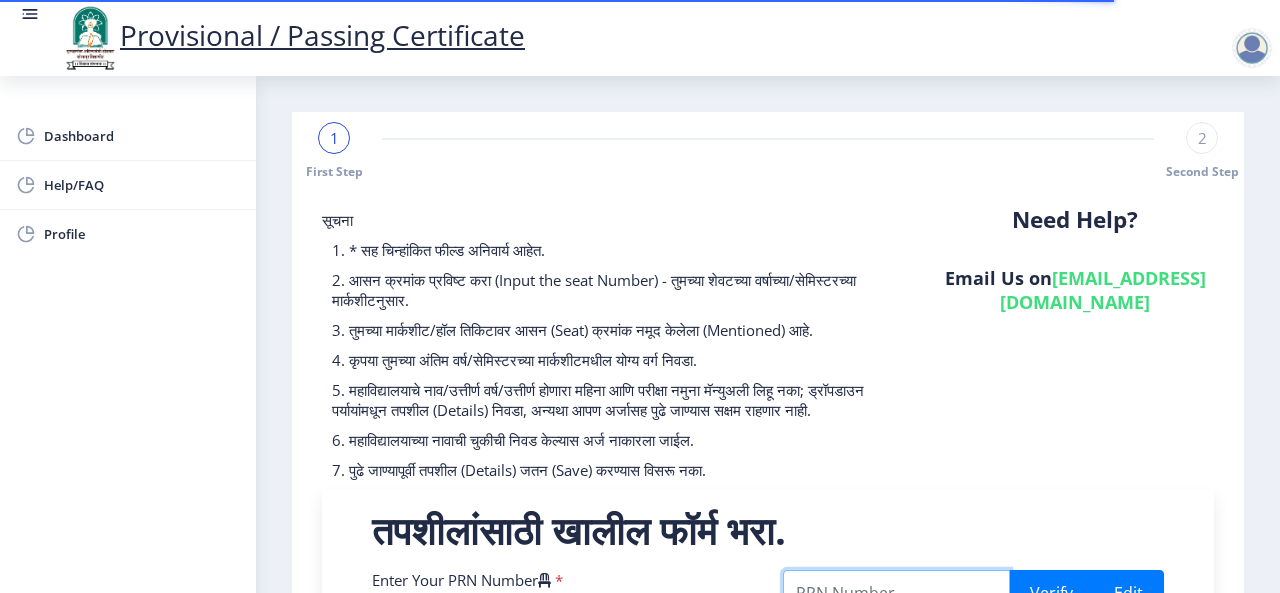 scroll, scrollTop: 42, scrollLeft: 0, axis: vertical 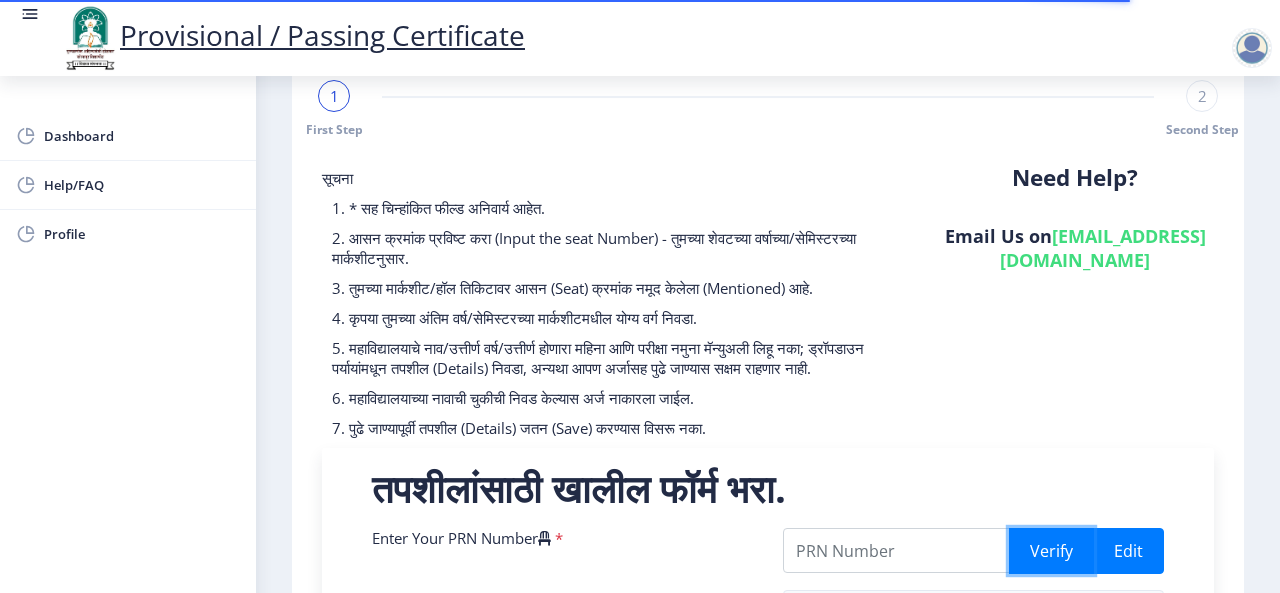 type 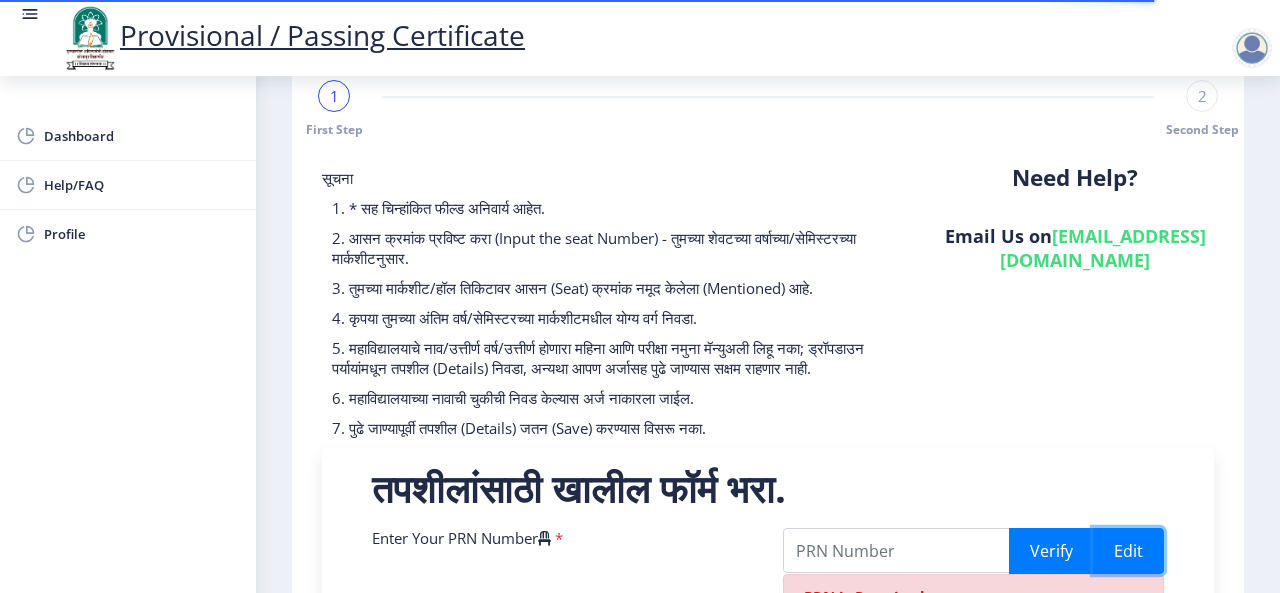type 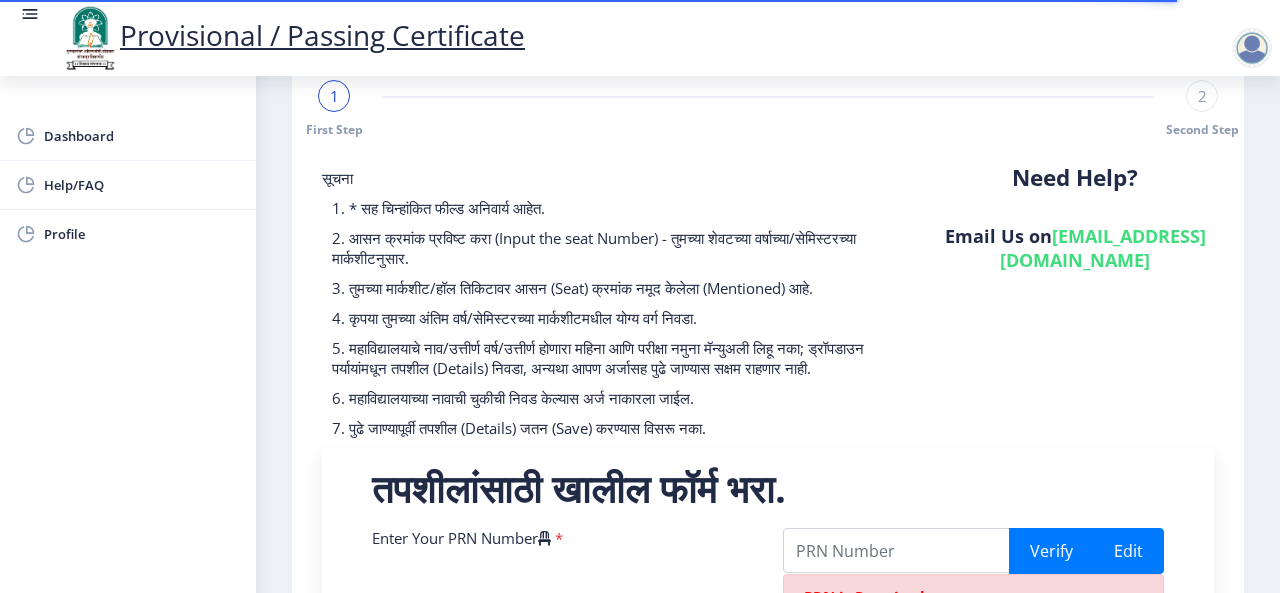scroll, scrollTop: 436, scrollLeft: 0, axis: vertical 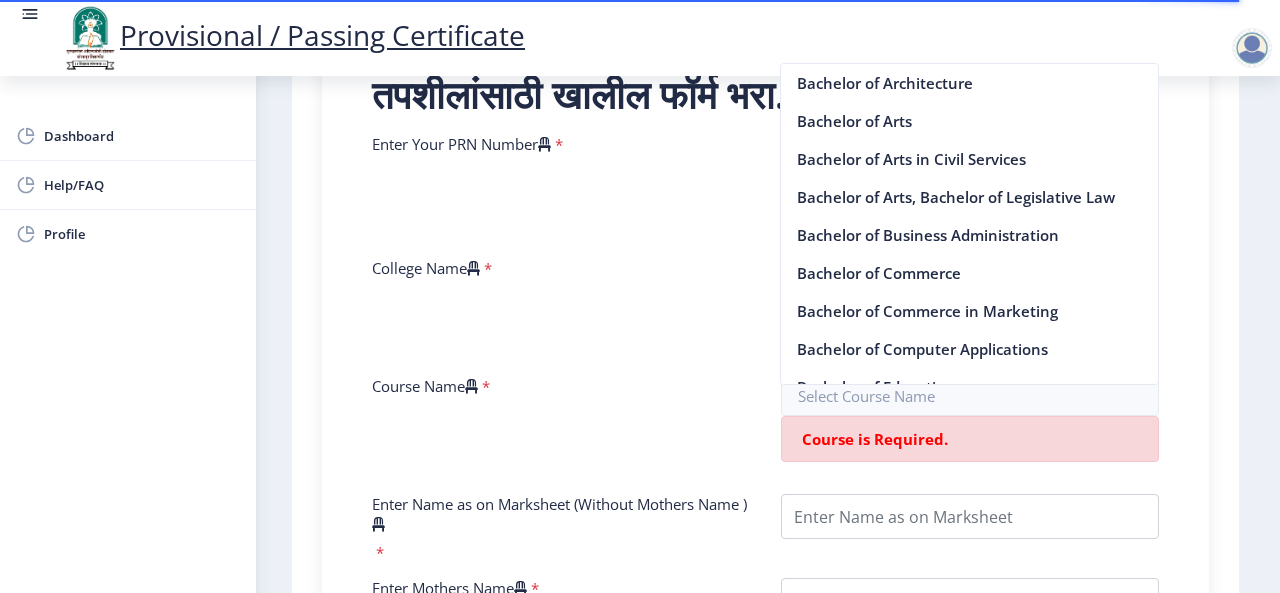 click on "College Name   *" at bounding box center (561, 309) 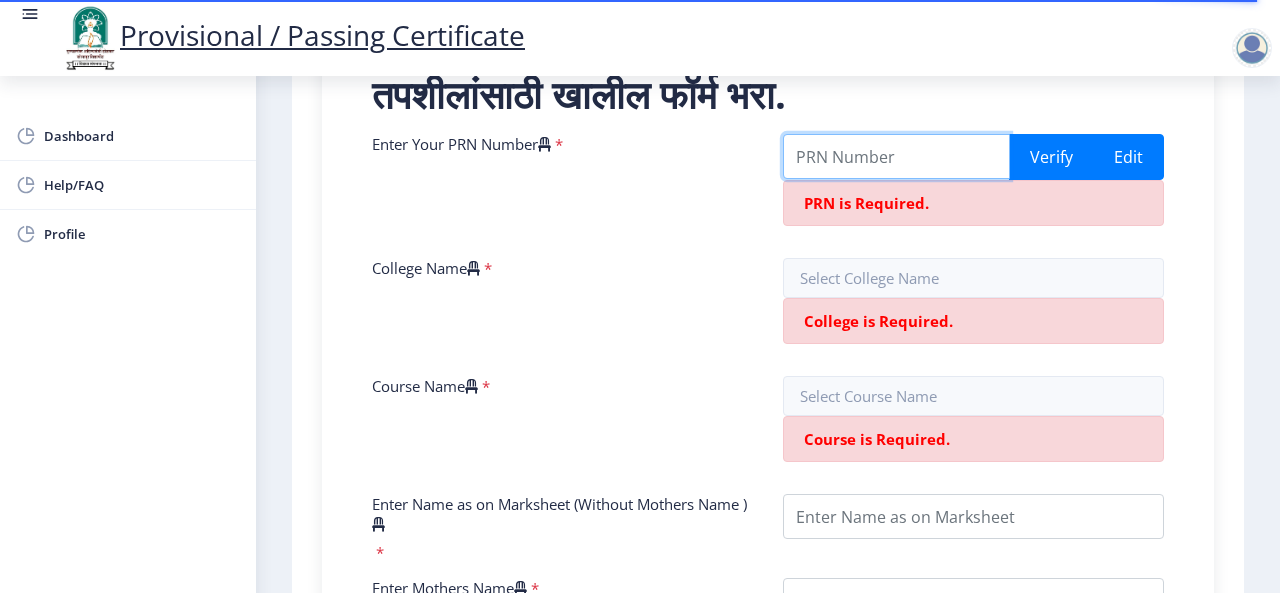 click on "Enter Your PRN Number" at bounding box center (896, 156) 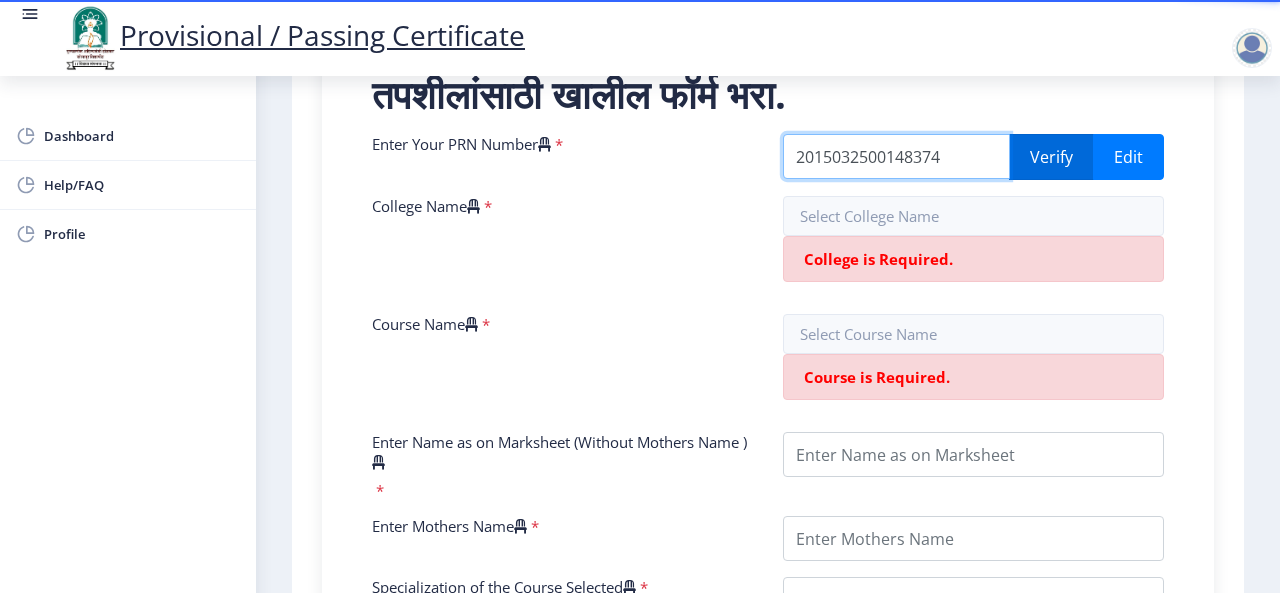 type on "2015032500148374" 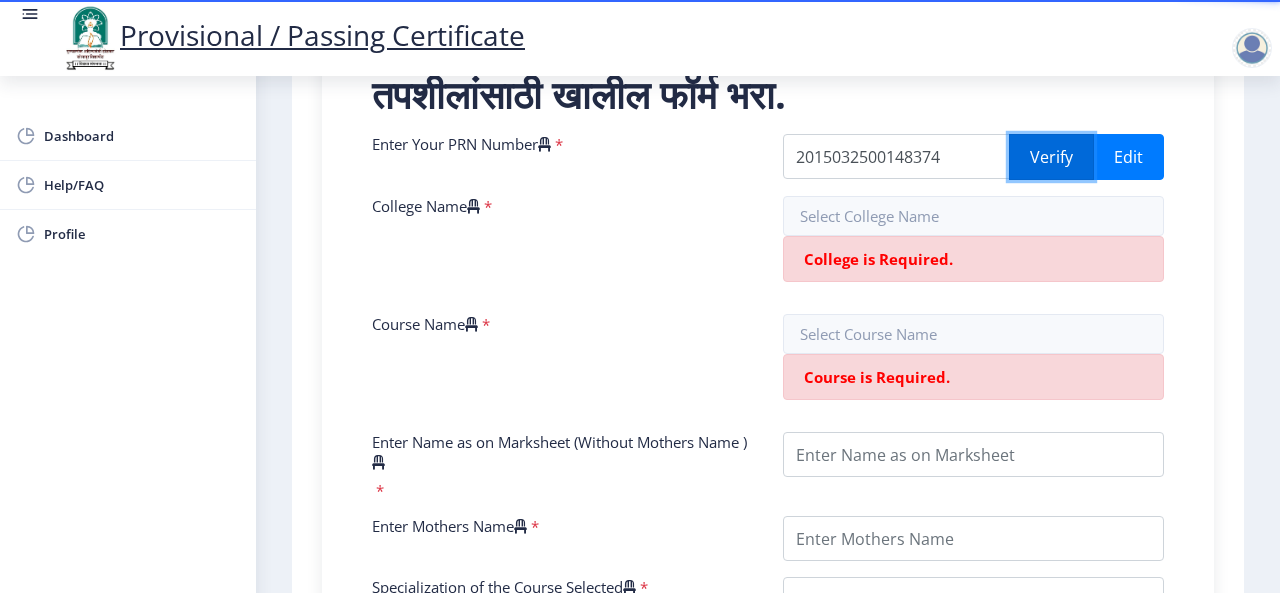 click on "Verify" at bounding box center [1051, 157] 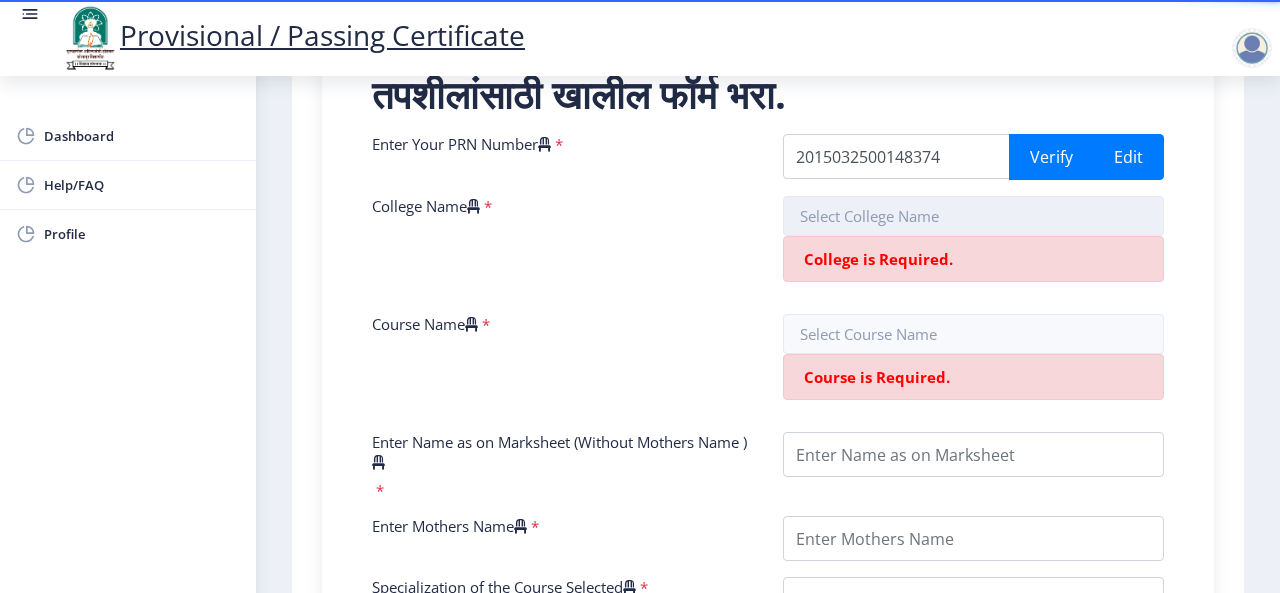 click at bounding box center [973, 216] 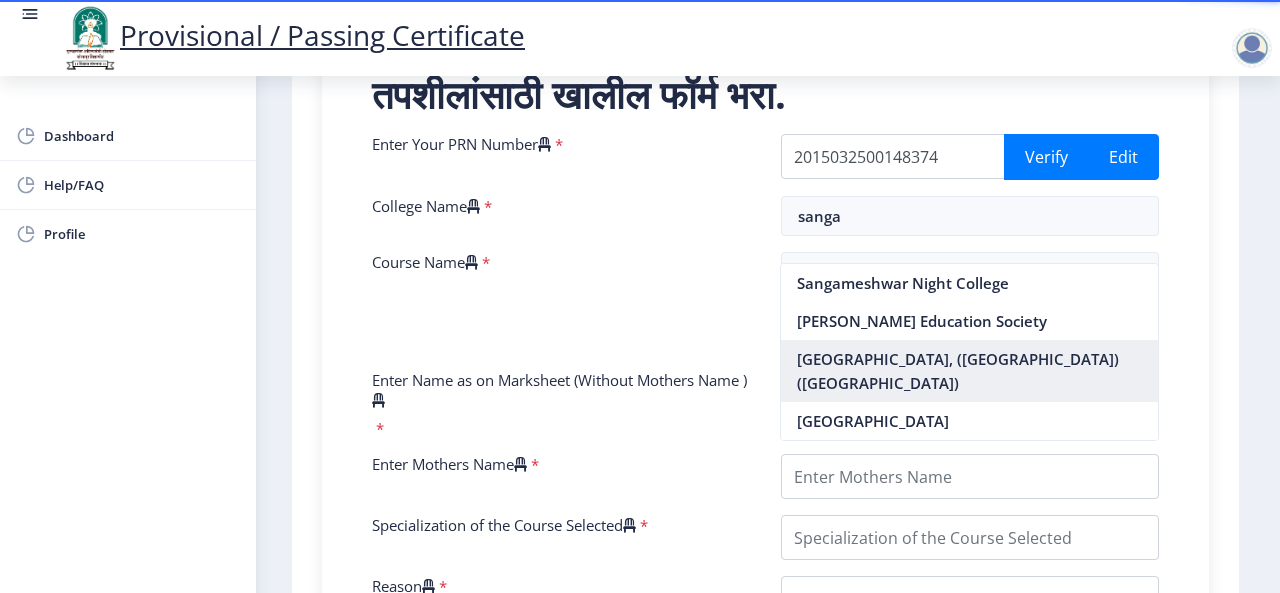 click on "[GEOGRAPHIC_DATA], ([GEOGRAPHIC_DATA]) ([GEOGRAPHIC_DATA])" at bounding box center [969, 371] 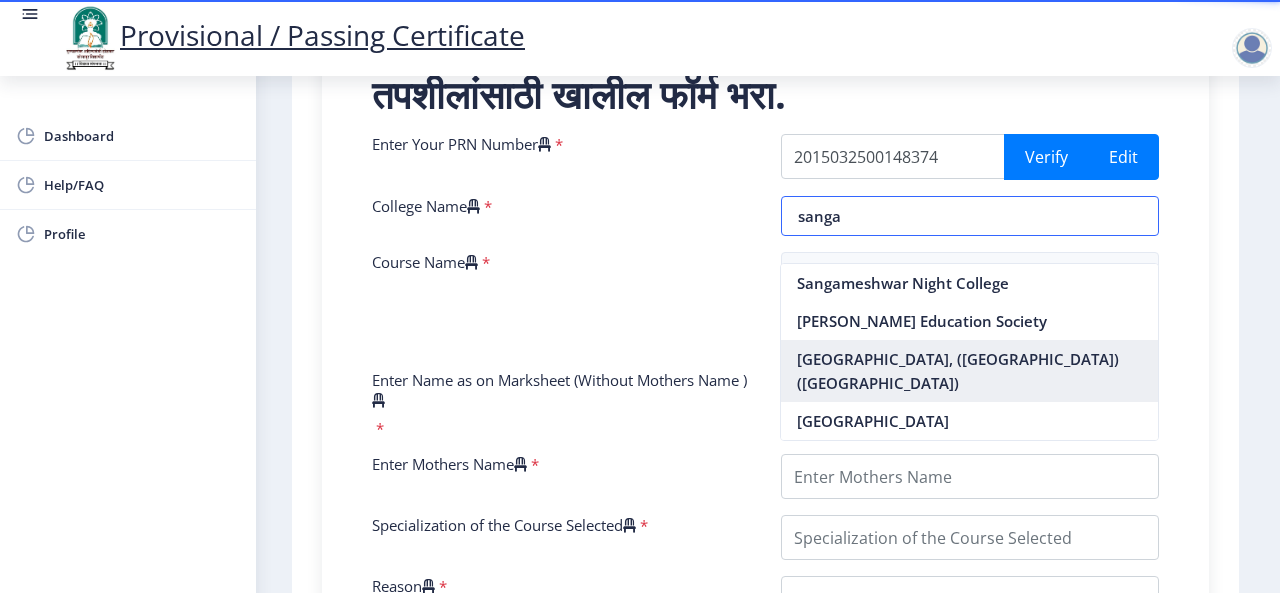 type on "[GEOGRAPHIC_DATA], ([GEOGRAPHIC_DATA]) ([GEOGRAPHIC_DATA])" 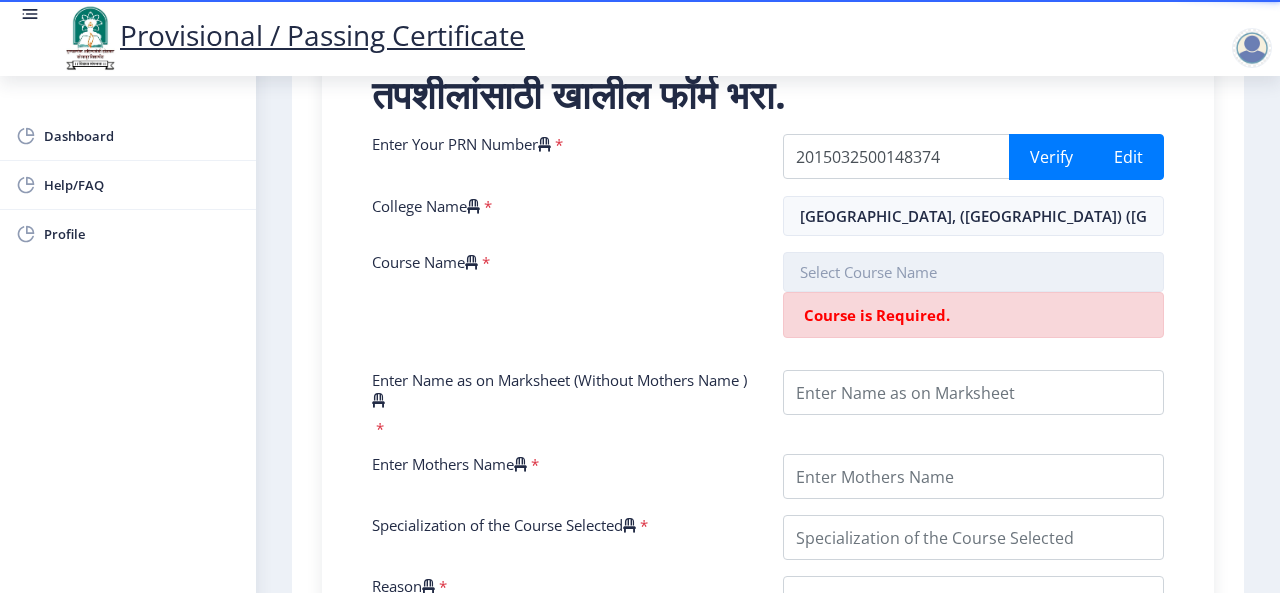 click at bounding box center (973, 272) 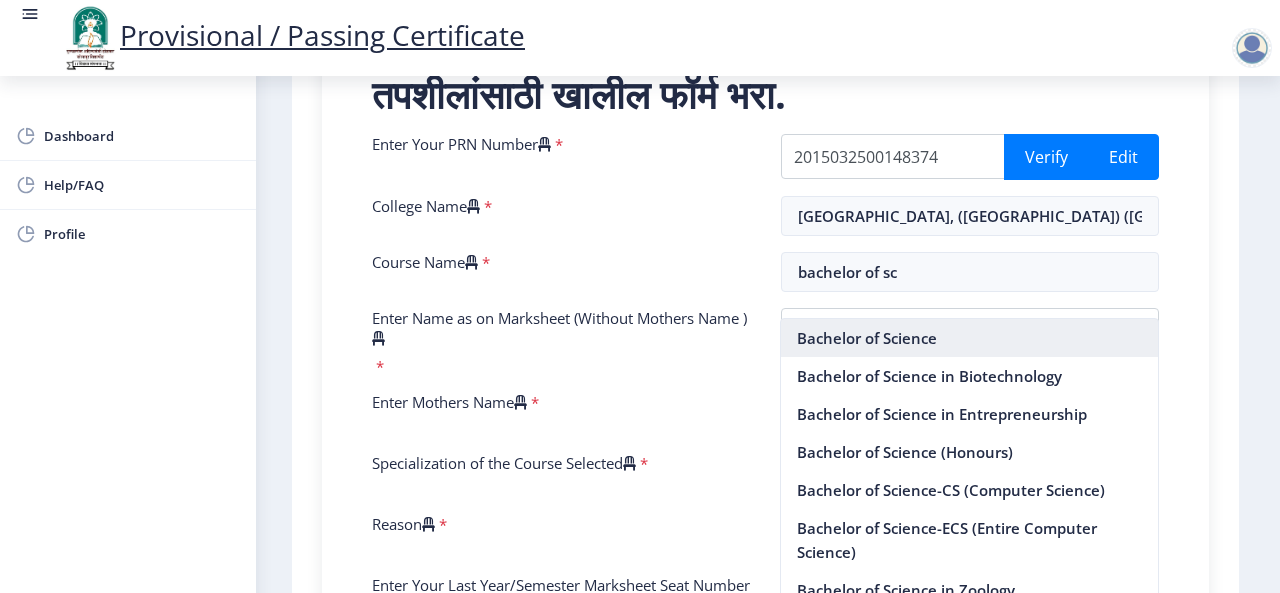 click on "Bachelor of Science" at bounding box center (969, 338) 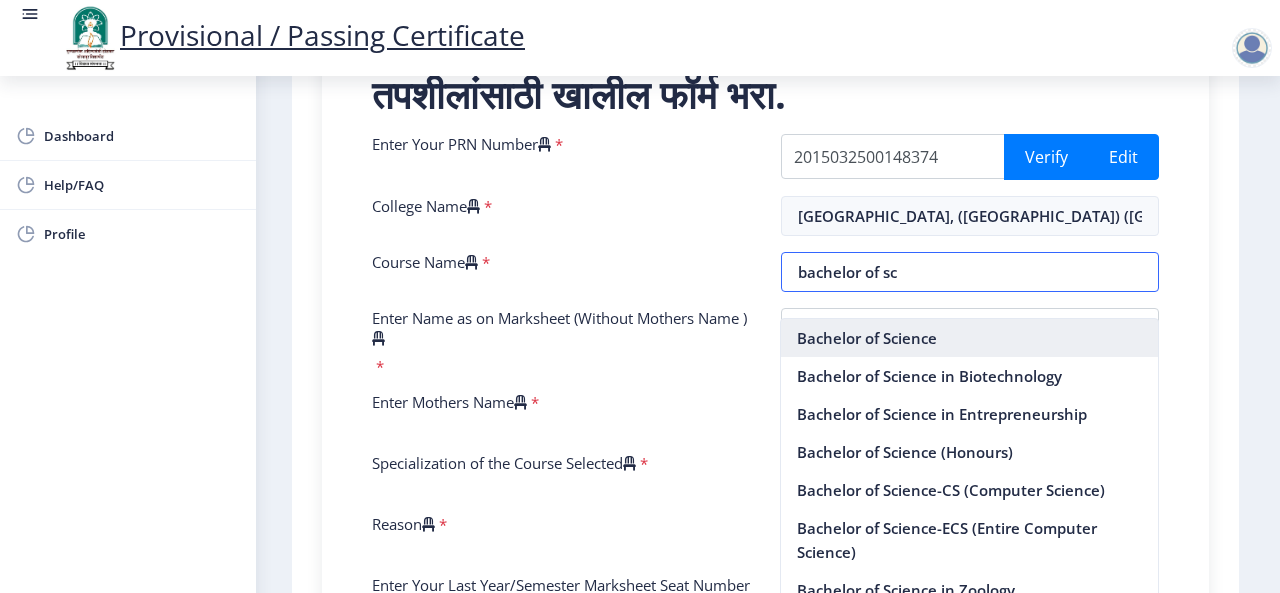 type on "Bachelor of Science" 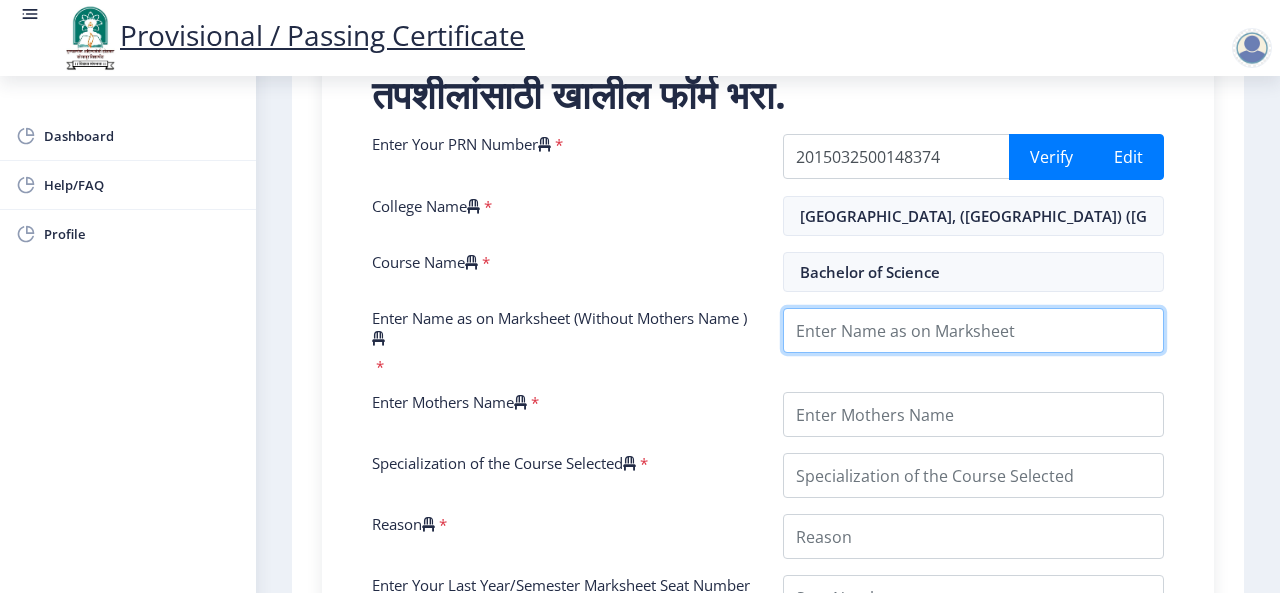 click on "Enter Name as on Marksheet (Without Mothers Name )" at bounding box center [973, 330] 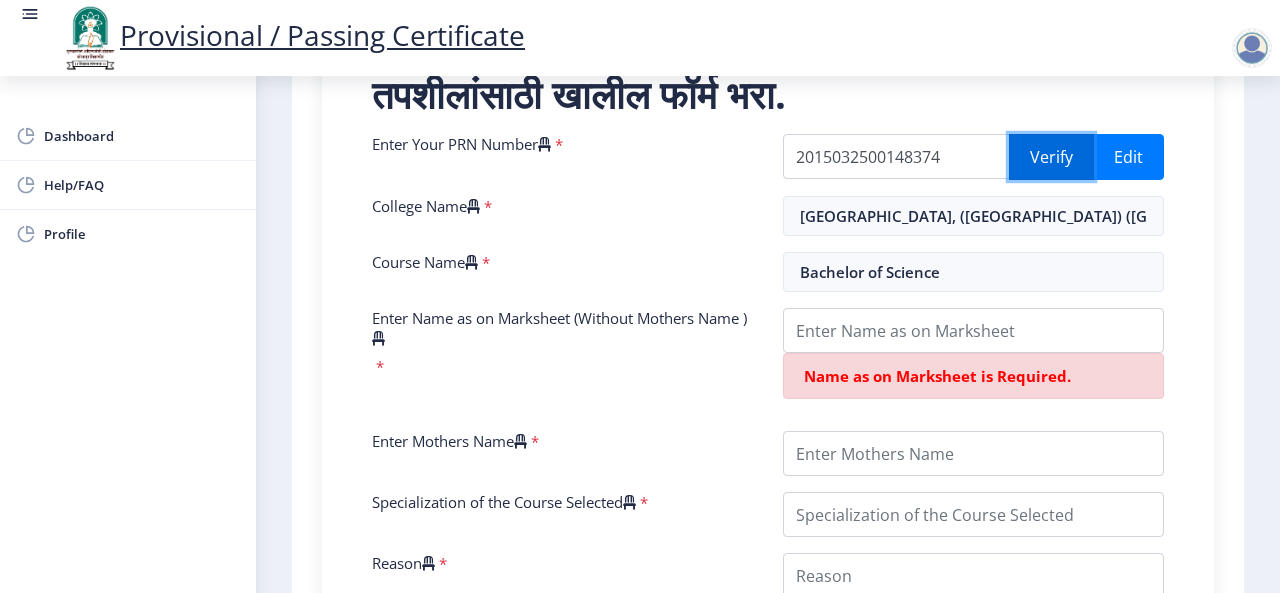 click on "Verify" at bounding box center [1051, 157] 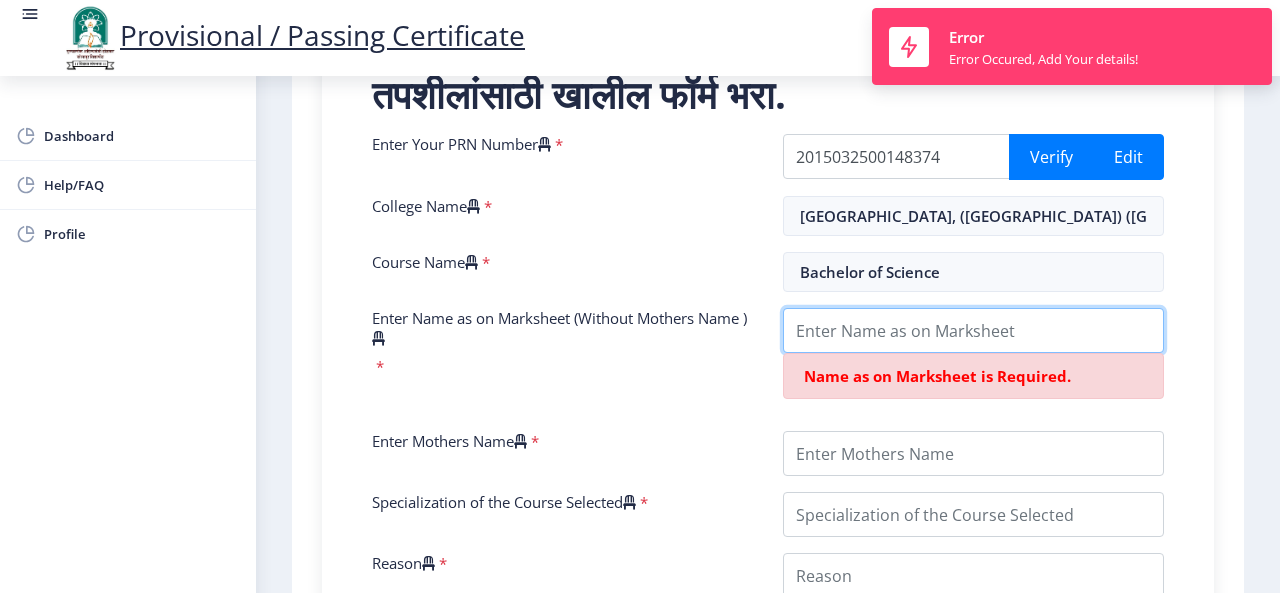 click on "Enter Name as on Marksheet (Without Mothers Name )" at bounding box center (973, 330) 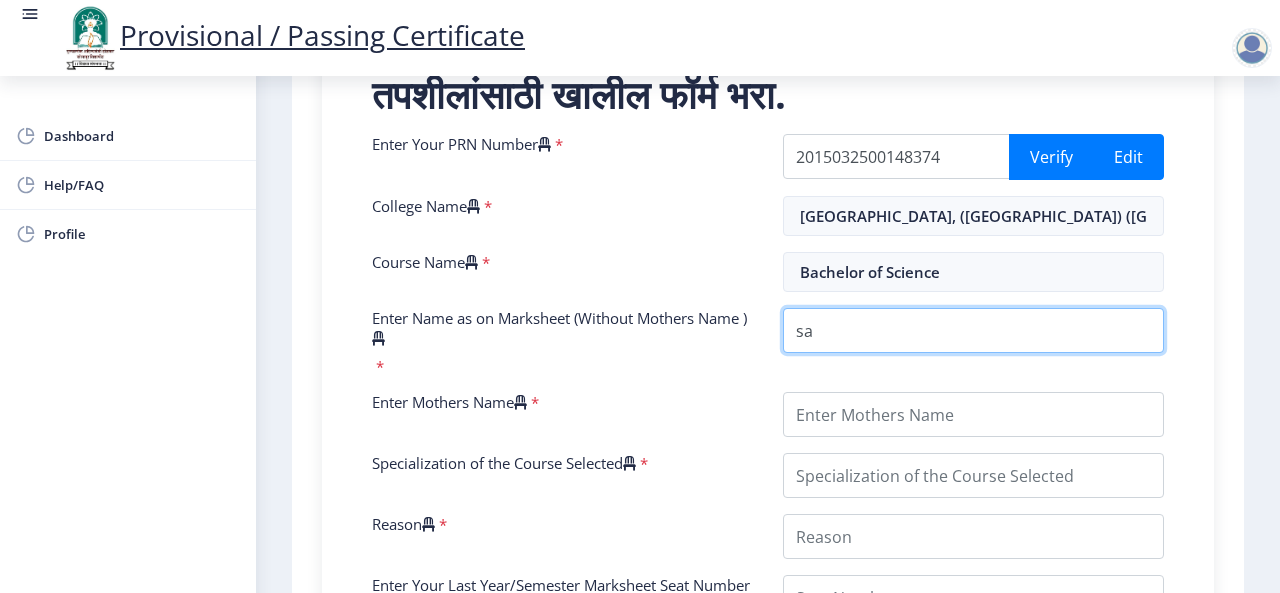type on "s" 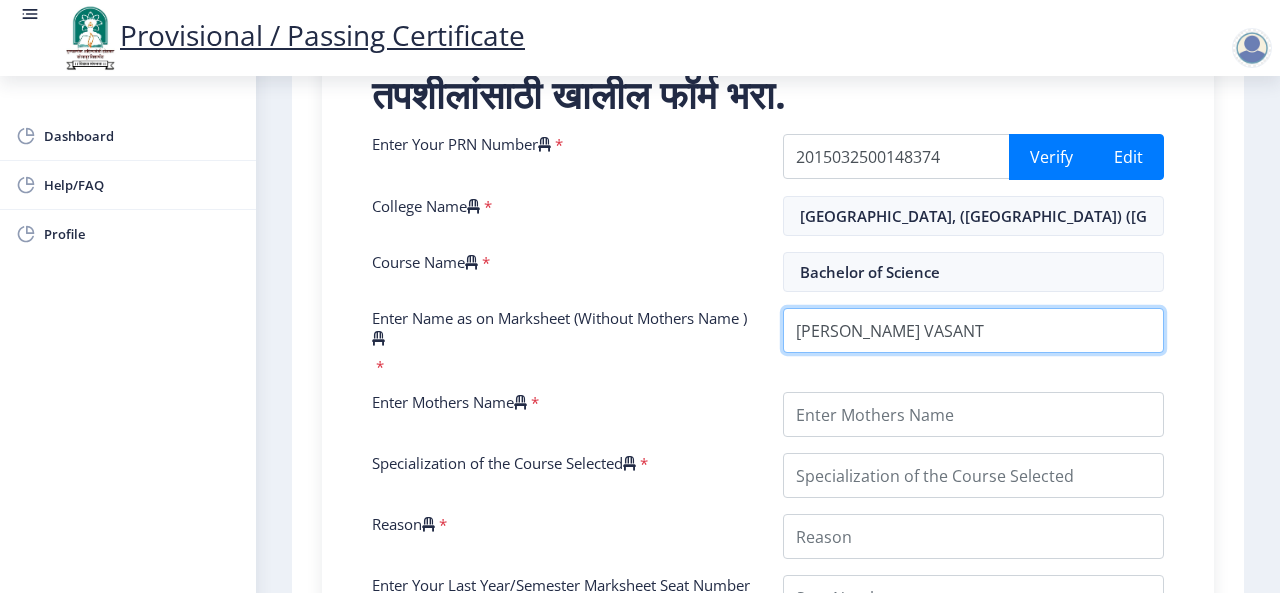 type on "SALUNKE DIPAK VASANT" 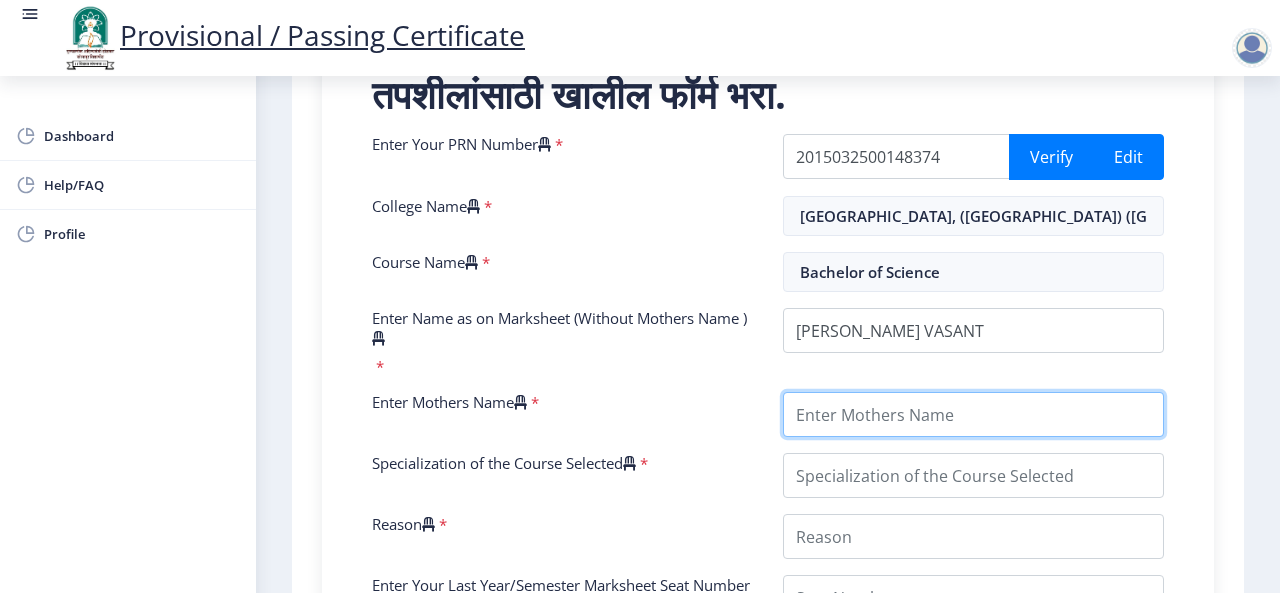 click on "Enter Mothers Name" at bounding box center [973, 414] 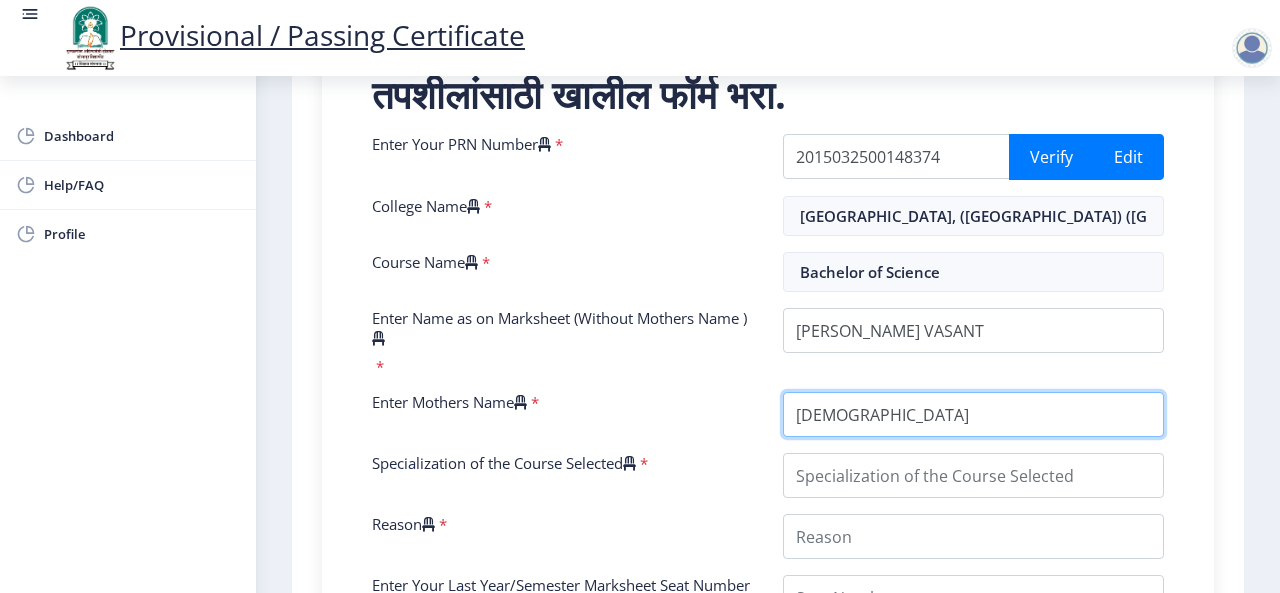 type on "SUNITA" 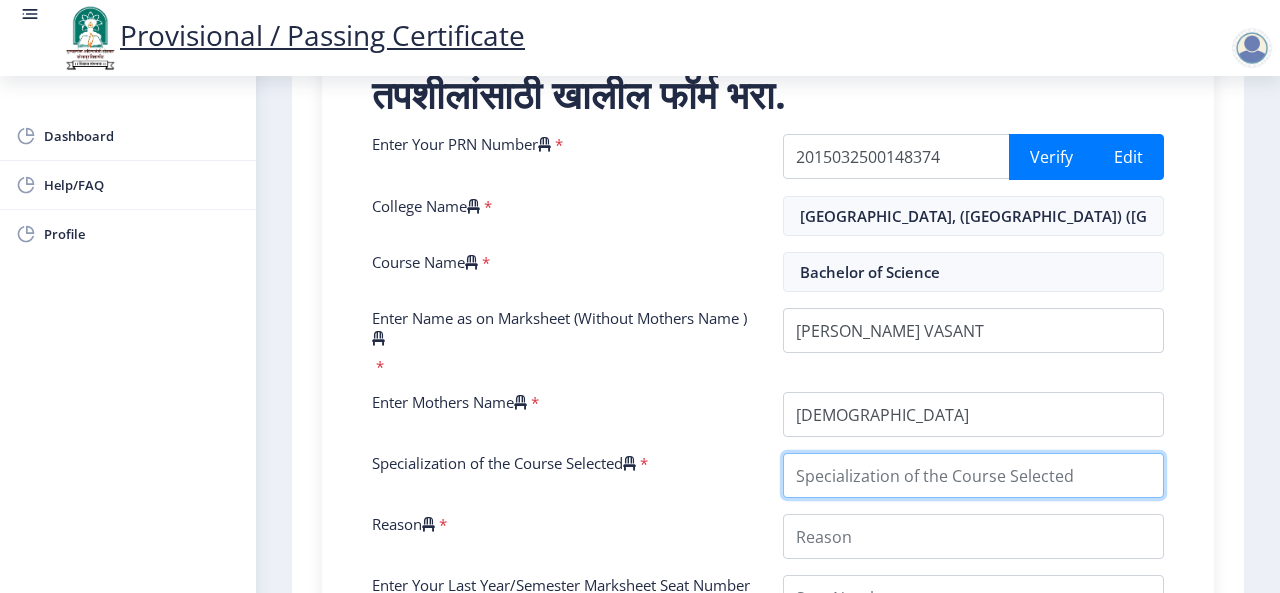 click on "Specialization of the Course Selected" at bounding box center (973, 475) 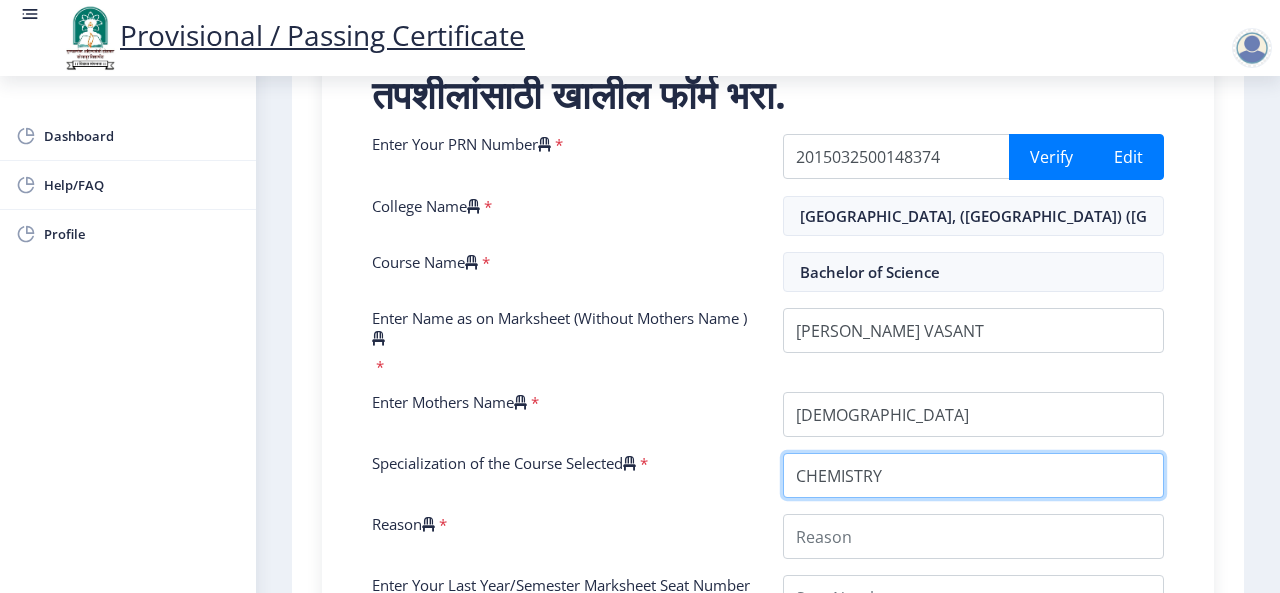 type on "CHEMISTRY" 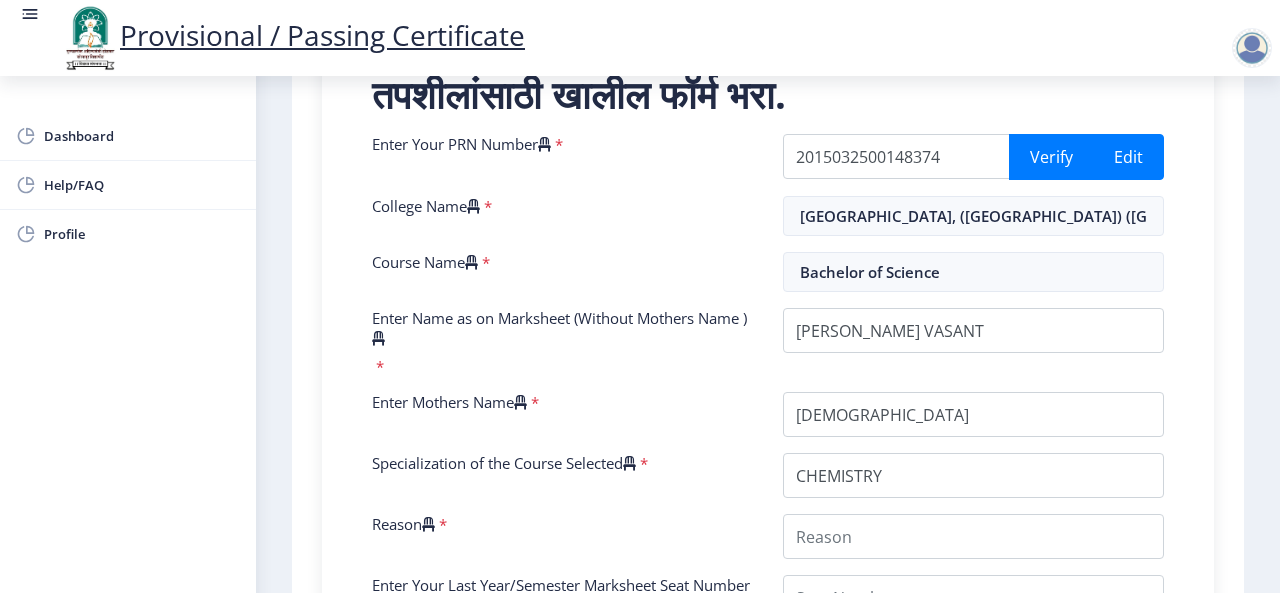click on "तपशीलांसाठी खालील फॉर्म भरा.   Enter Your PRN Number    * 2015032500148374 Verify Edit College Name   * Sangameshwar College, (Solapur) (SAN) Course Name   * Bachelor of Science  Enter Name as on Marksheet (Without Mothers Name )   *  Enter Mothers Name    *  Specialization of the Course Selected    *  Reason    *  Enter Your Last Year/Semester Marksheet Seat Number   * Enter Your last year/semester Class Obtained in Exam   * Select result/class  DISTINCTION   FIRST CLASS   HIGHER SECOND CLASS   SECOND CLASS   PASS CLASS   SUCCESSFUL   OUTSTANDING - EXEMPLARY  Grade O Grade A+ Grade A Grade B+ Grade B Grade C+ Grade C Grade F/FC Grade F Grade D Grade E FIRST CLASS WITH DISTINCTION Select Regular/External   *  Select Regular/External   Regular  External  Special Select ATKT   *  Select AT/KT   None ATKT  Enter Passing Year   *  2025   2024   2023   2022   2021   2020   2019   2018   2017   2016   2015   2014   2013   2012   2011   2010" at bounding box center (768, 604) 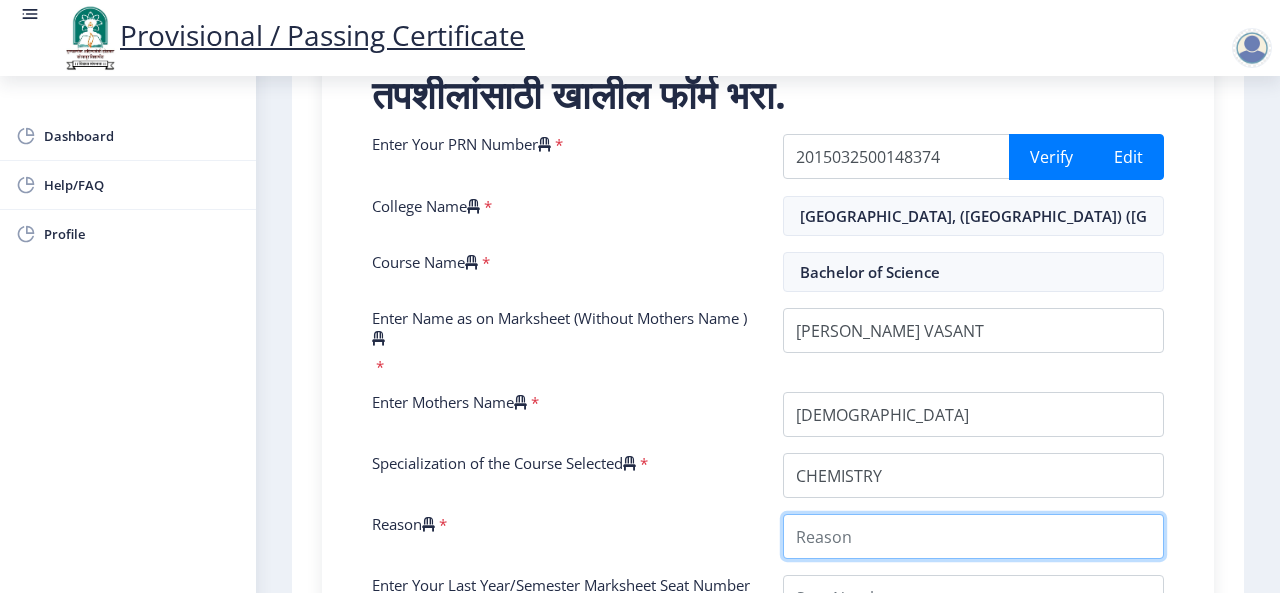click on "Reason" at bounding box center [973, 536] 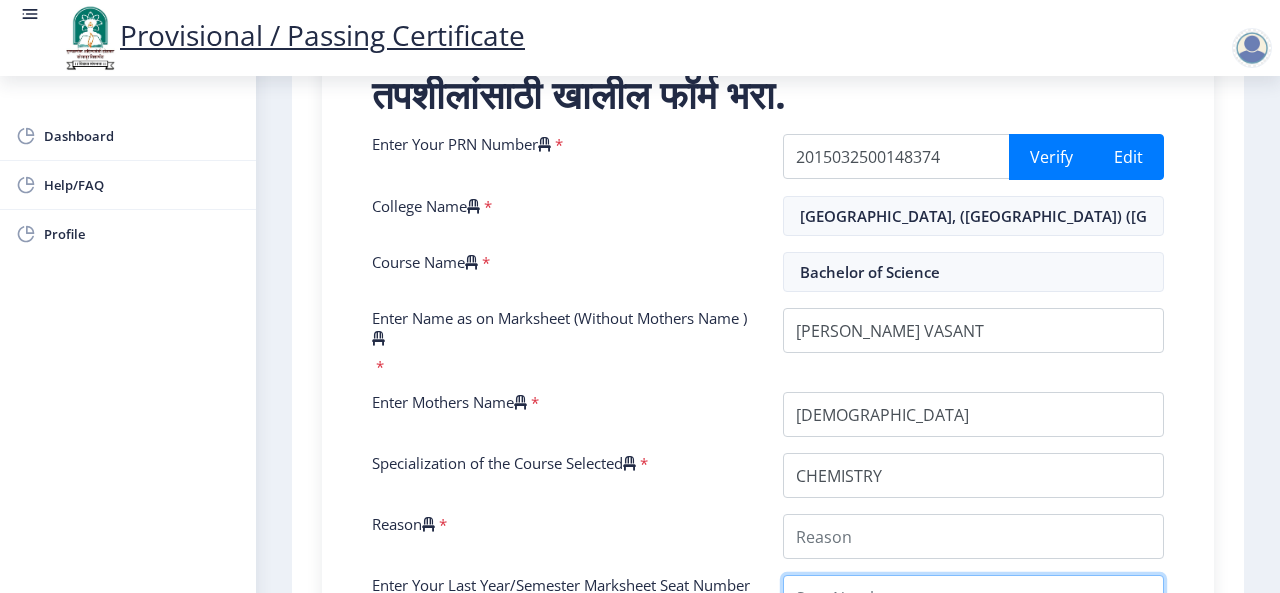 scroll, scrollTop: 816, scrollLeft: 0, axis: vertical 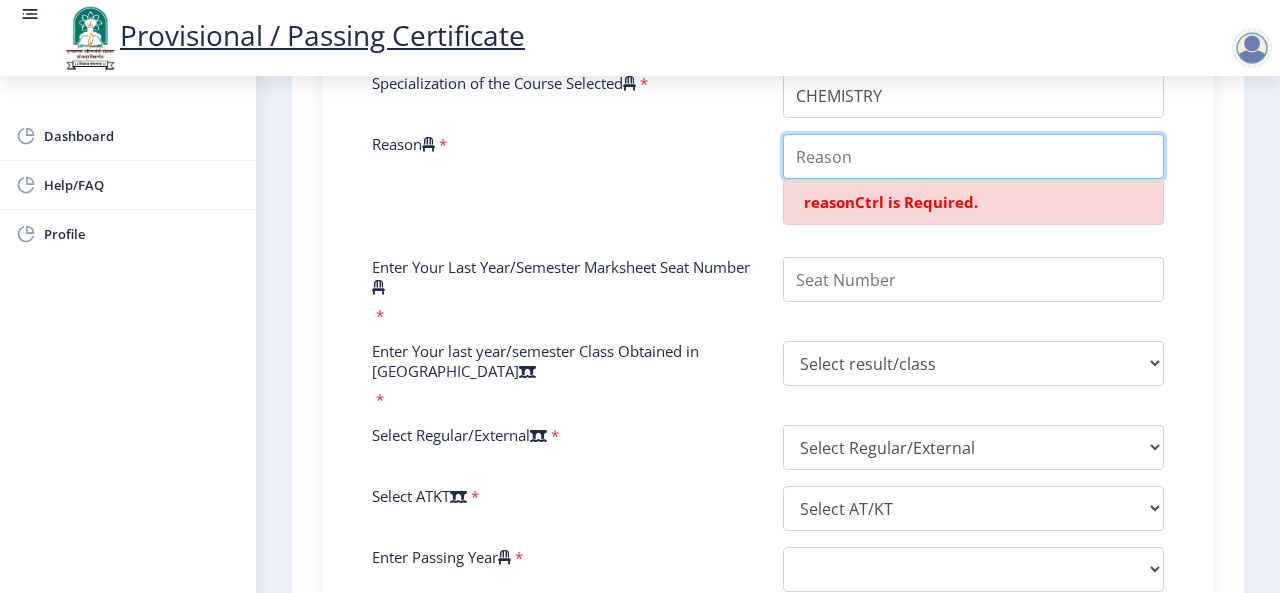 click on "Reason" at bounding box center [973, 156] 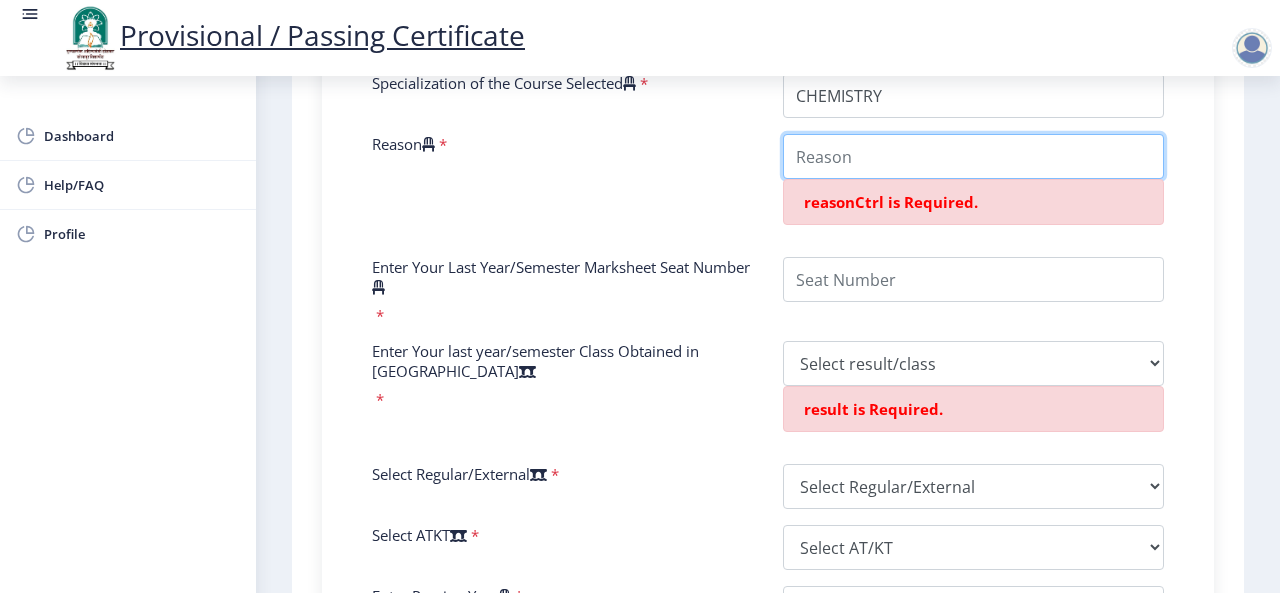 click on "Reason" at bounding box center [973, 156] 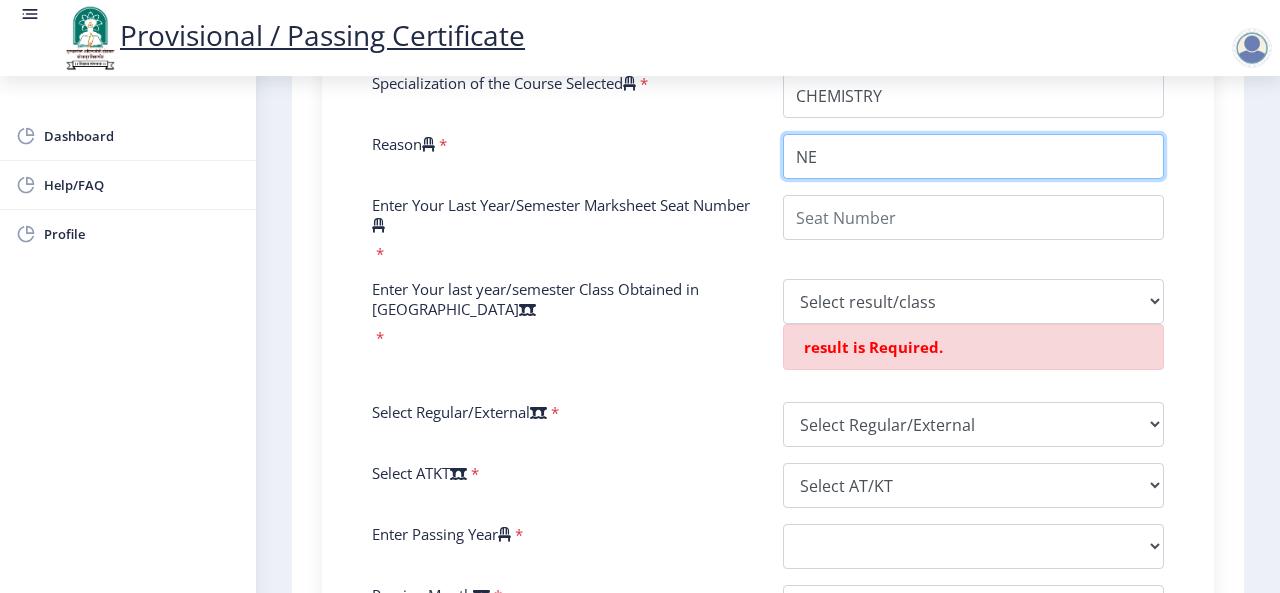 type on "N" 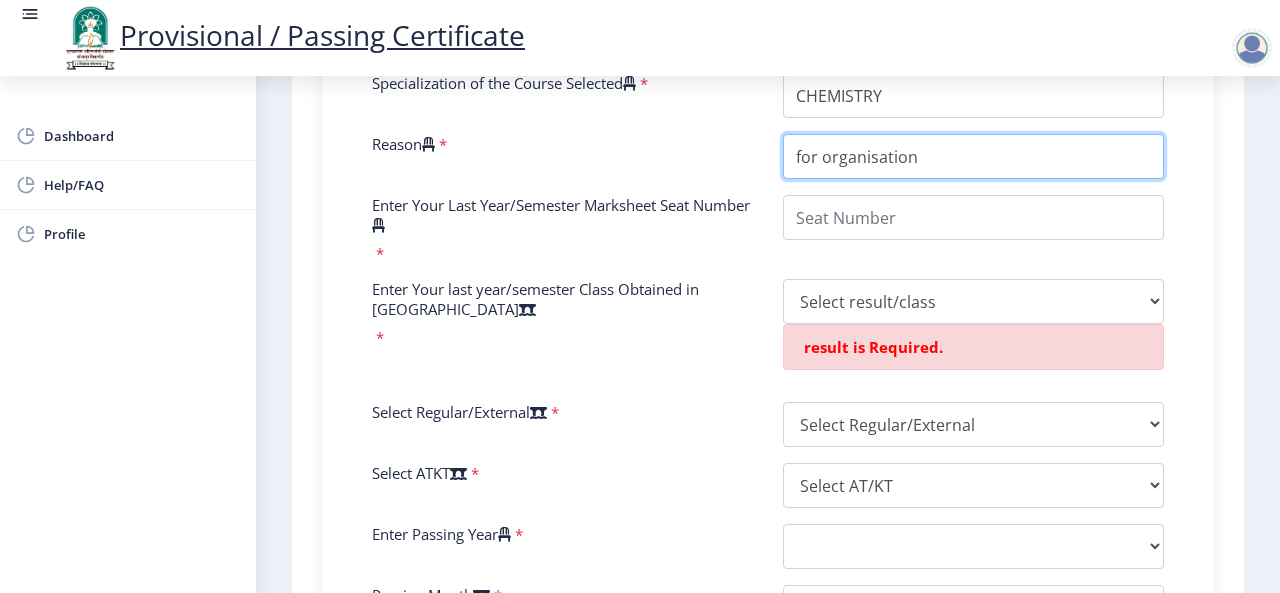 type on "for organisation" 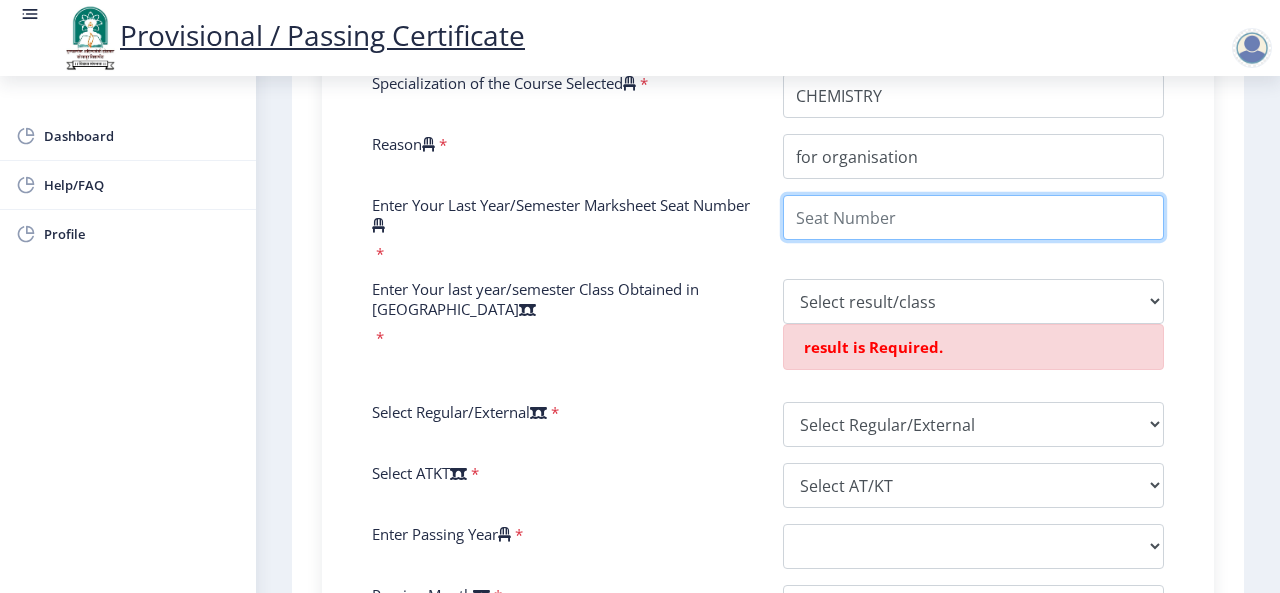 click on "Enter Your Last Year/Semester Marksheet Seat Number" at bounding box center (973, 217) 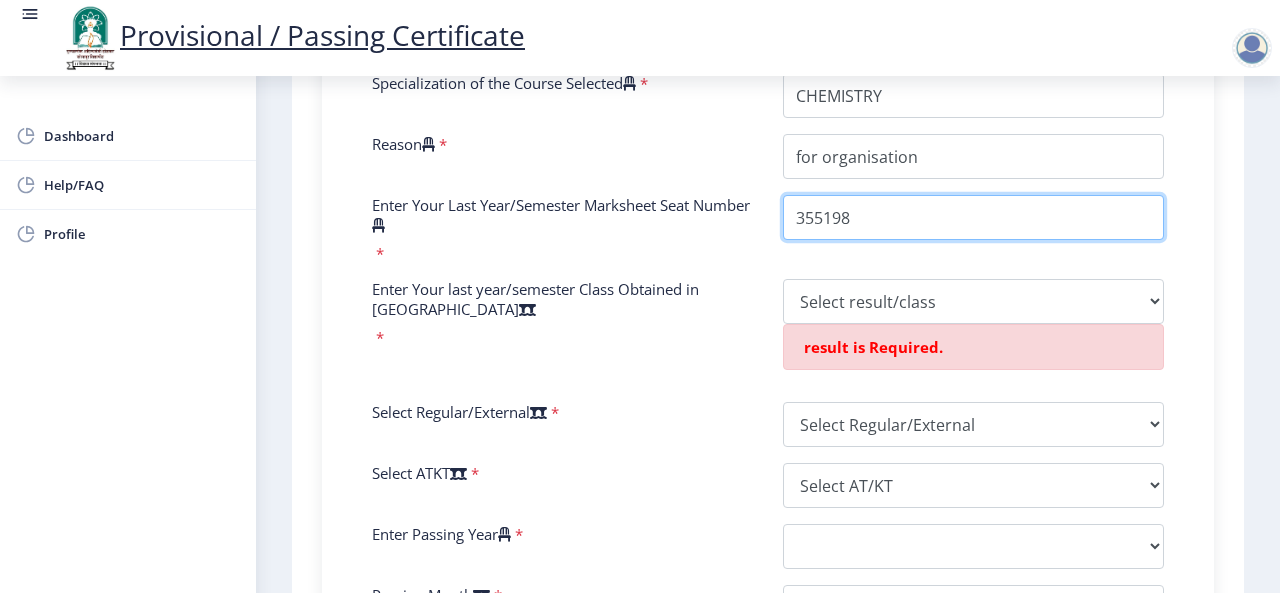 type on "355198" 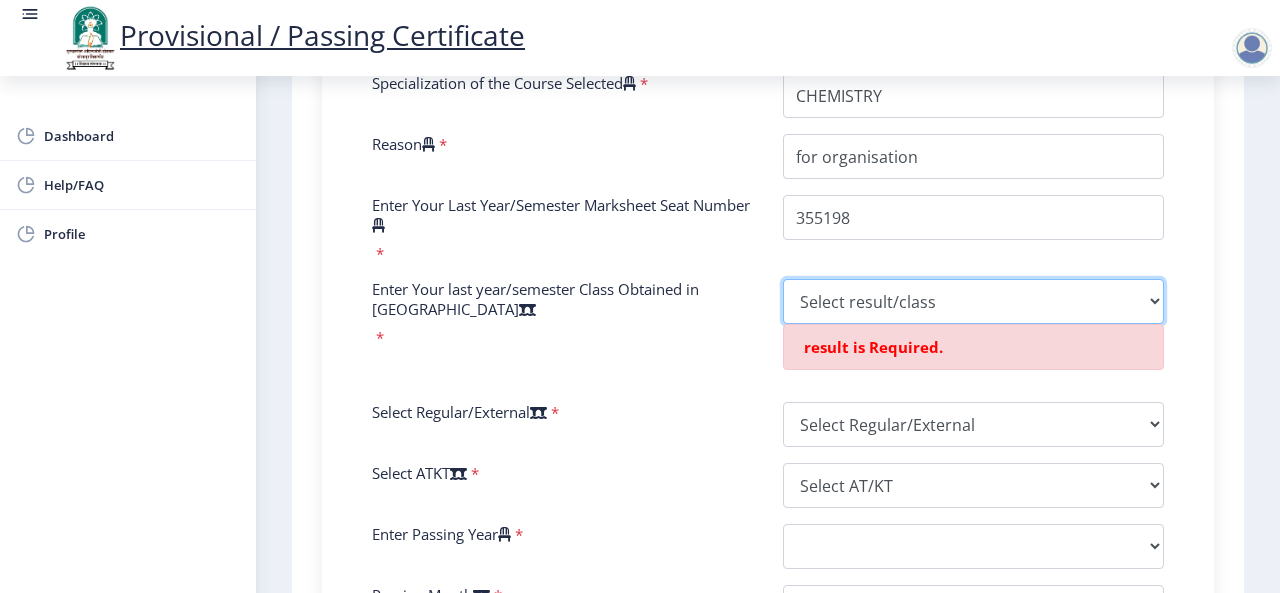 click on "Select result/class  DISTINCTION   FIRST CLASS   HIGHER SECOND CLASS   SECOND CLASS   PASS CLASS   SUCCESSFUL   OUTSTANDING - EXEMPLARY  Grade O Grade A+ Grade A Grade B+ Grade B Grade C+ Grade C Grade F/FC Grade F Grade D Grade E FIRST CLASS WITH DISTINCTION" at bounding box center [973, 301] 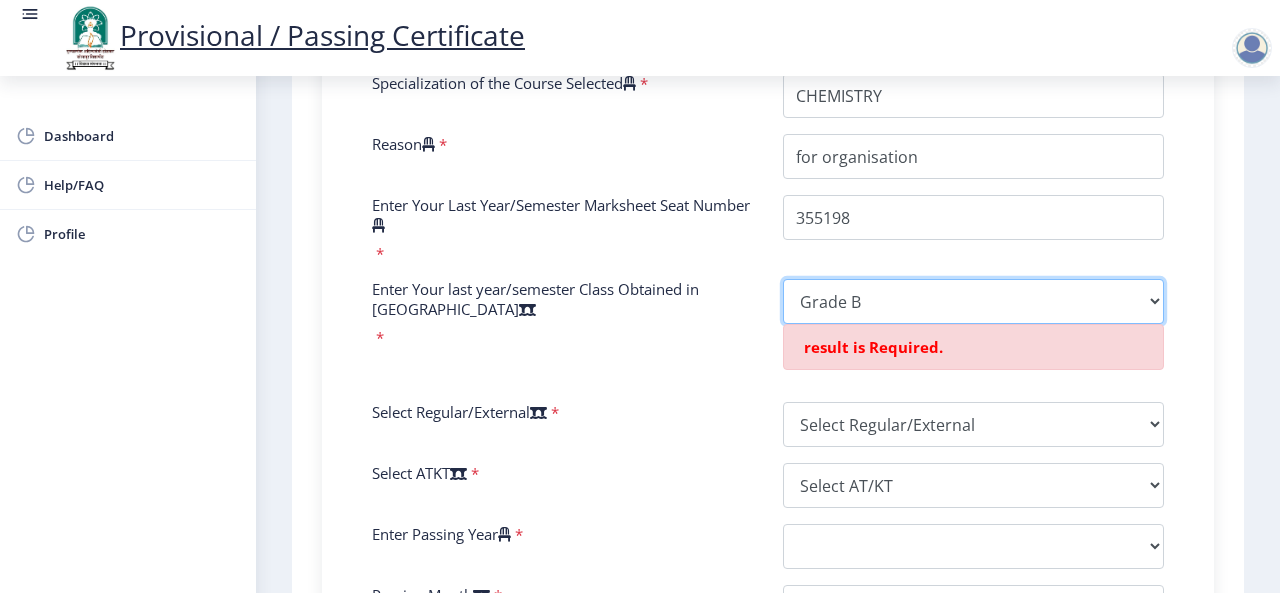 click on "Select result/class  DISTINCTION   FIRST CLASS   HIGHER SECOND CLASS   SECOND CLASS   PASS CLASS   SUCCESSFUL   OUTSTANDING - EXEMPLARY  Grade O Grade A+ Grade A Grade B+ Grade B Grade C+ Grade C Grade F/FC Grade F Grade D Grade E FIRST CLASS WITH DISTINCTION" at bounding box center [973, 301] 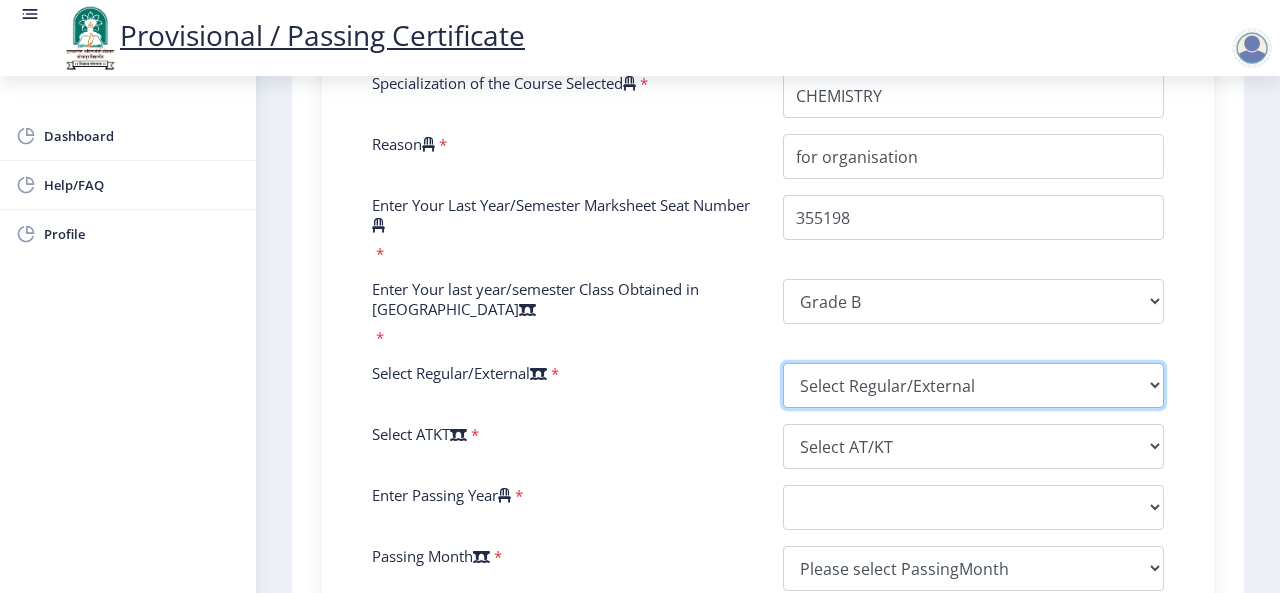 click on "Select Regular/External   Regular  External  Special" at bounding box center [973, 385] 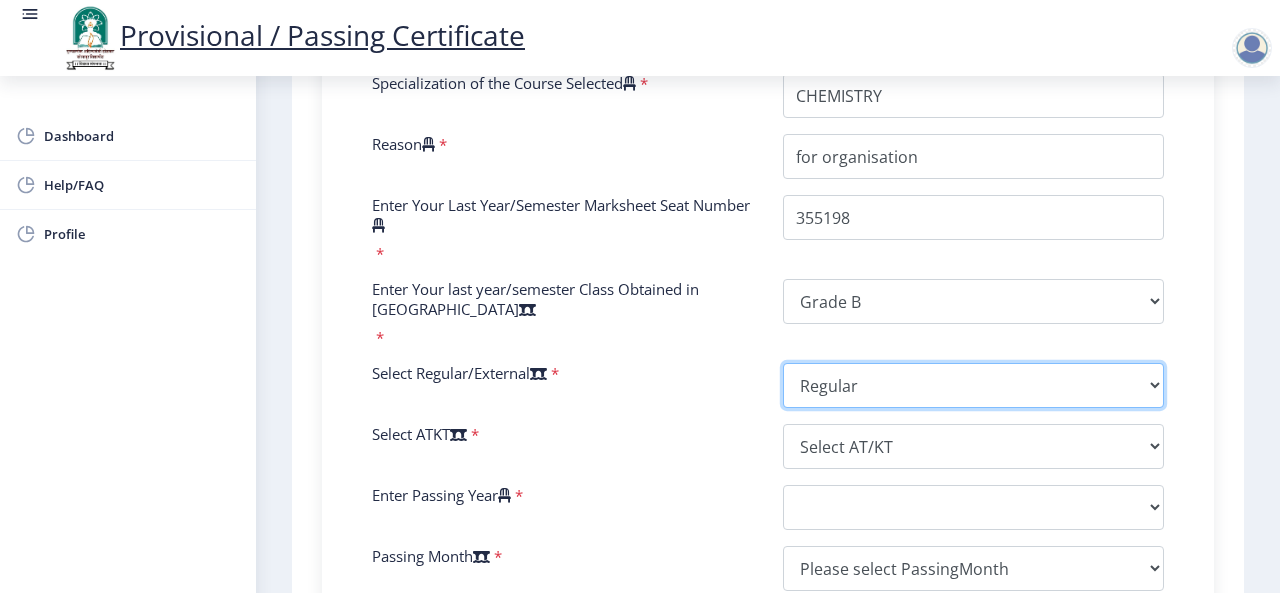 click on "Select Regular/External   Regular  External  Special" at bounding box center (973, 385) 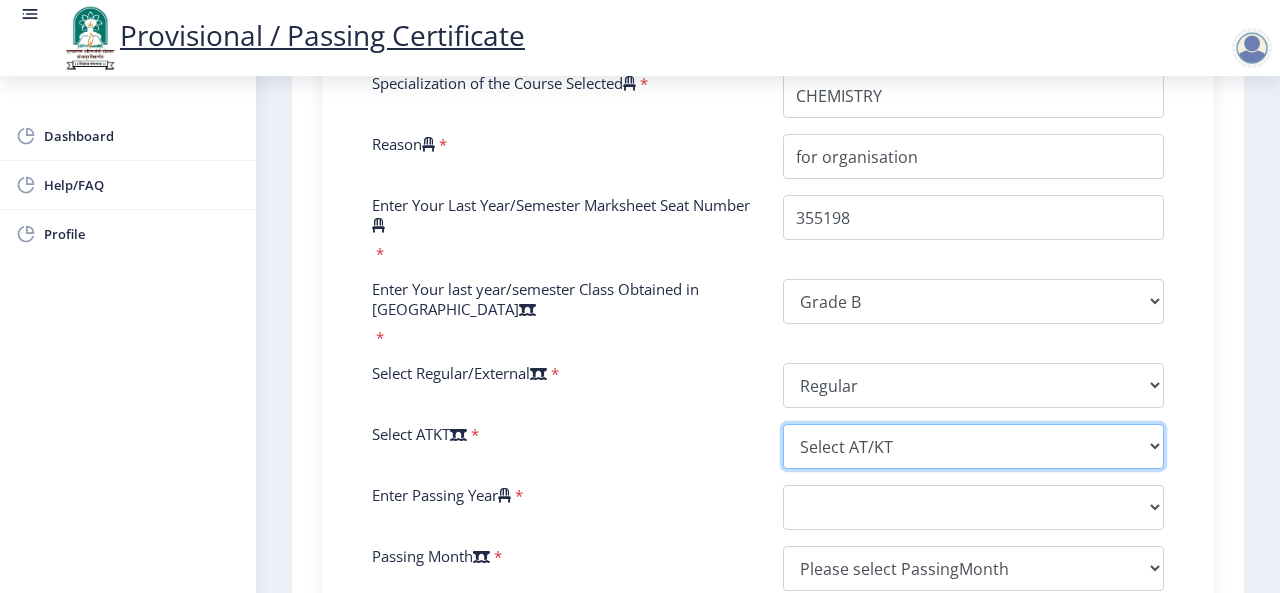 click on "Select AT/KT   None ATKT" at bounding box center [973, 446] 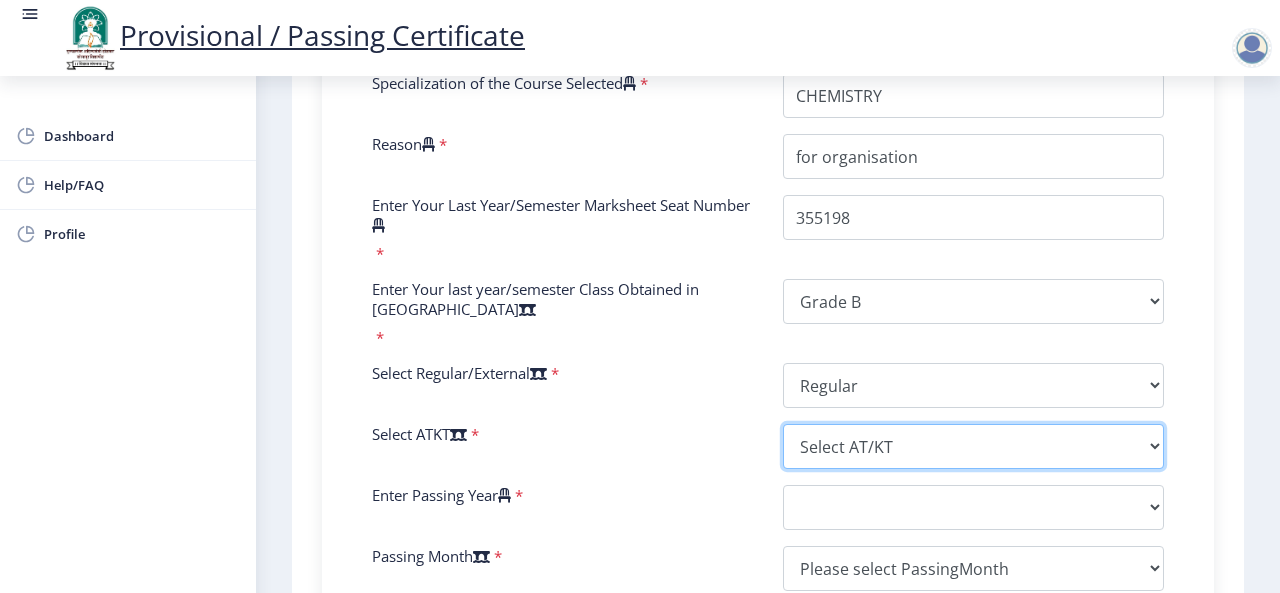select on "None" 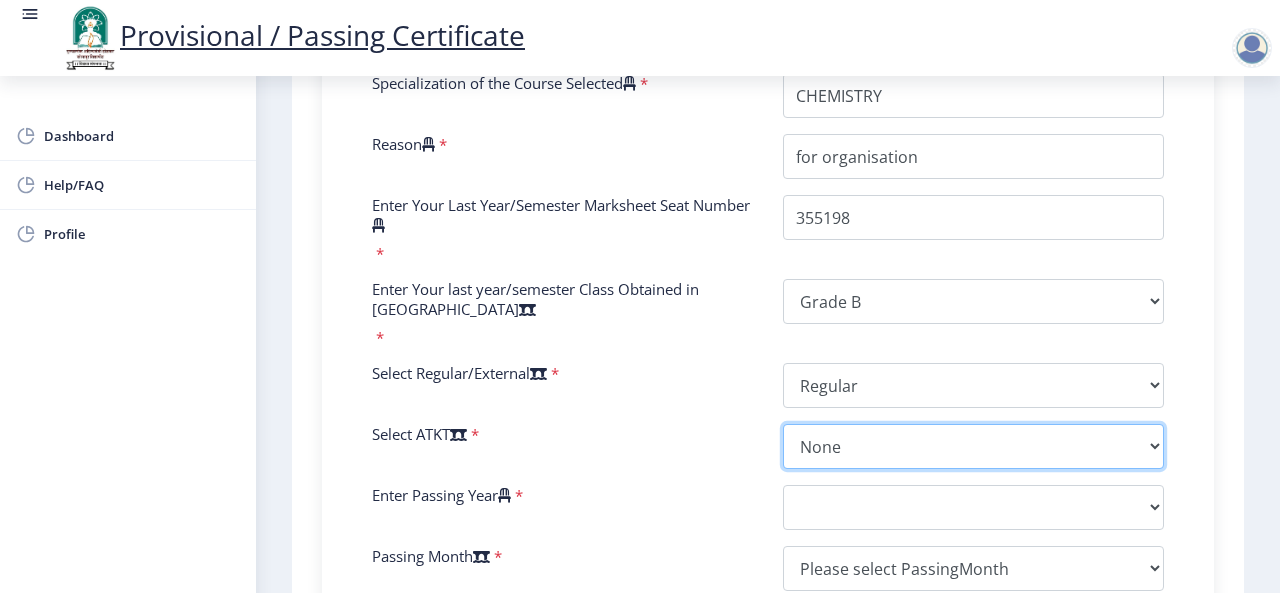 click on "Select AT/KT   None ATKT" at bounding box center [973, 446] 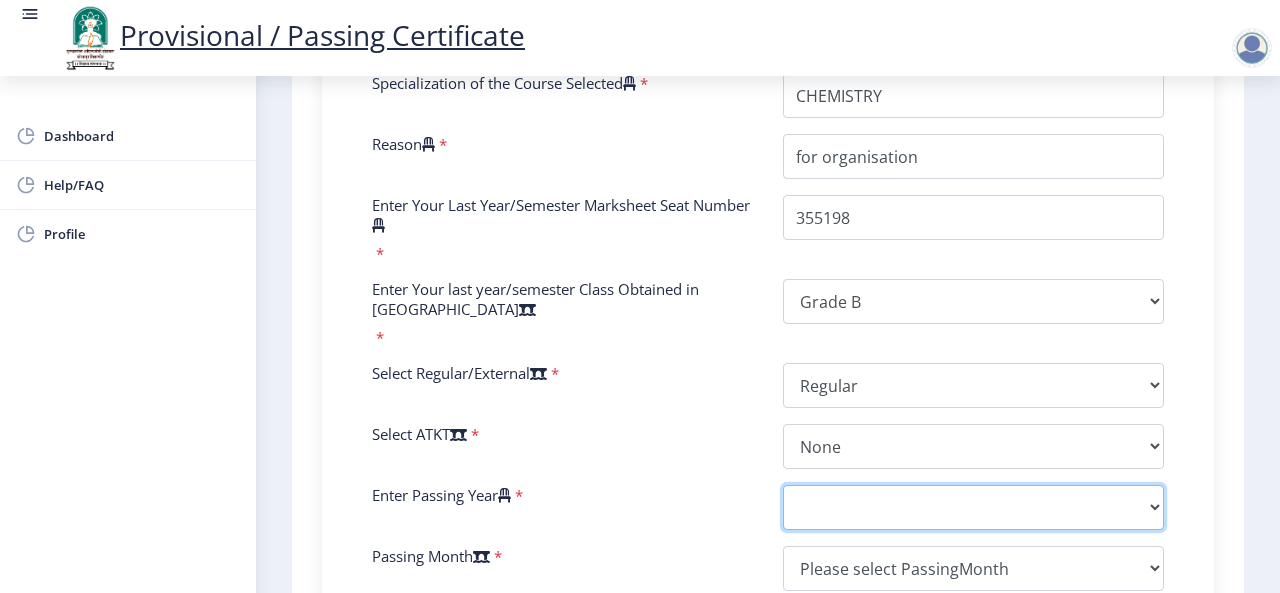 click on "2025   2024   2023   2022   2021   2020   2019   2018   2017   2016   2015   2014   2013   2012   2011   2010   2009   2008   2007   2006   2005   2004   2003   2002   2001   2000   1999   1998   1997   1996   1995   1994   1993   1992   1991   1990   1989   1988   1987   1986   1985   1984   1983   1982   1981   1980   1979   1978   1977   1976   1975   1974   1973   1972   1971   1970   1969   1968   1967" at bounding box center (973, 507) 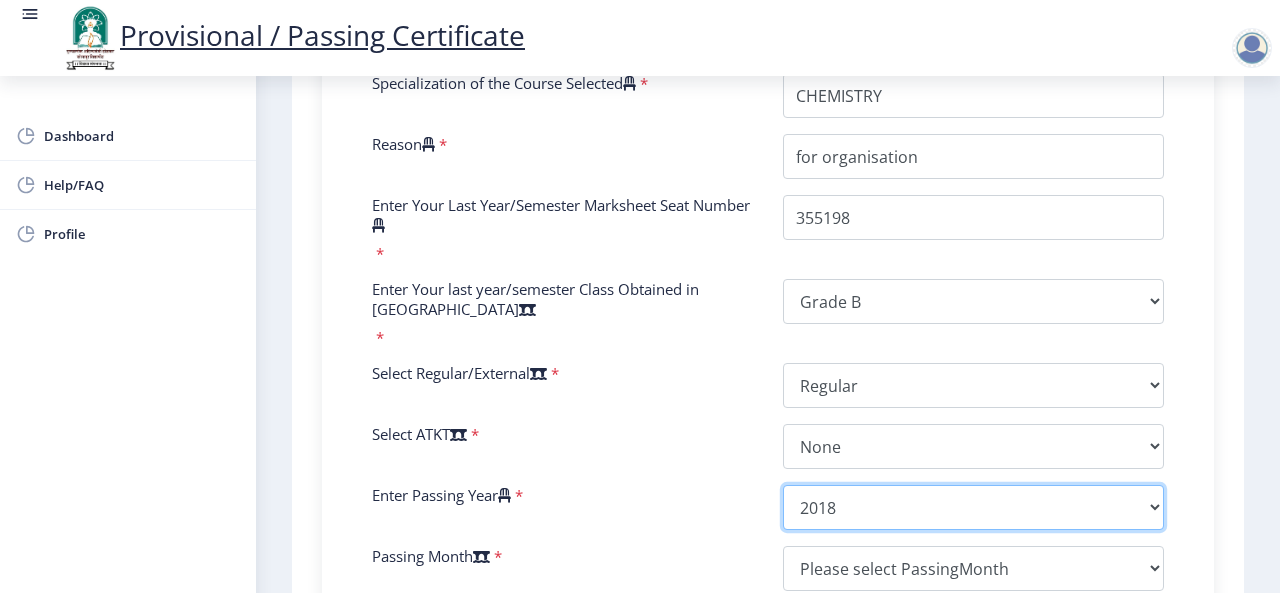 click on "2025   2024   2023   2022   2021   2020   2019   2018   2017   2016   2015   2014   2013   2012   2011   2010   2009   2008   2007   2006   2005   2004   2003   2002   2001   2000   1999   1998   1997   1996   1995   1994   1993   1992   1991   1990   1989   1988   1987   1986   1985   1984   1983   1982   1981   1980   1979   1978   1977   1976   1975   1974   1973   1972   1971   1970   1969   1968   1967" at bounding box center (973, 507) 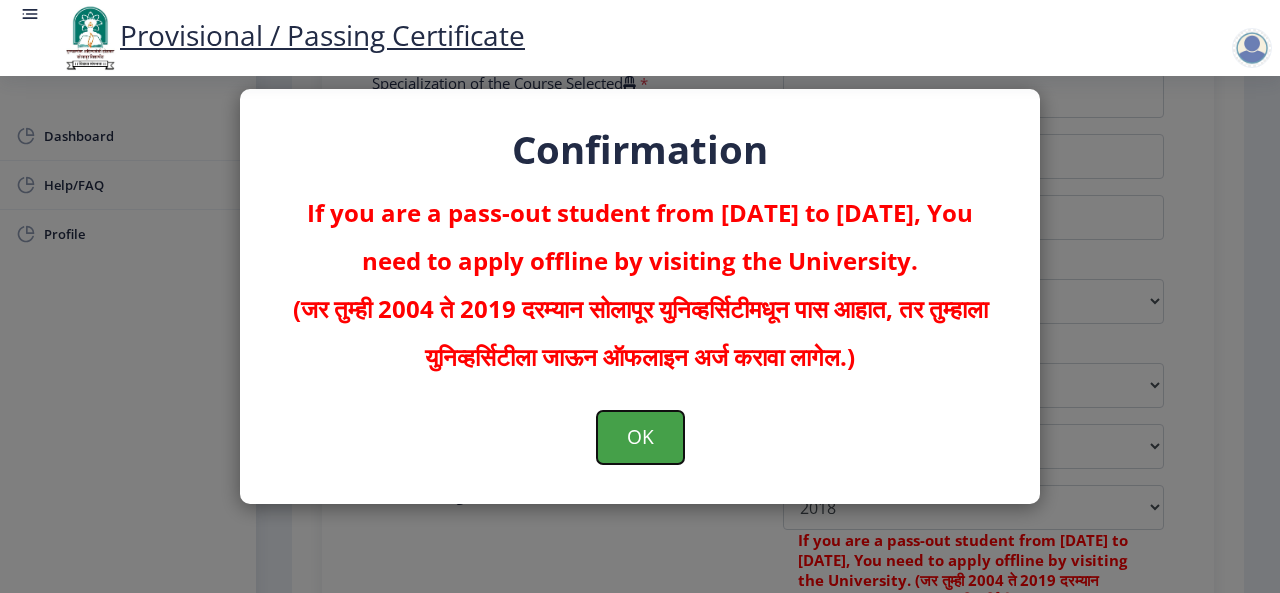click on "OK" 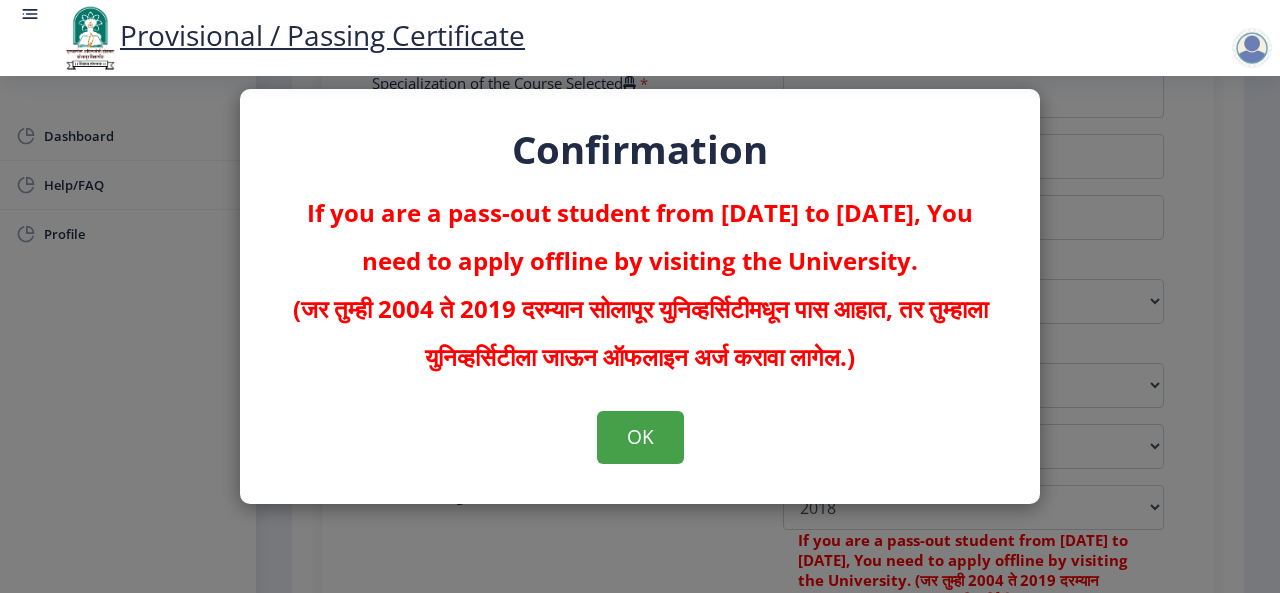 scroll, scrollTop: 0, scrollLeft: 0, axis: both 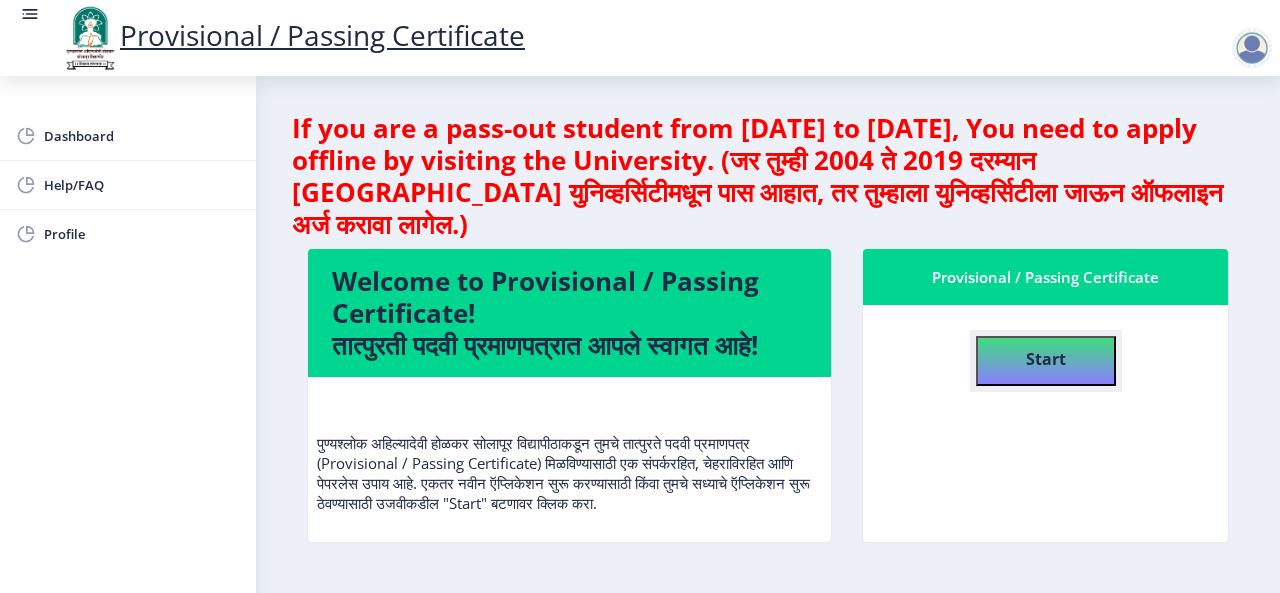 type 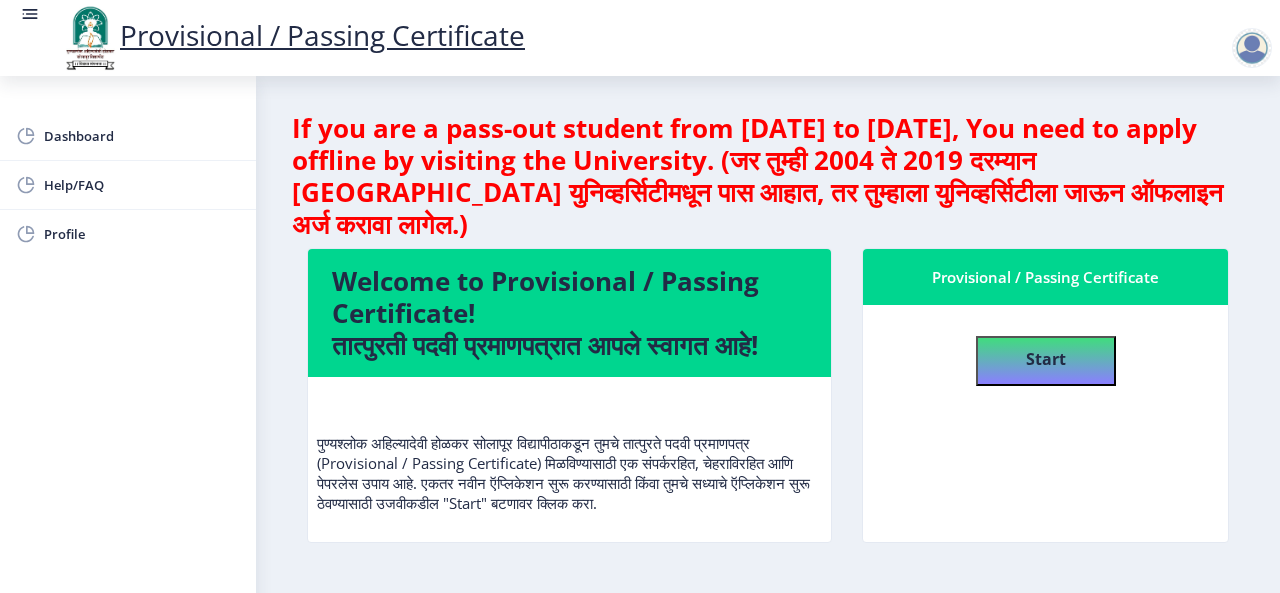 type 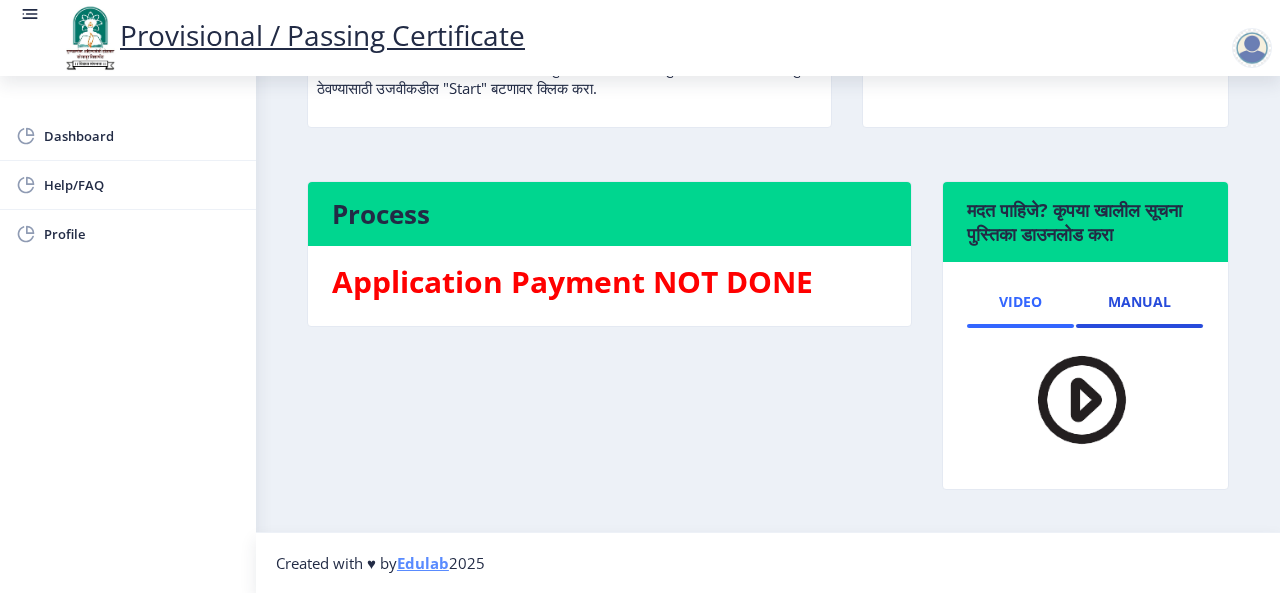 type 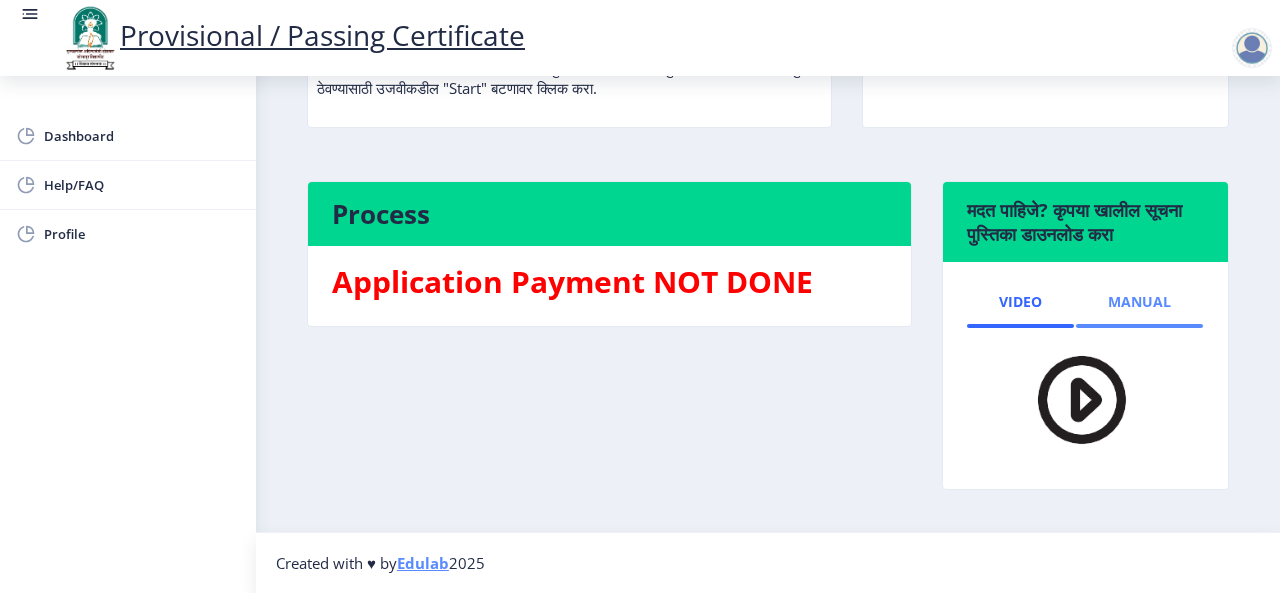 click on "Manual" 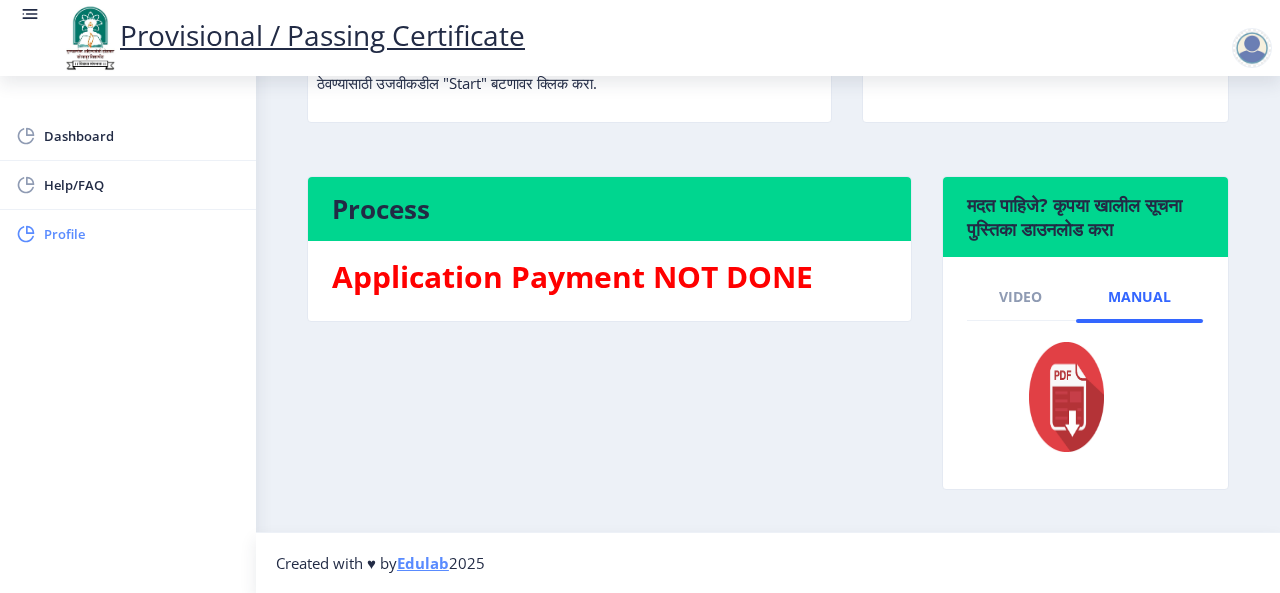 click on "Profile" 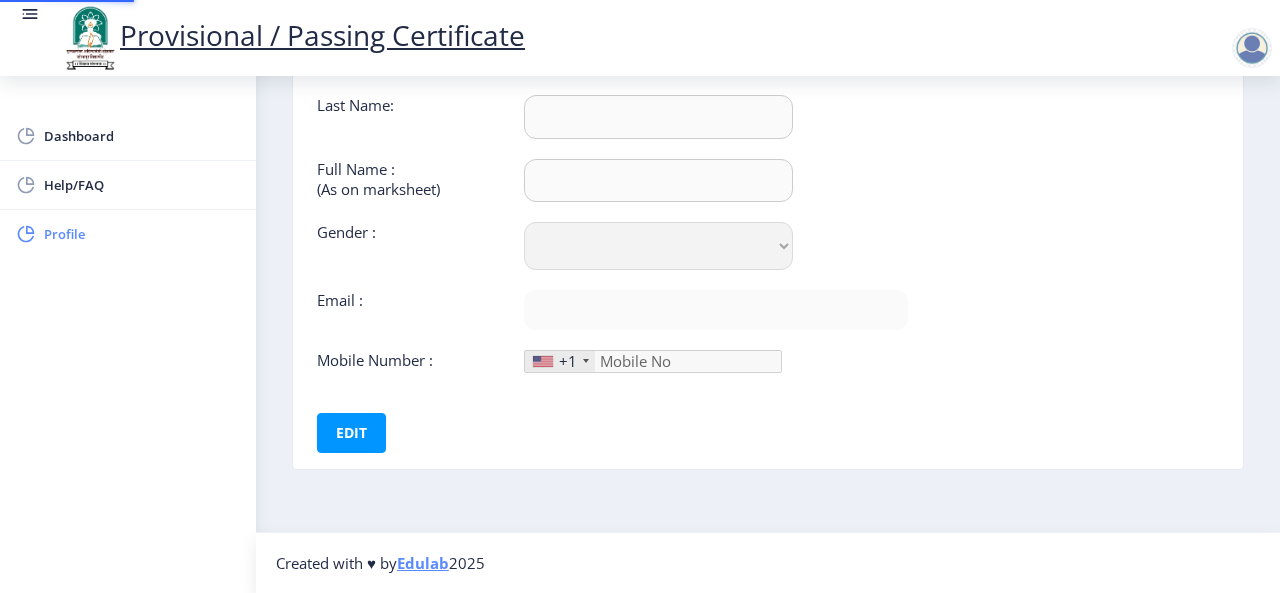 scroll, scrollTop: 0, scrollLeft: 0, axis: both 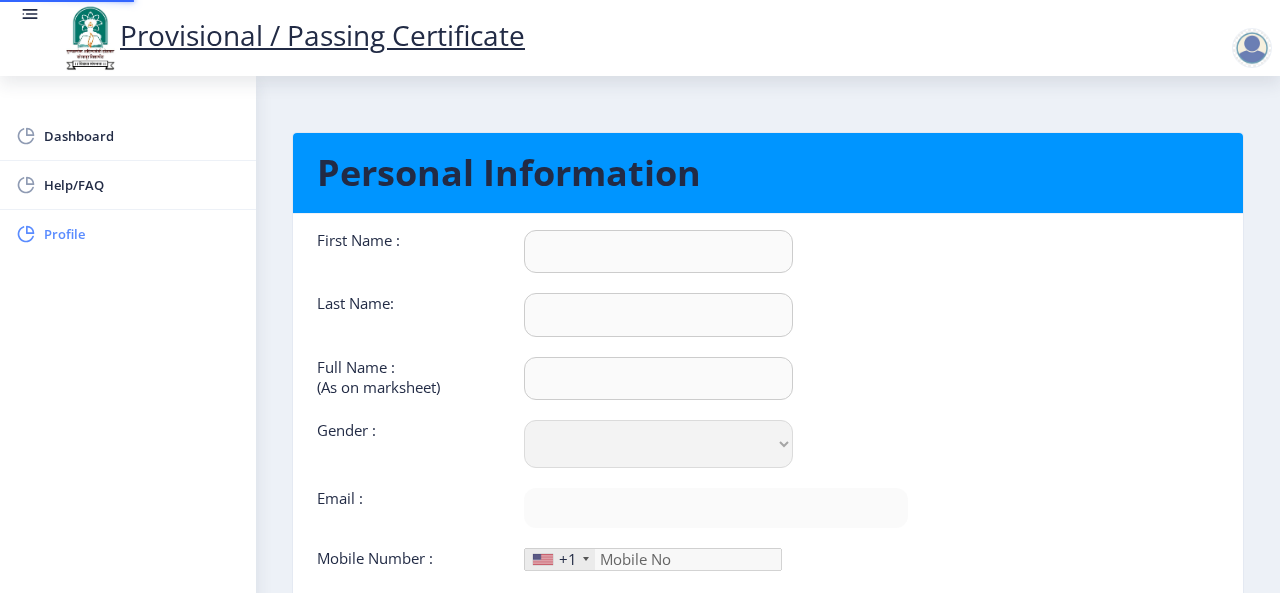 type on "[PERSON_NAME]" 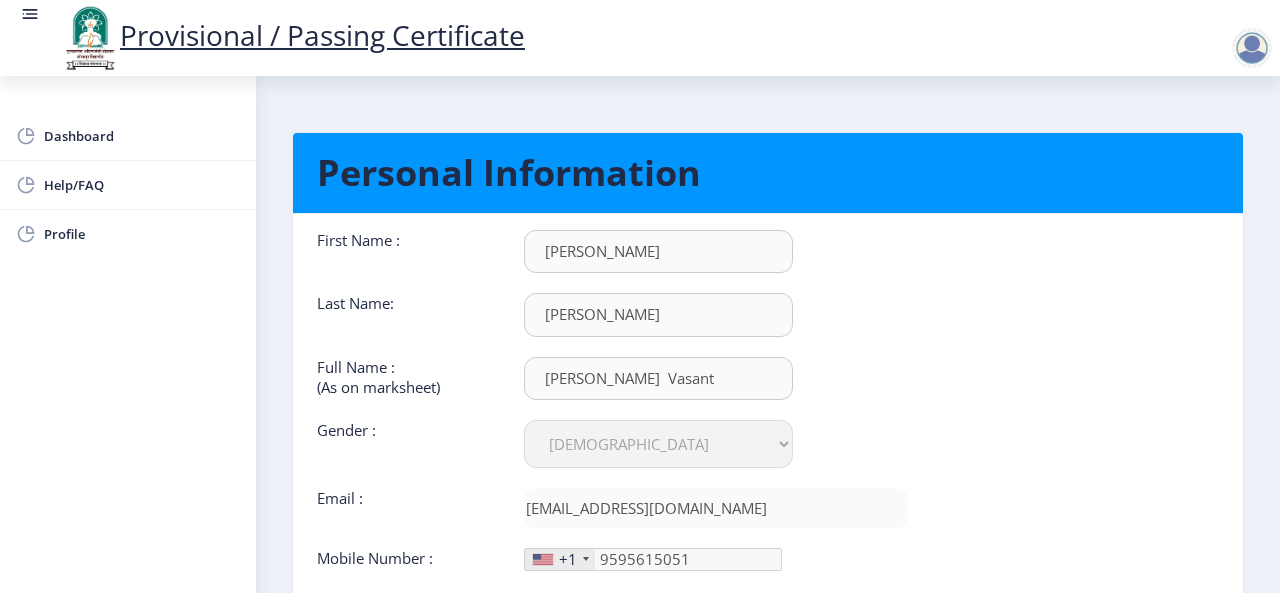 click 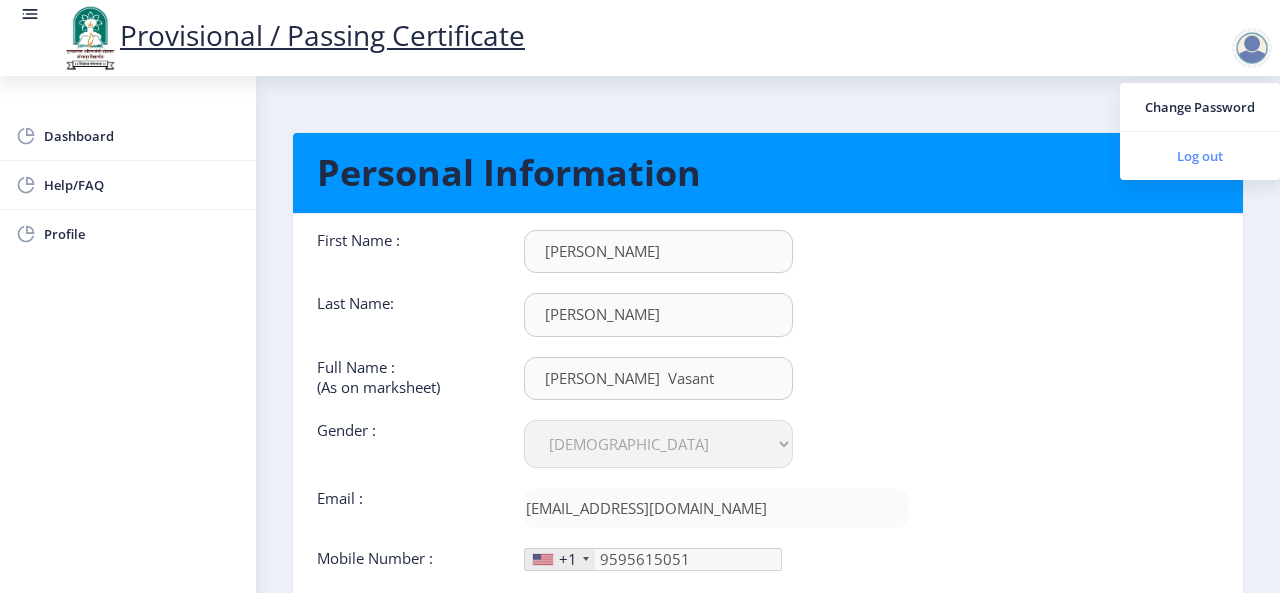 click on "Log out" at bounding box center (1200, 156) 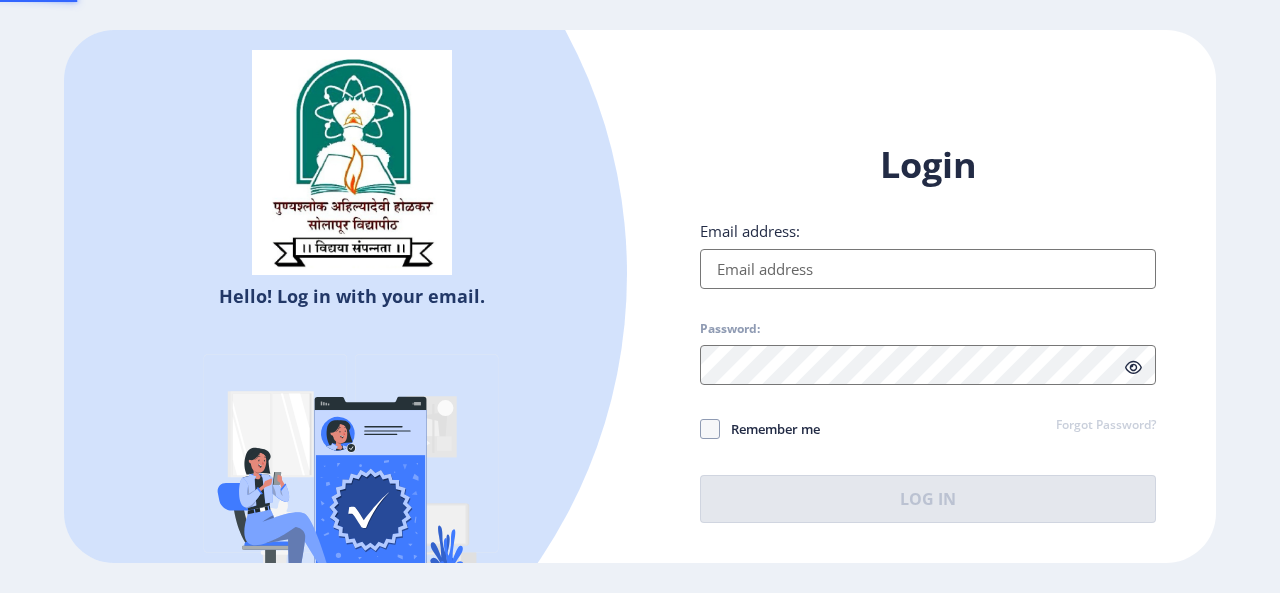 type on "[EMAIL_ADDRESS][DOMAIN_NAME]" 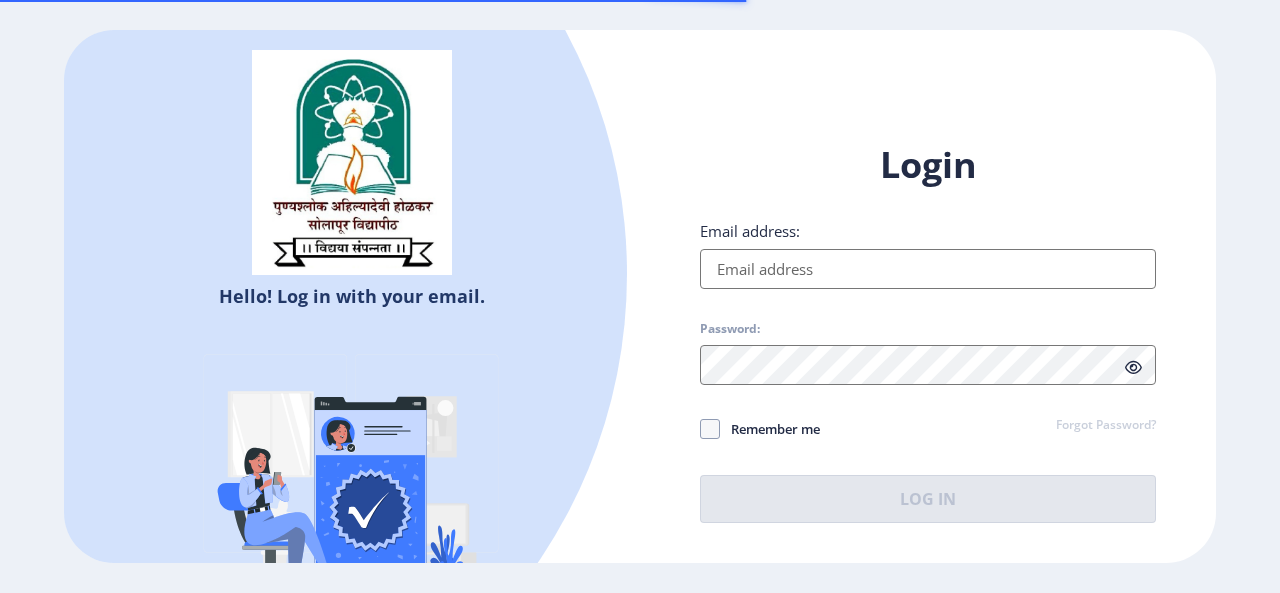 scroll, scrollTop: 0, scrollLeft: 0, axis: both 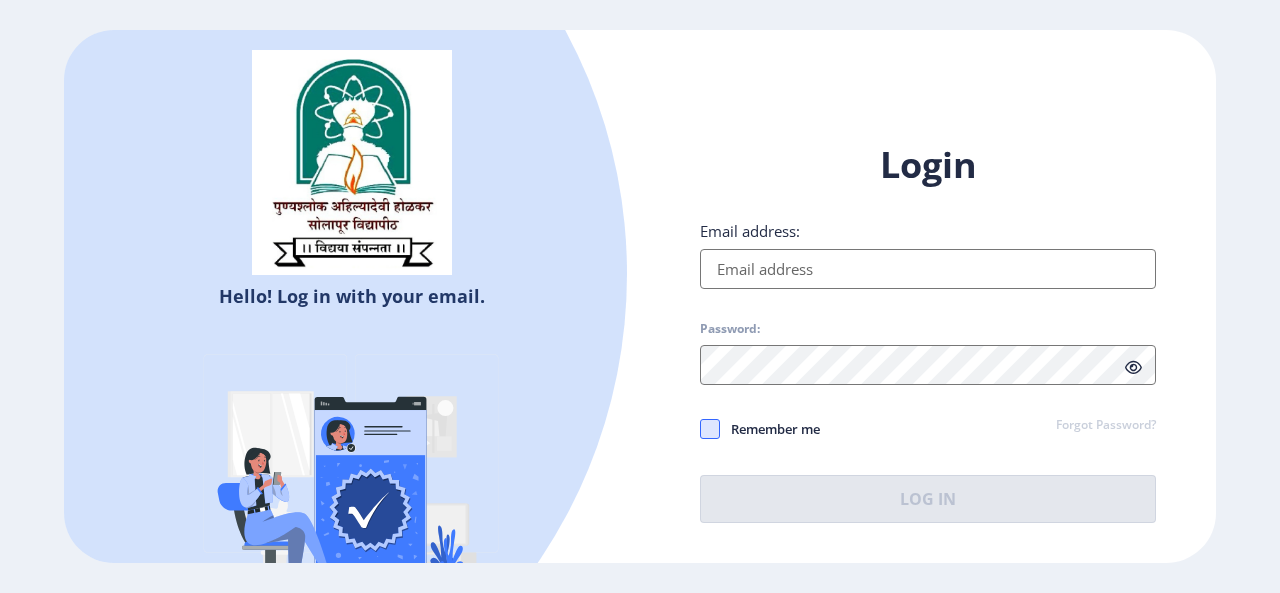 type on "[EMAIL_ADDRESS][DOMAIN_NAME]" 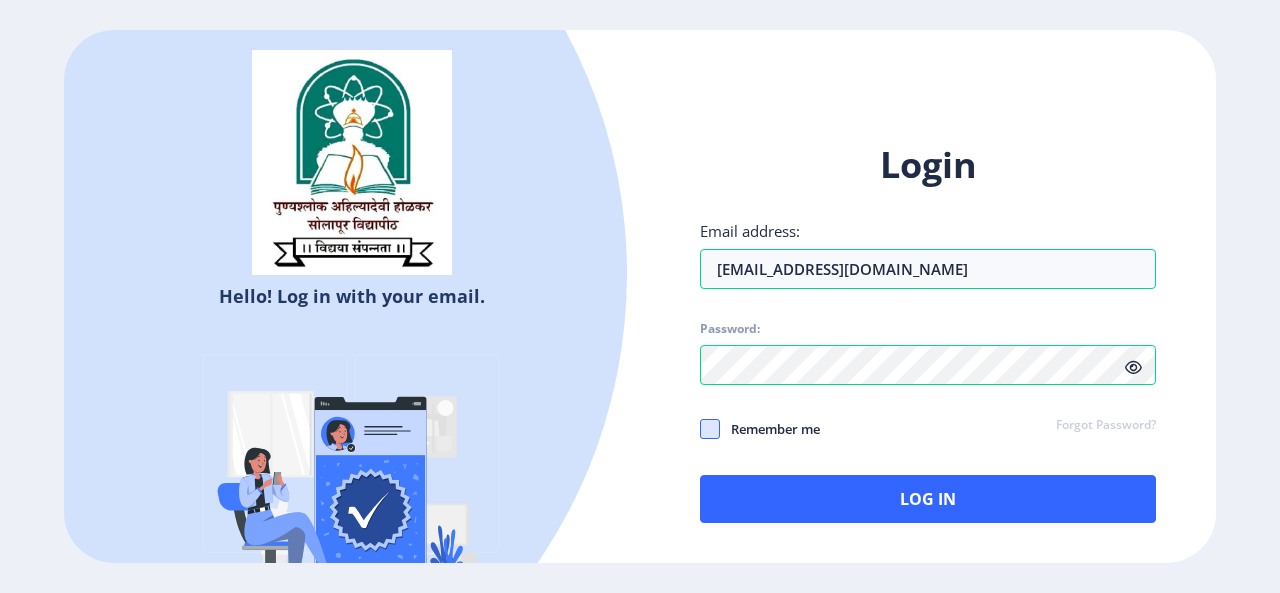 click 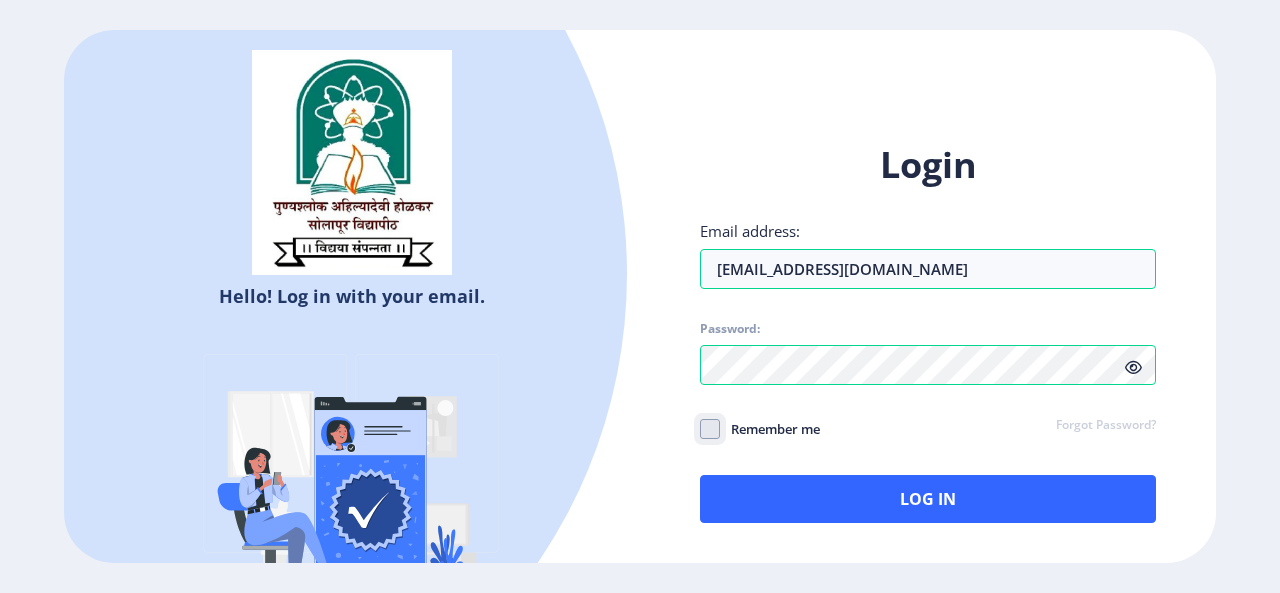 click on "Remember me" 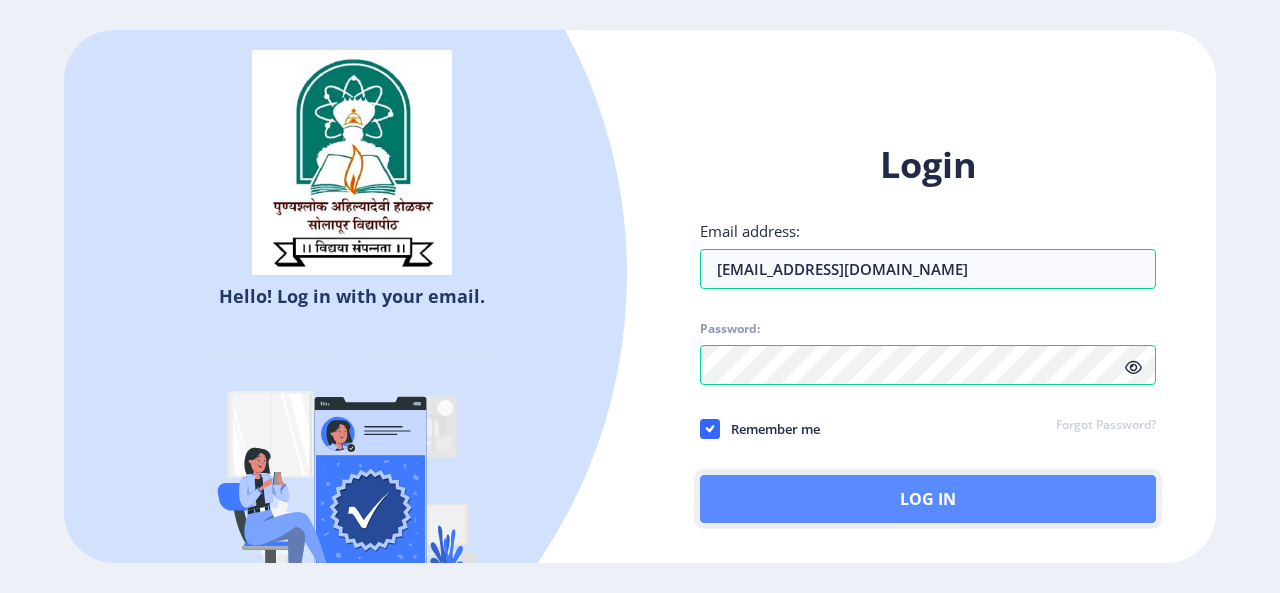 click on "Log In" 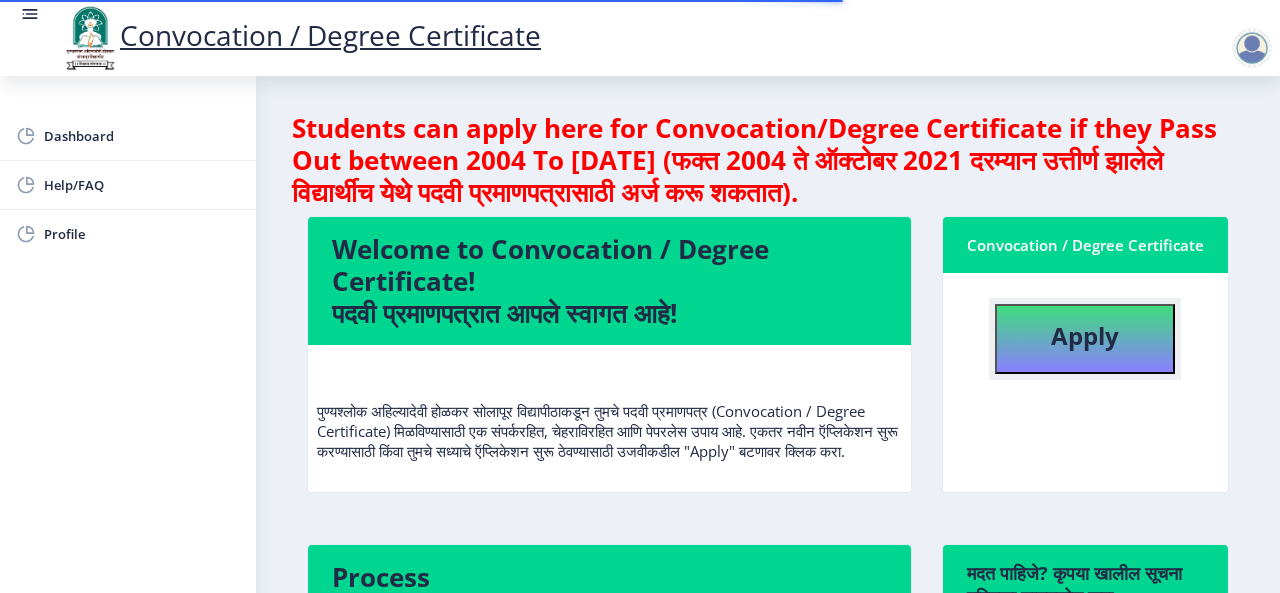 click on "Apply" 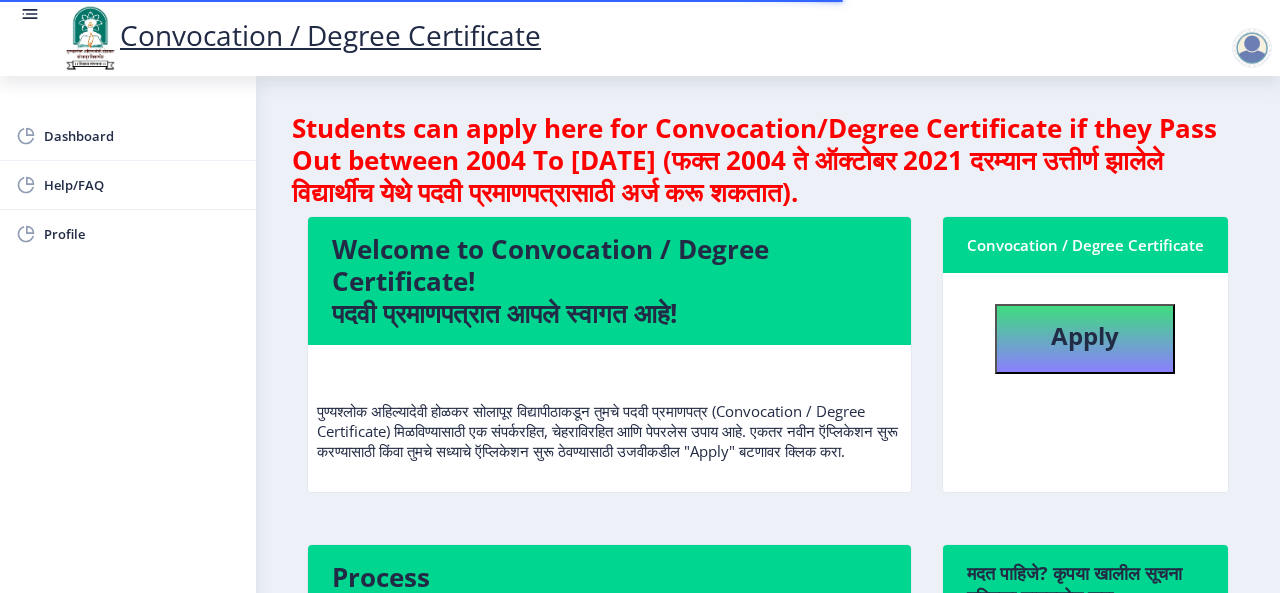 select 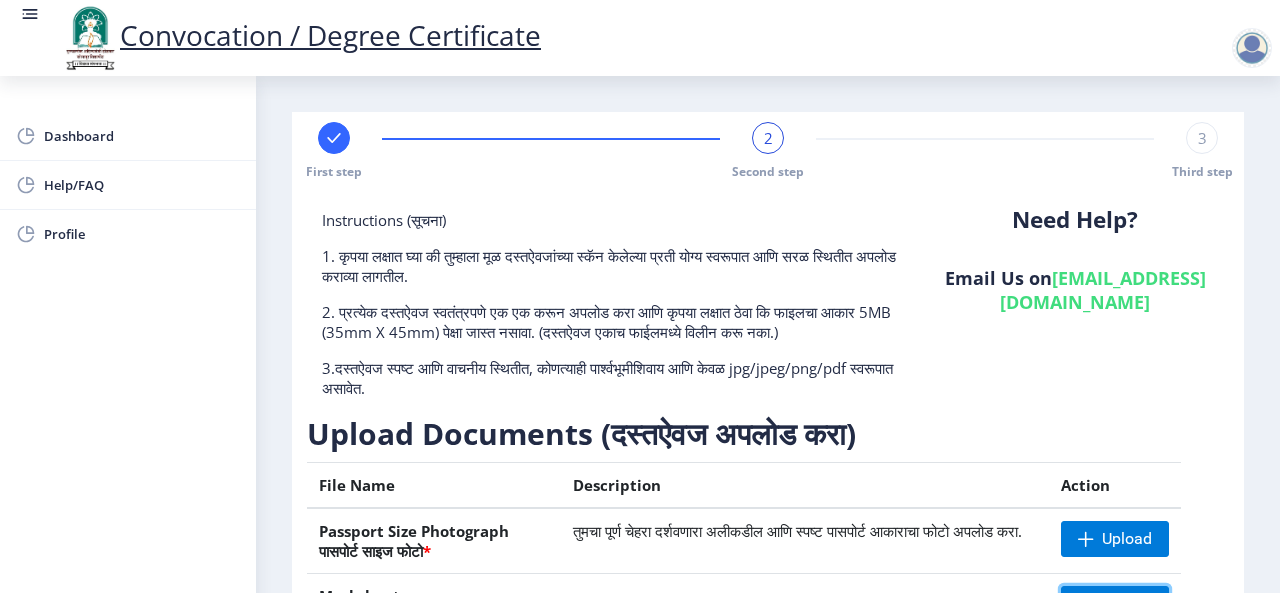 scroll, scrollTop: 26, scrollLeft: 0, axis: vertical 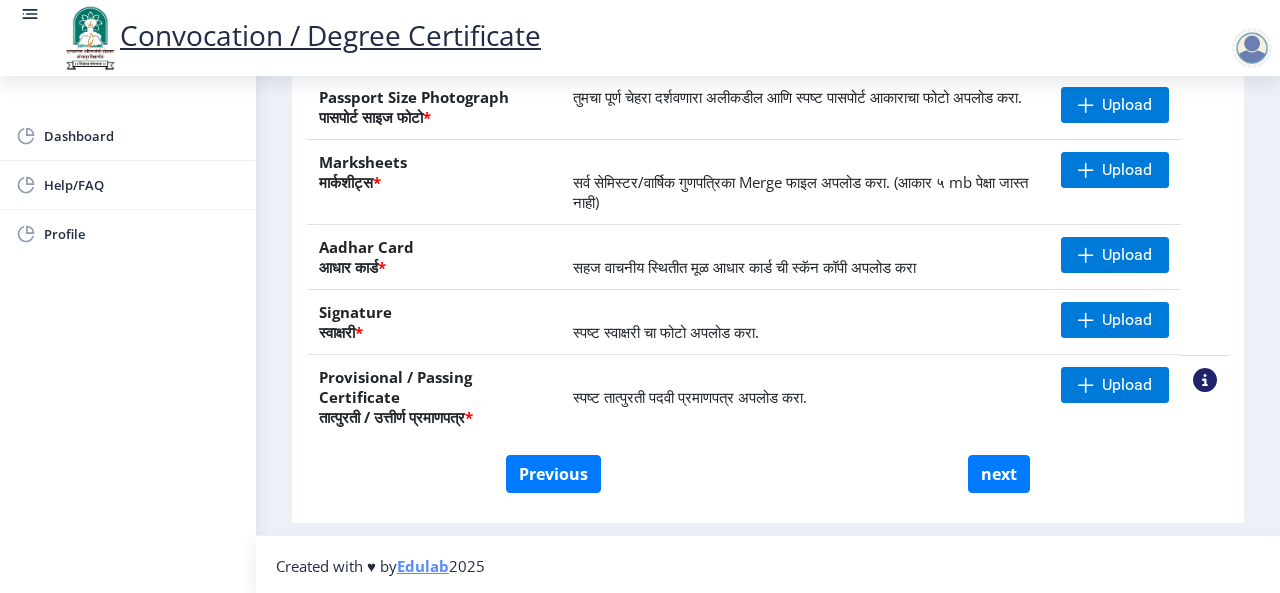 click on "स्पष्ट स्वाक्षरी चा फोटो अपलोड करा." 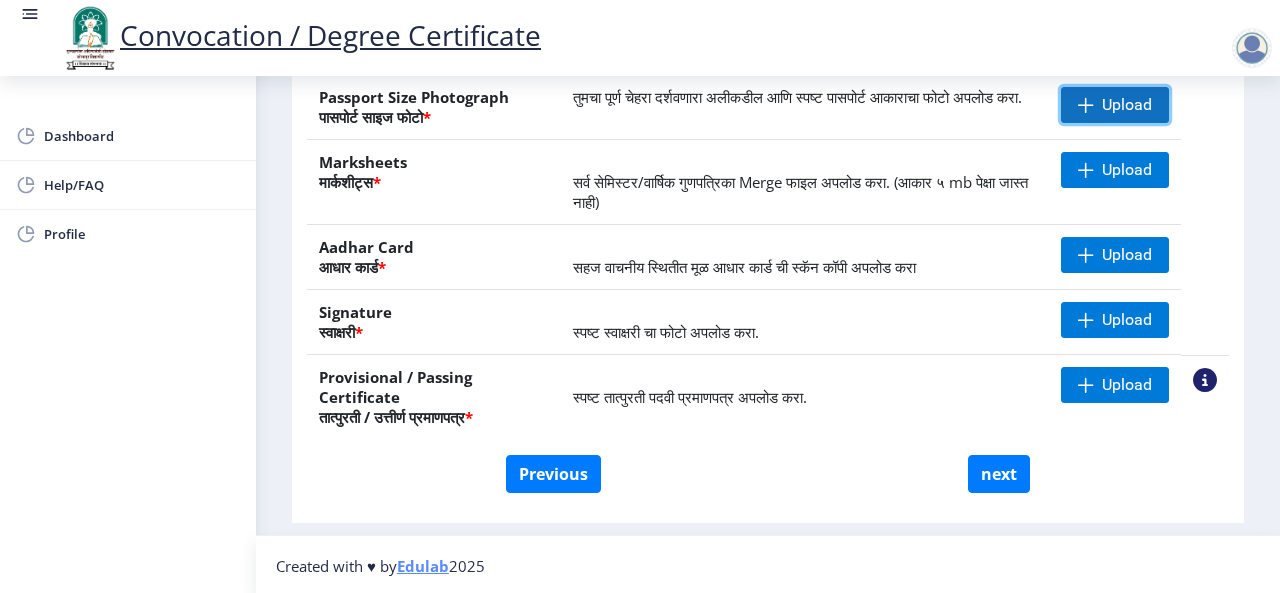 click on "Upload" 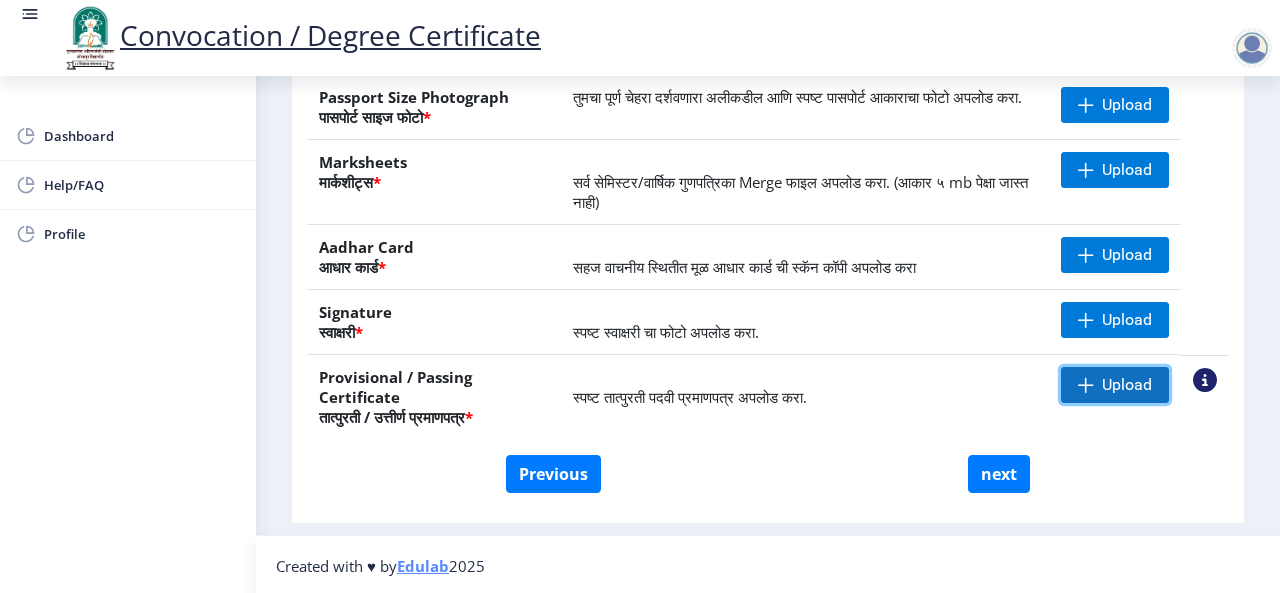 click on "Upload" 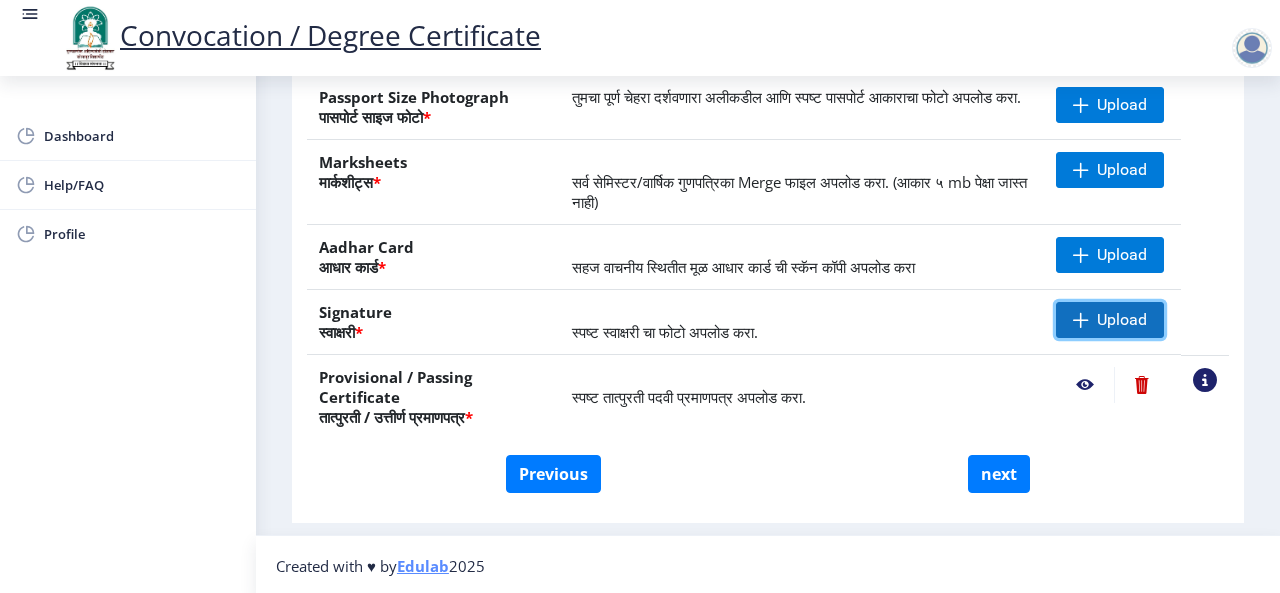 click on "Upload" 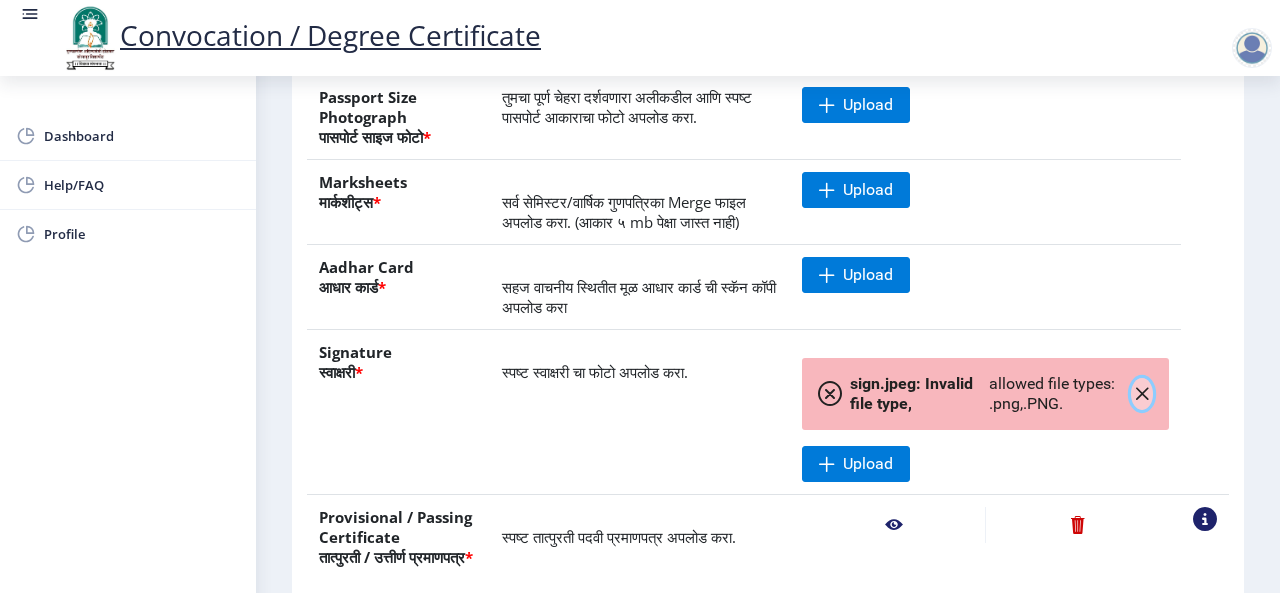 click 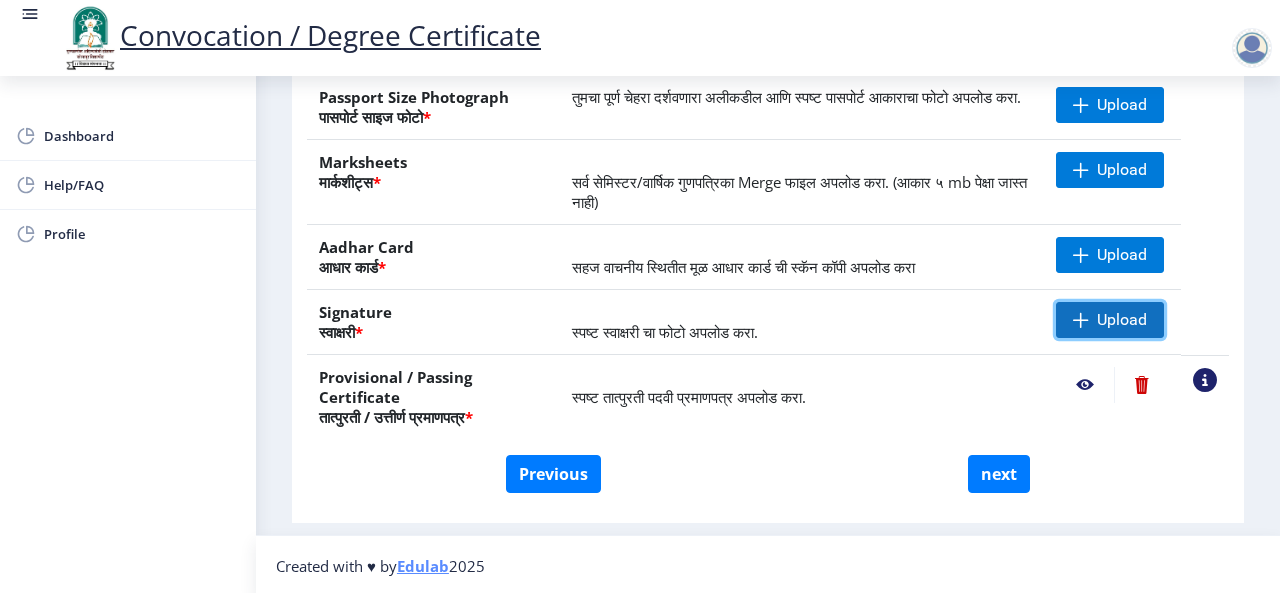 click on "Upload" 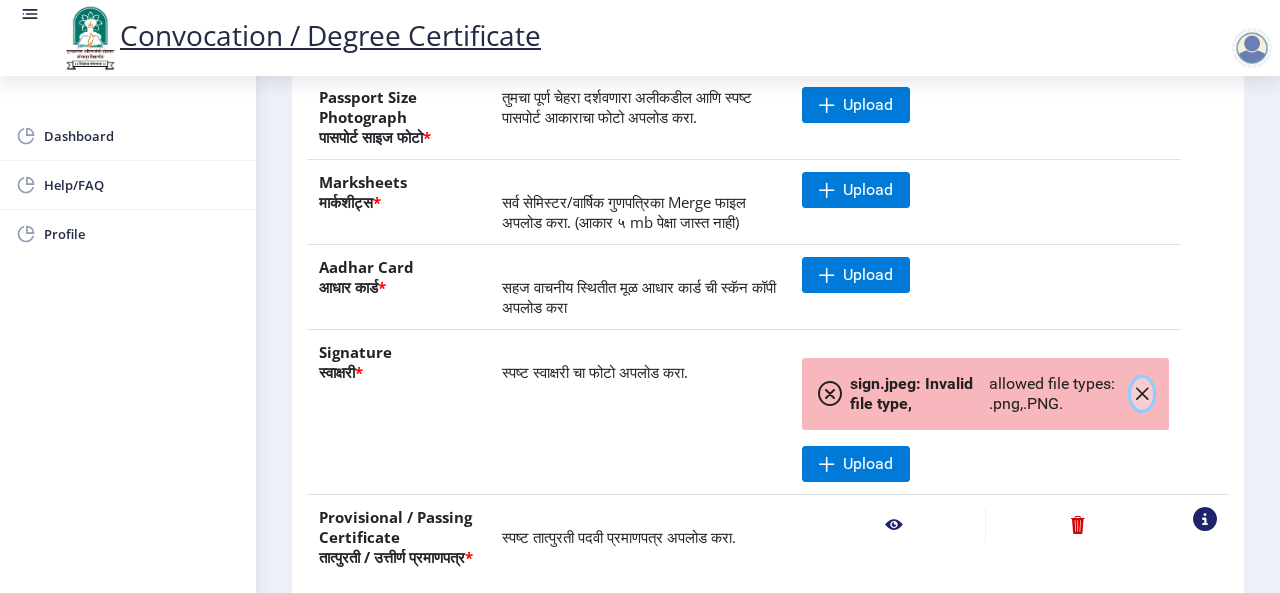 click 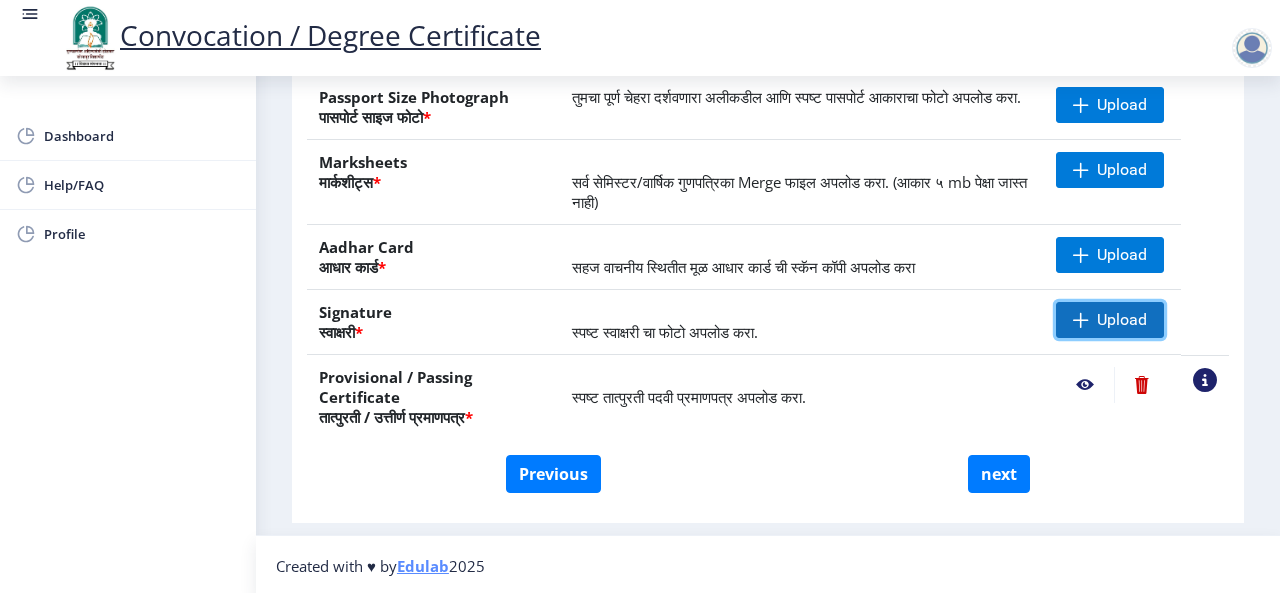 click on "Upload" 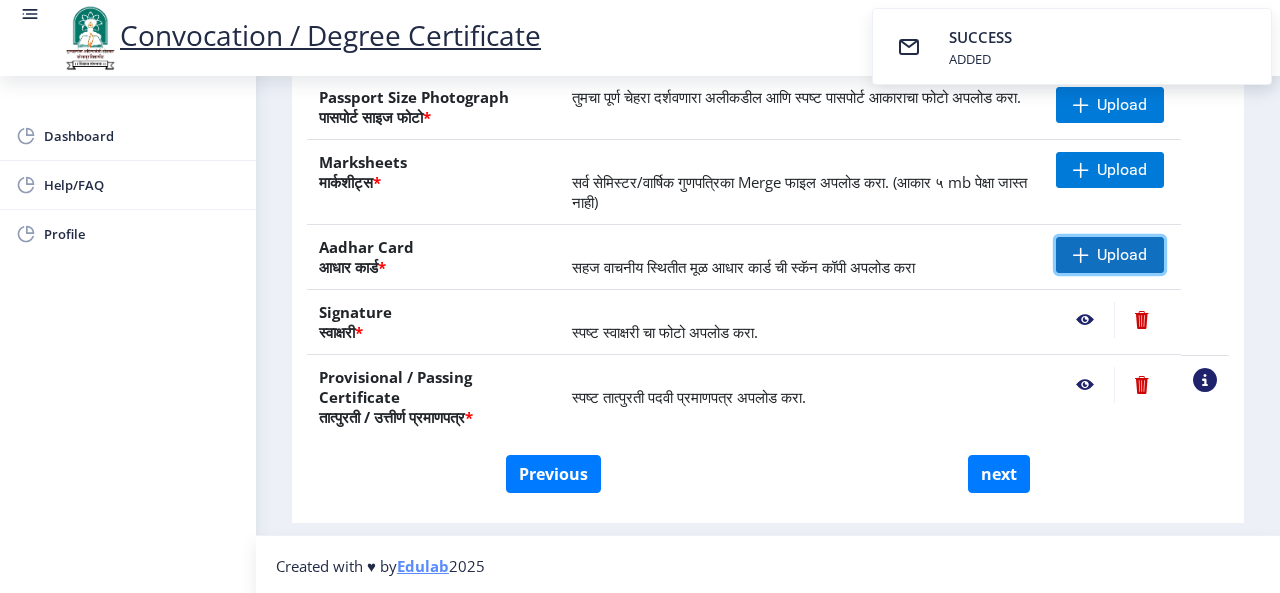 click on "Upload" 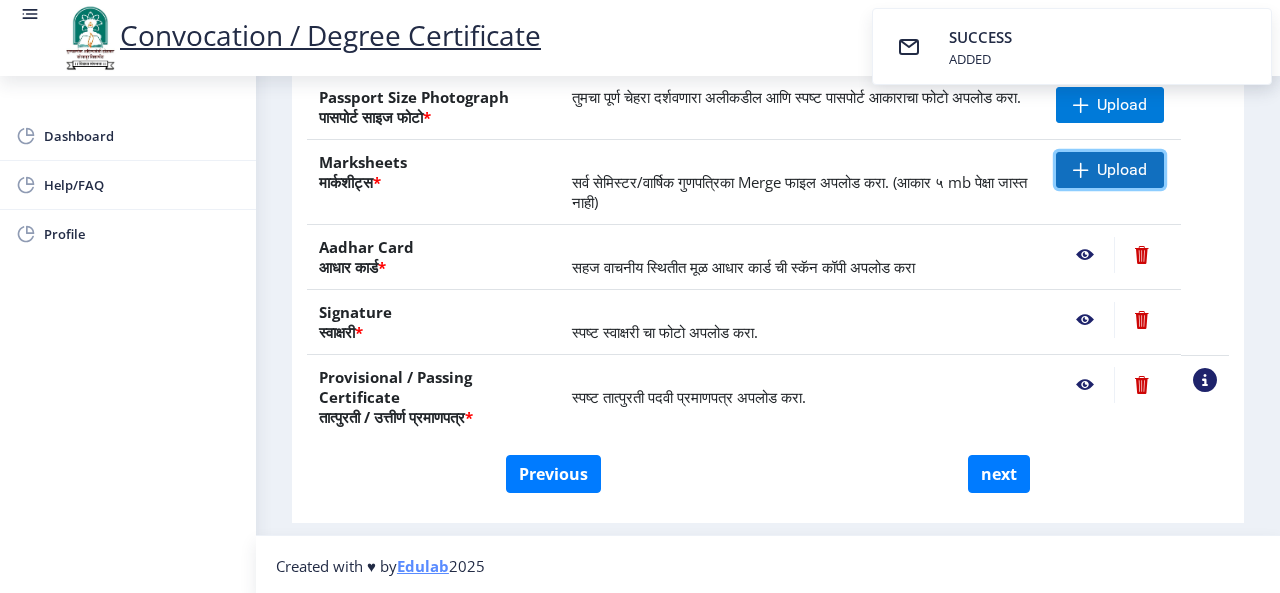 click 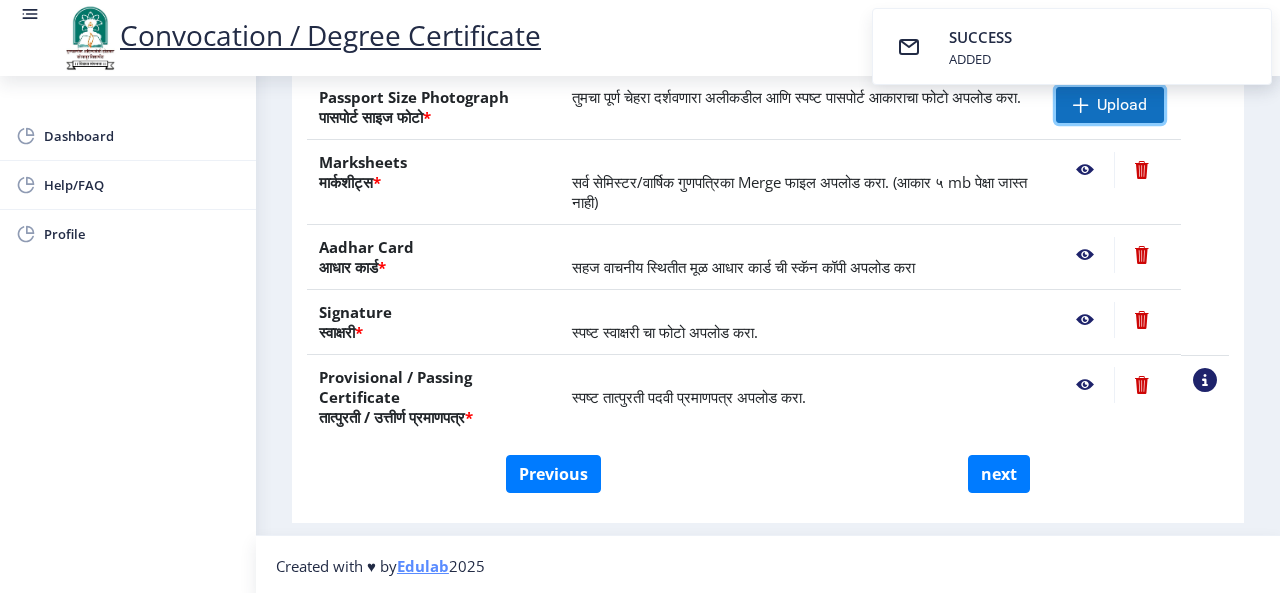 click on "Upload" 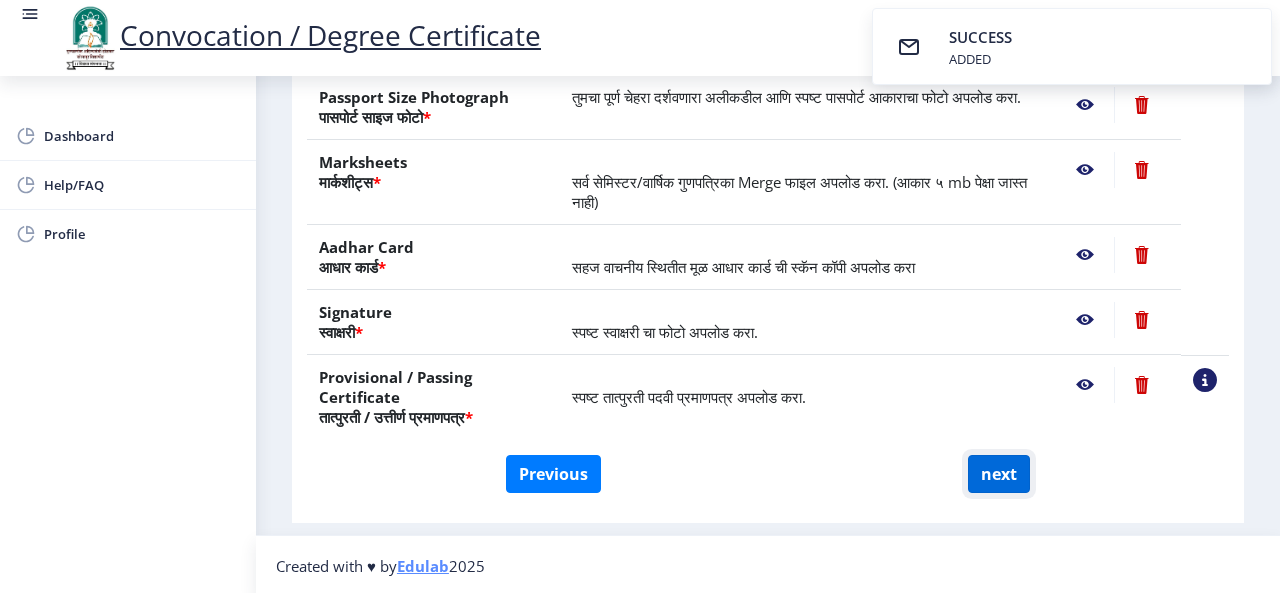 click on "next" 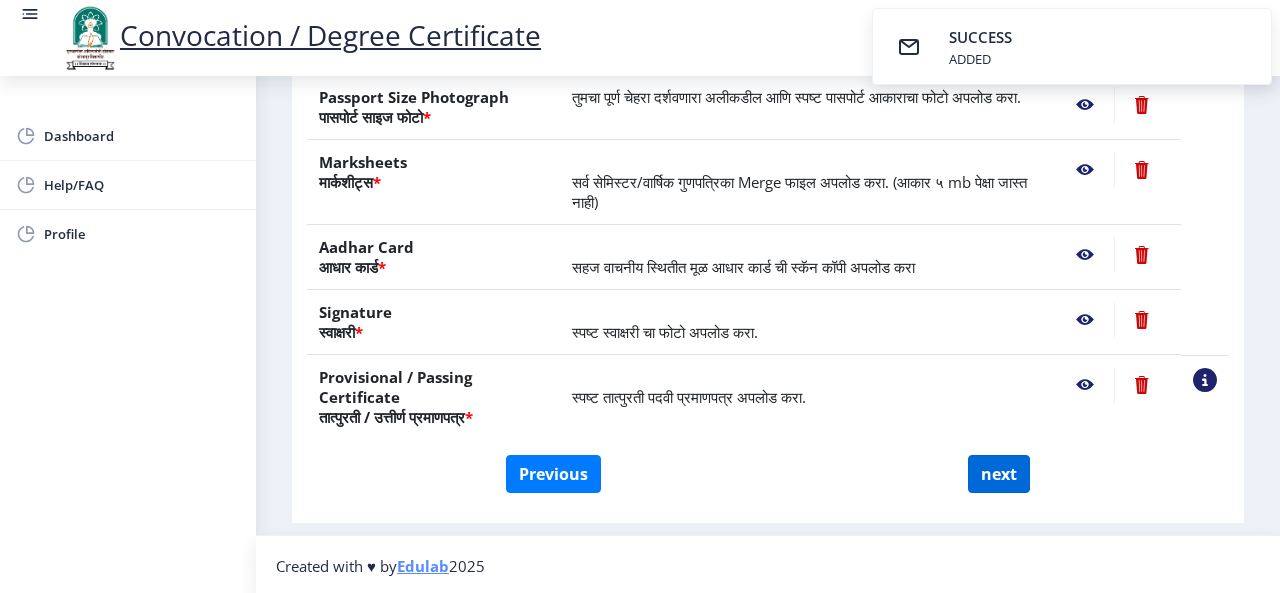 select 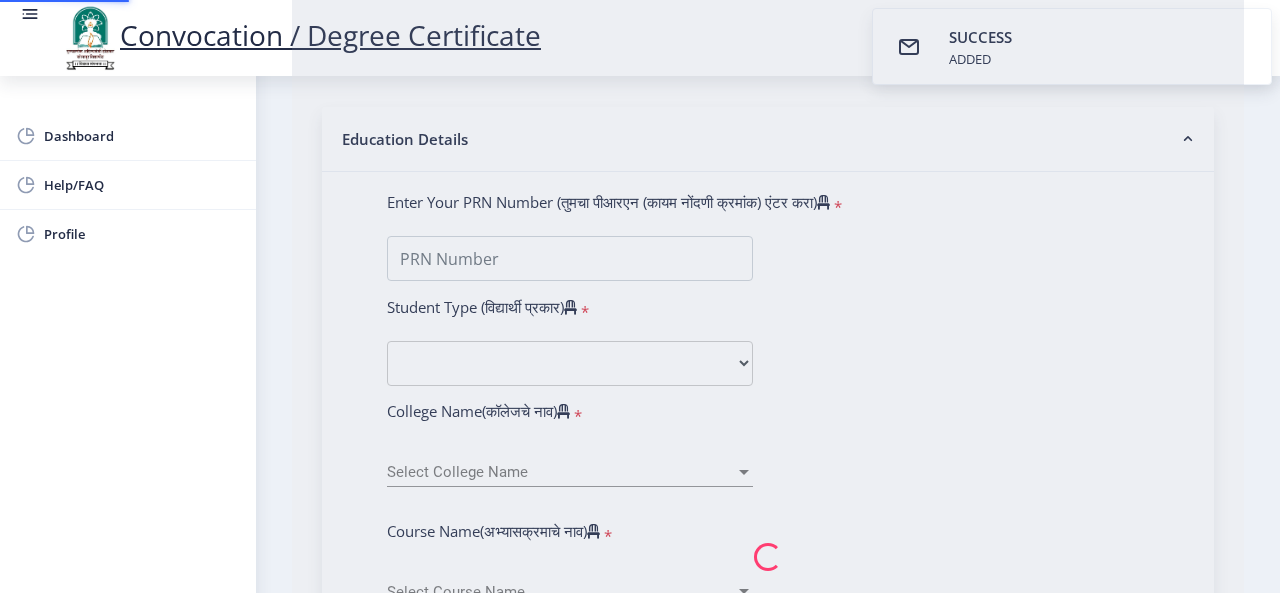 scroll, scrollTop: 0, scrollLeft: 0, axis: both 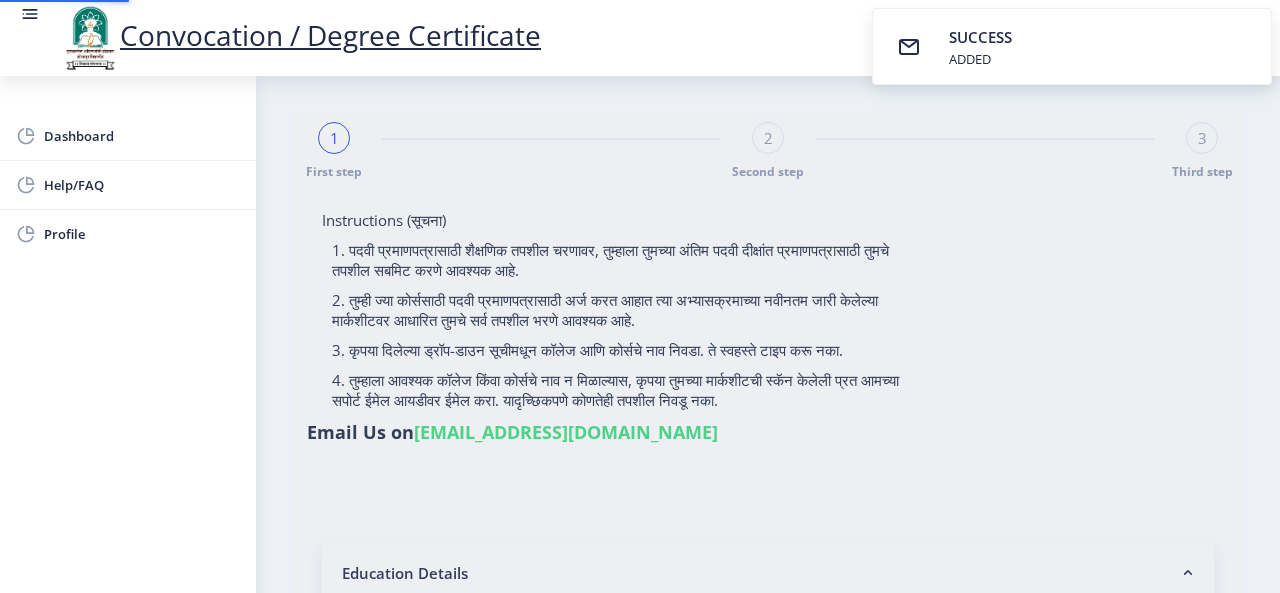 select 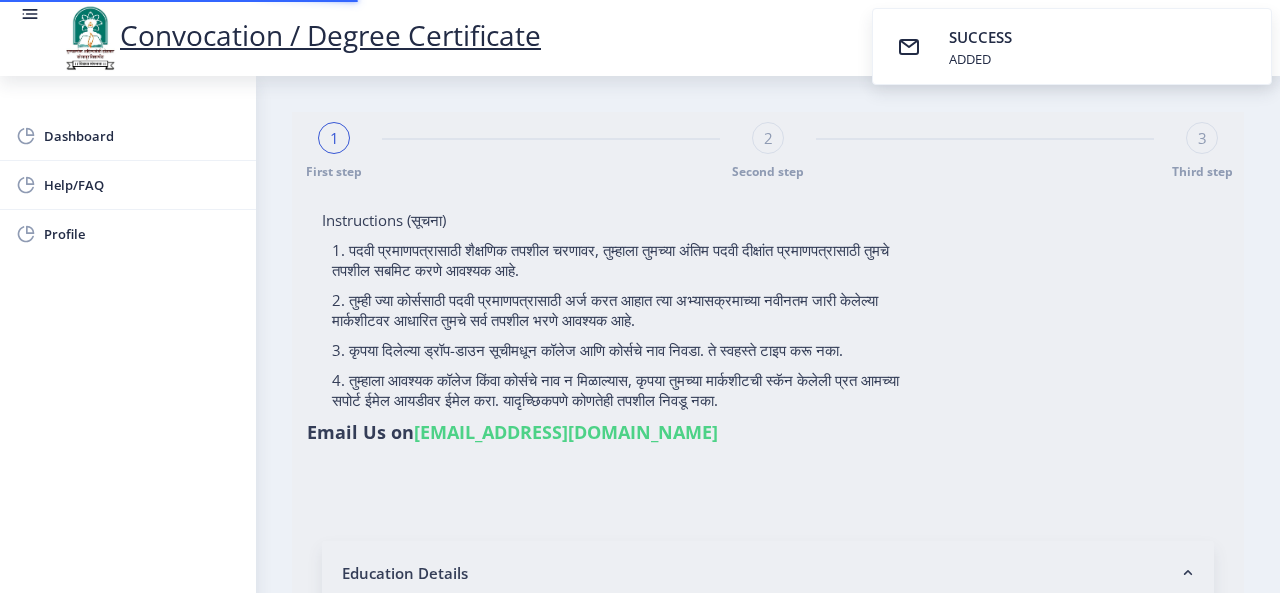select 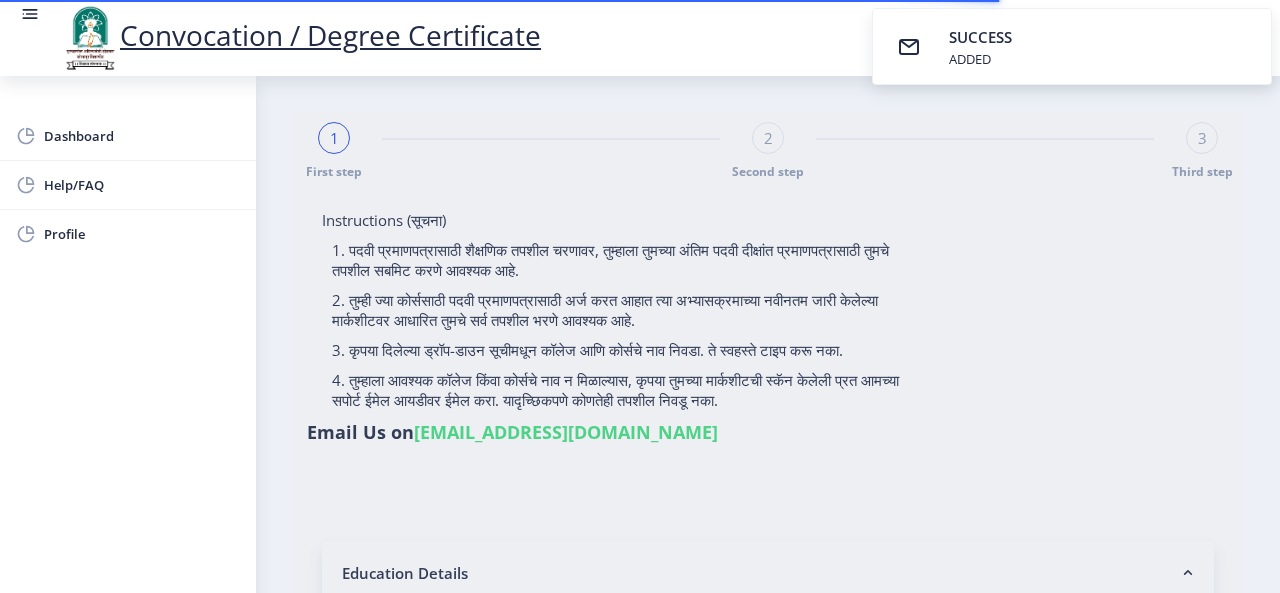 type on "2015032500148374" 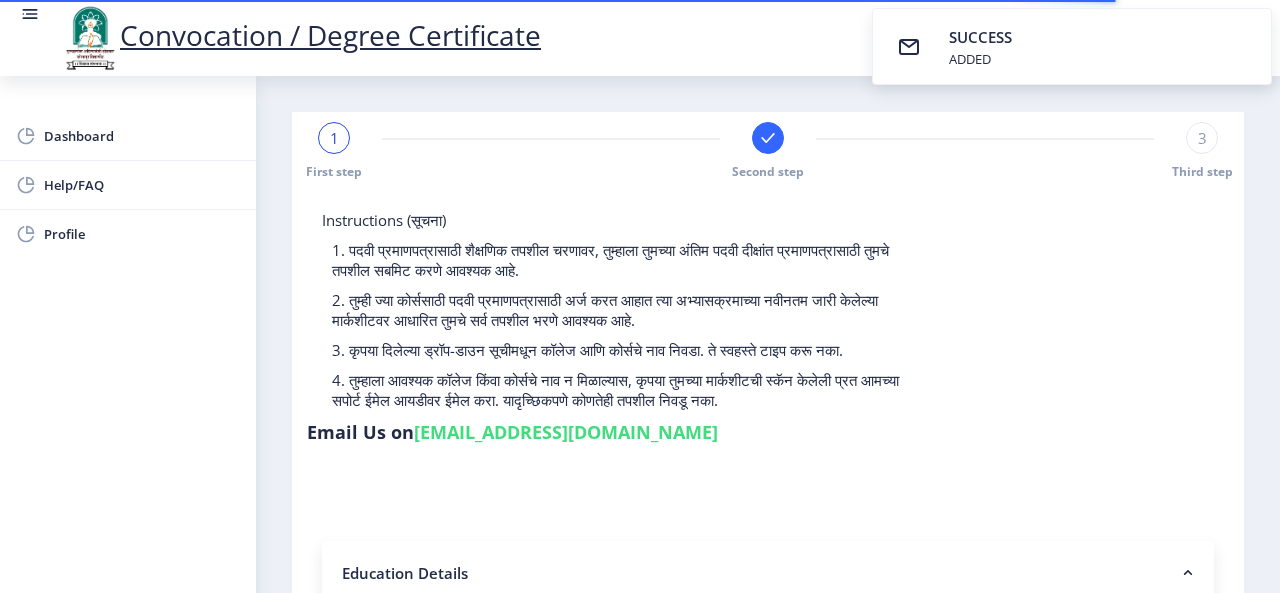 select 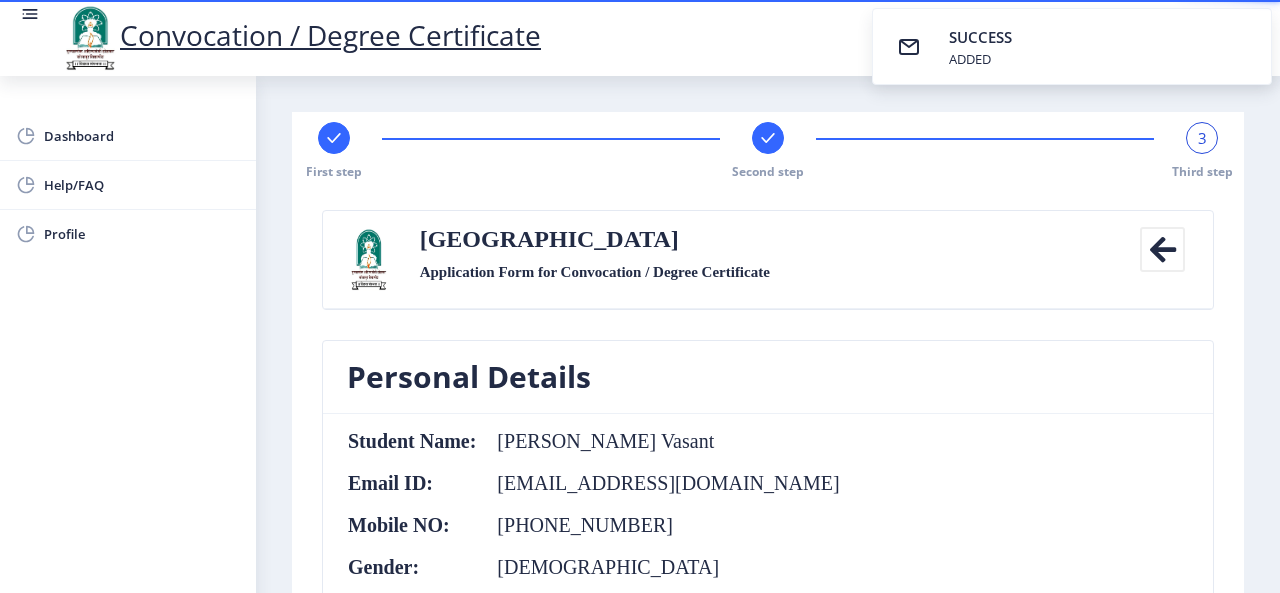 click on "Student Name:  Salunke Dipak  Vasant Email ID:  salunkedipak208@gmail.com Mobile NO:  +91 9595615051 Gender:  Male" 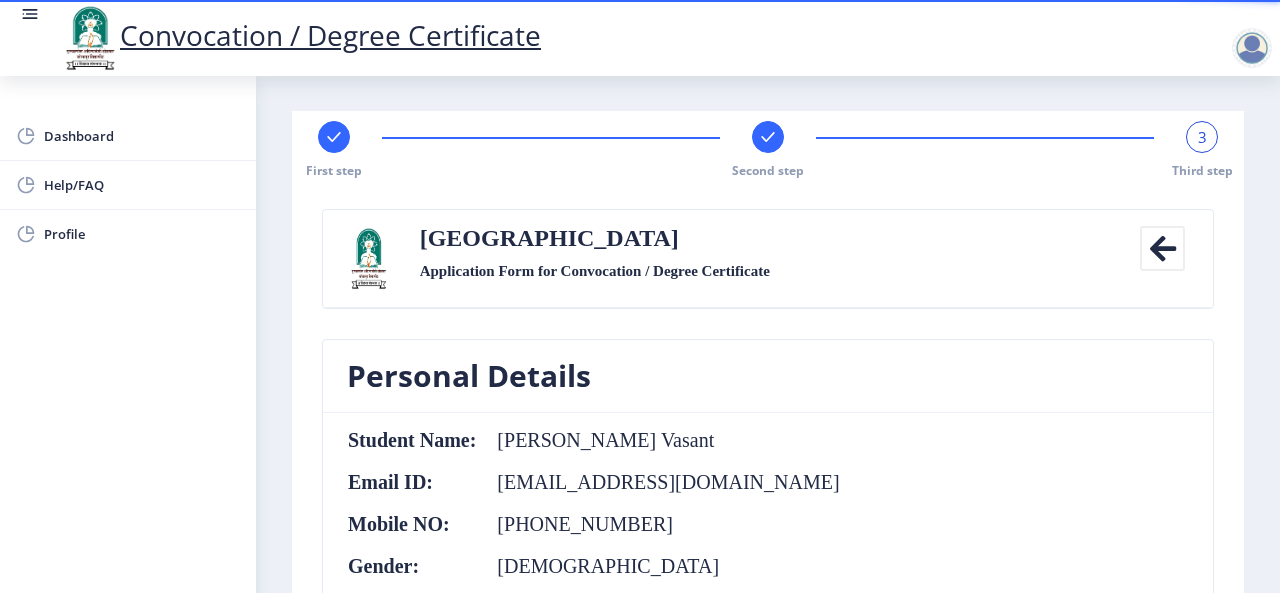 scroll, scrollTop: 0, scrollLeft: 0, axis: both 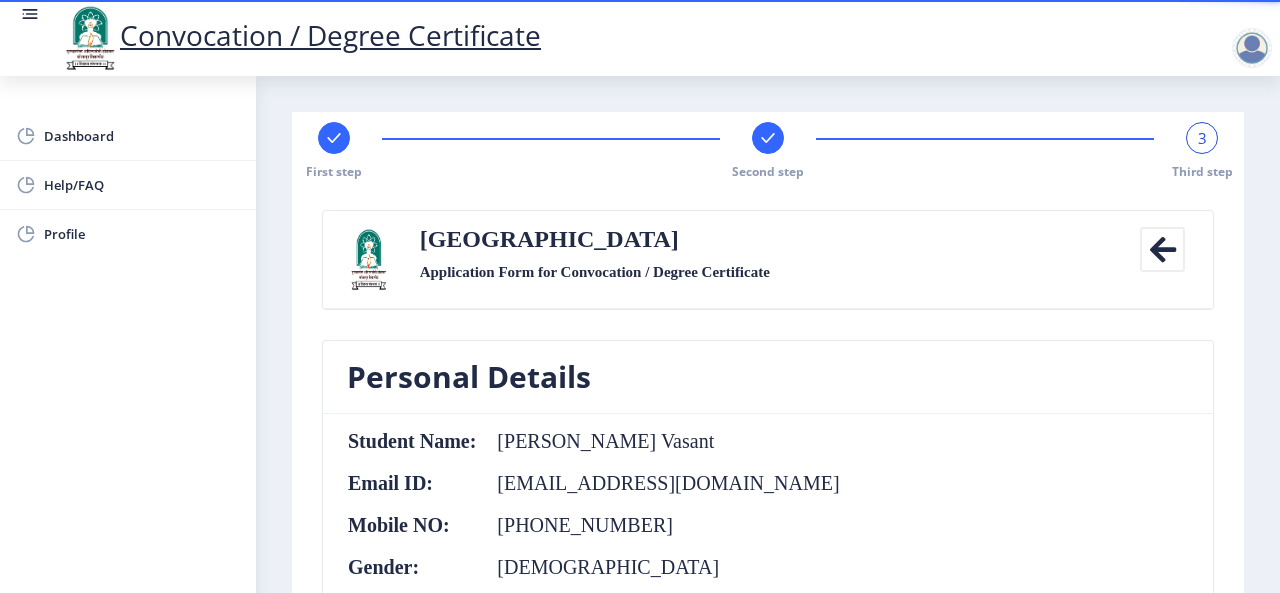 click on "[DEMOGRAPHIC_DATA]" 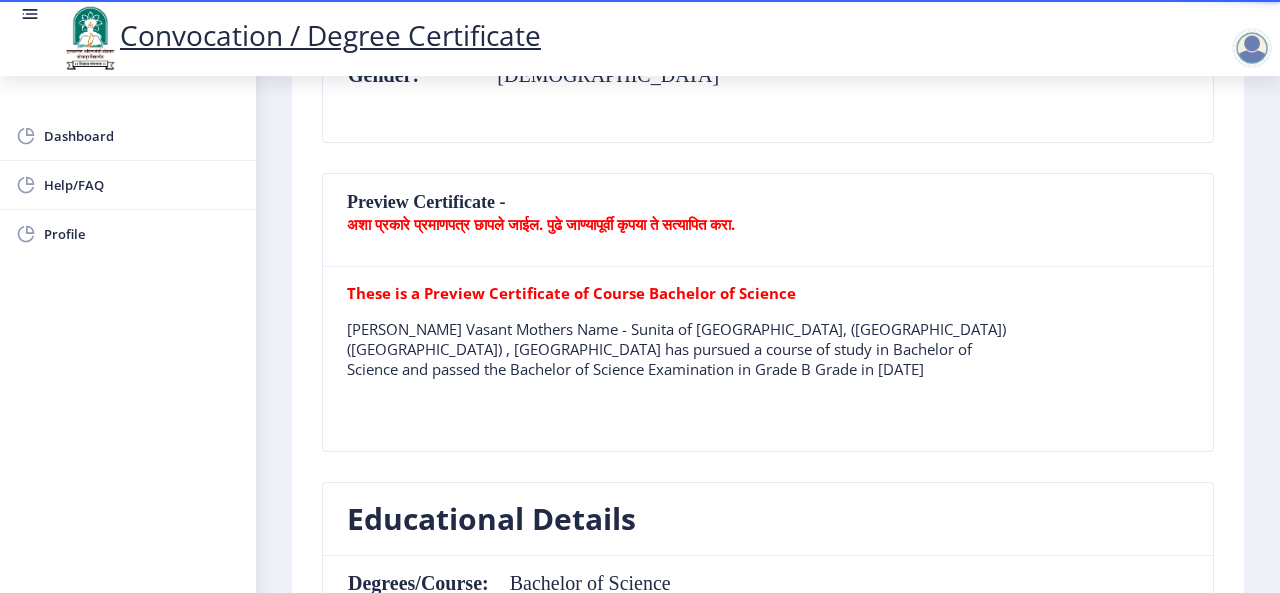 scroll, scrollTop: 1010, scrollLeft: 0, axis: vertical 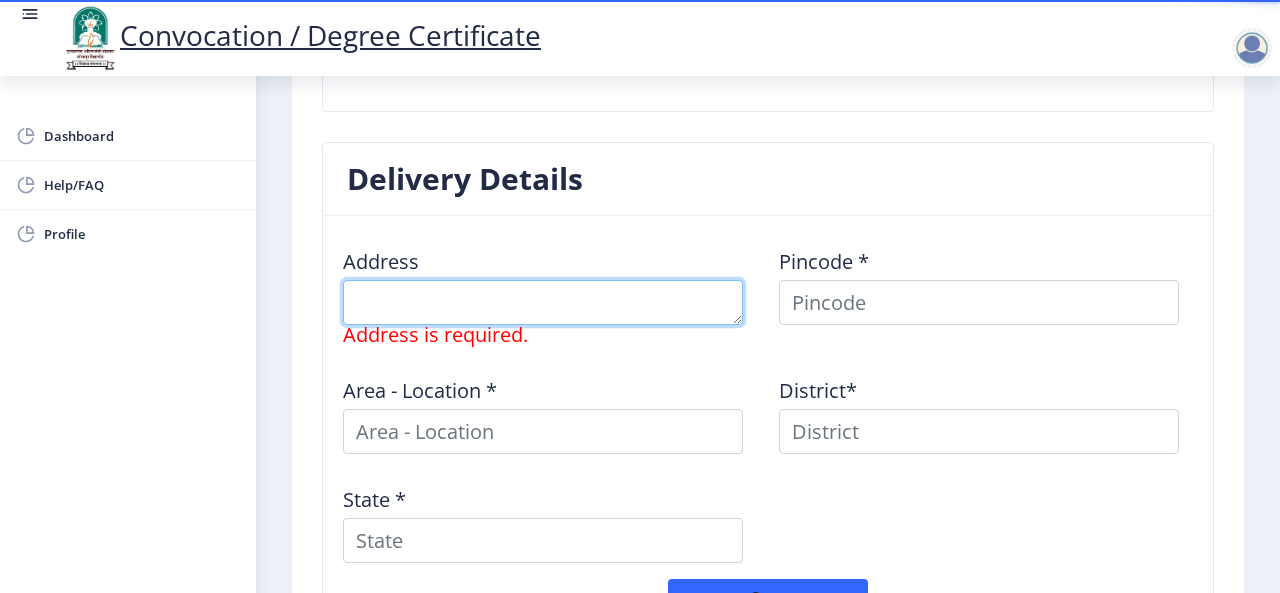 click at bounding box center [543, 302] 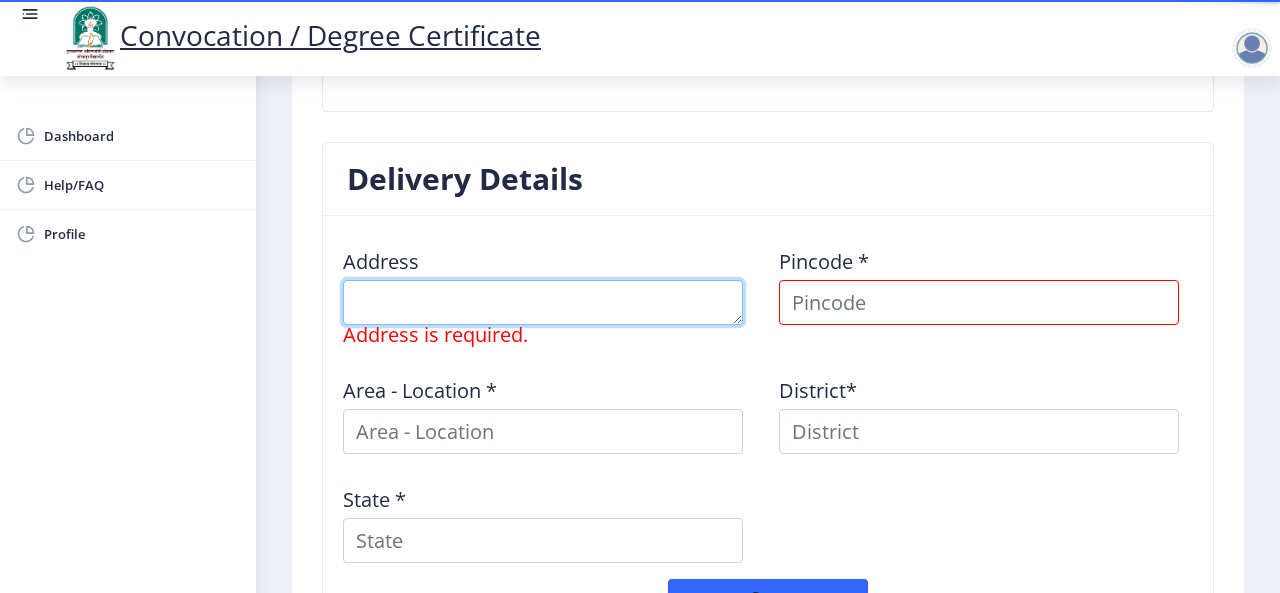 type on "A/2,surya complex,vijapur road, solapur" 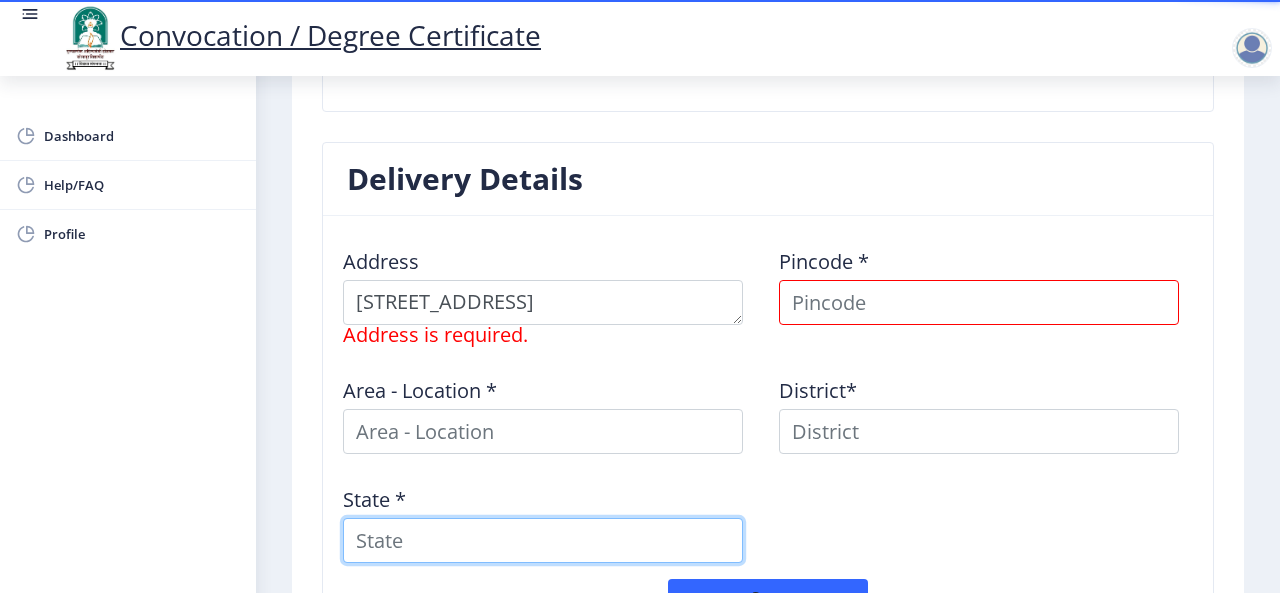 type on "Maharashtra" 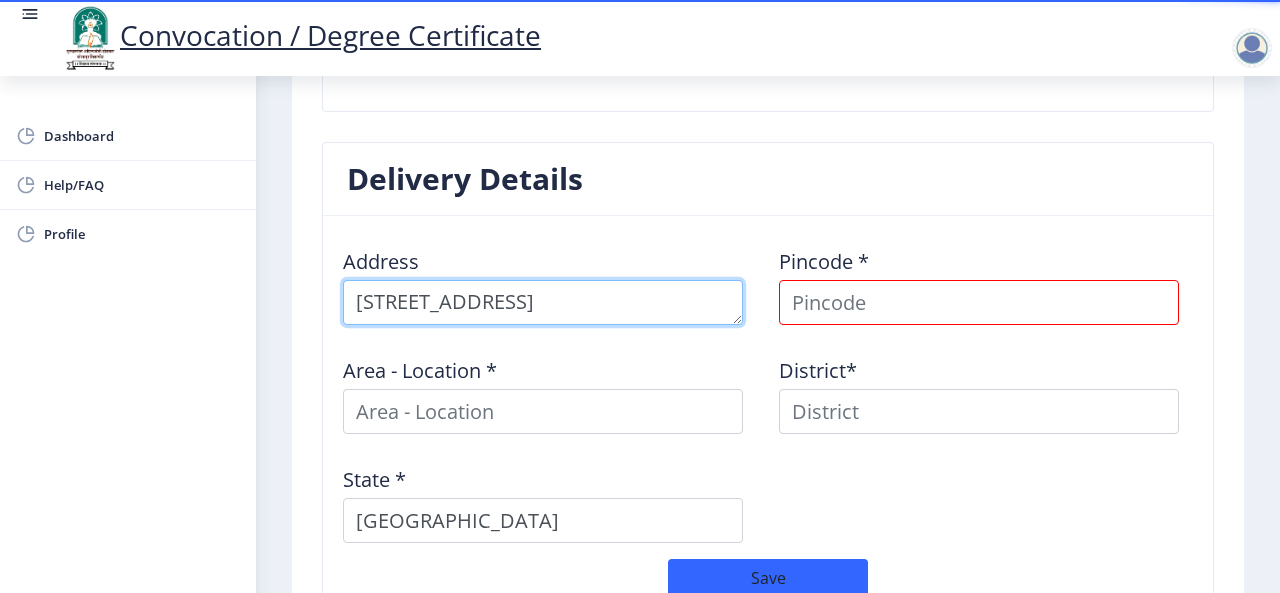 drag, startPoint x: 733, startPoint y: 295, endPoint x: 324, endPoint y: 301, distance: 409.044 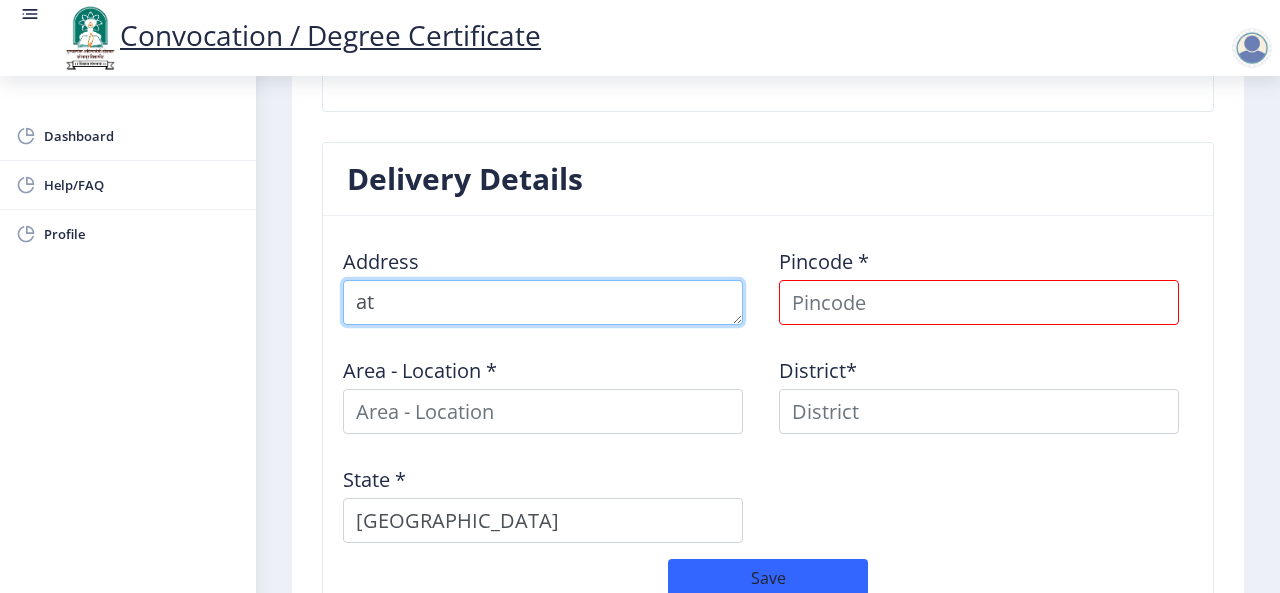 type on "a" 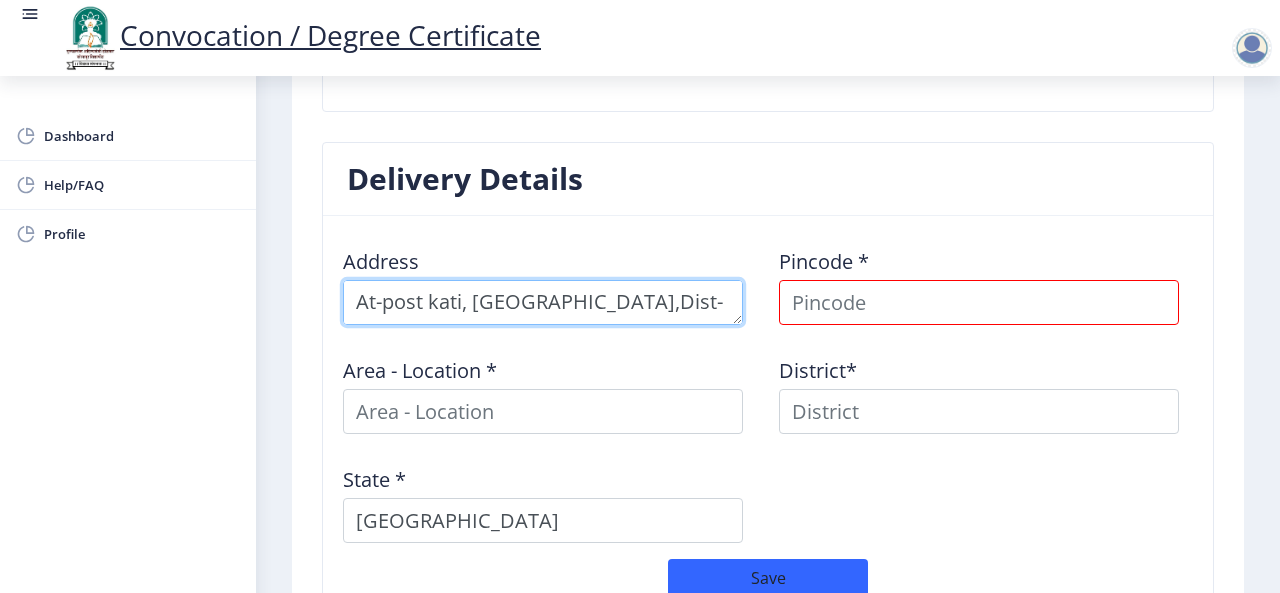 scroll, scrollTop: 21, scrollLeft: 0, axis: vertical 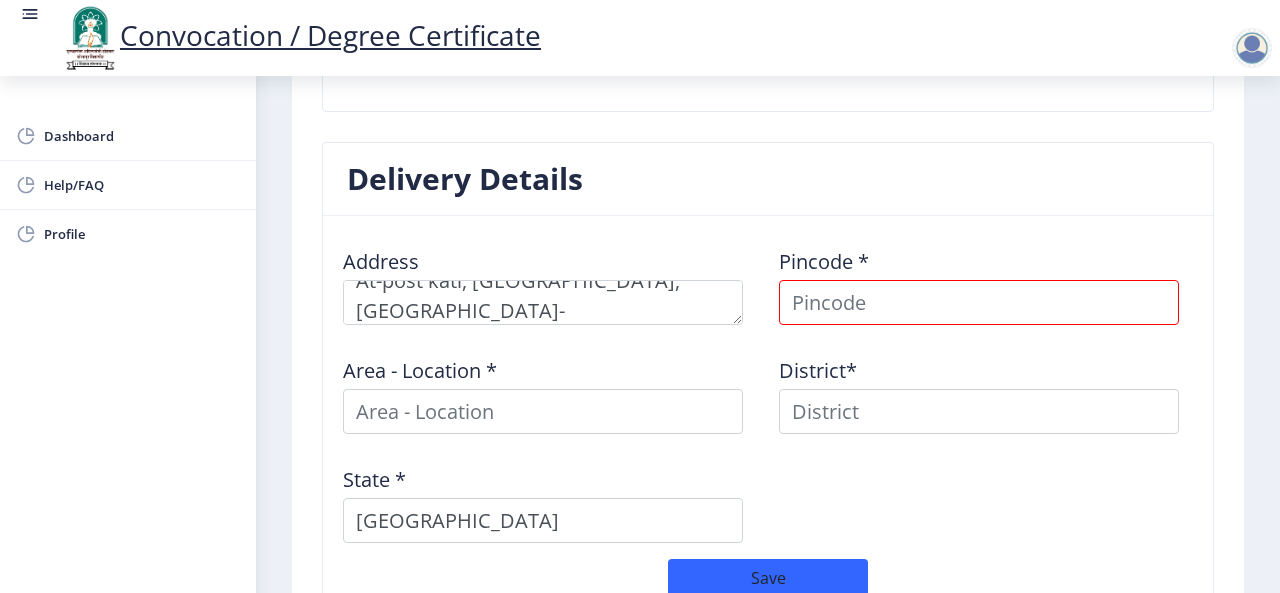 click on "Area - Location *" 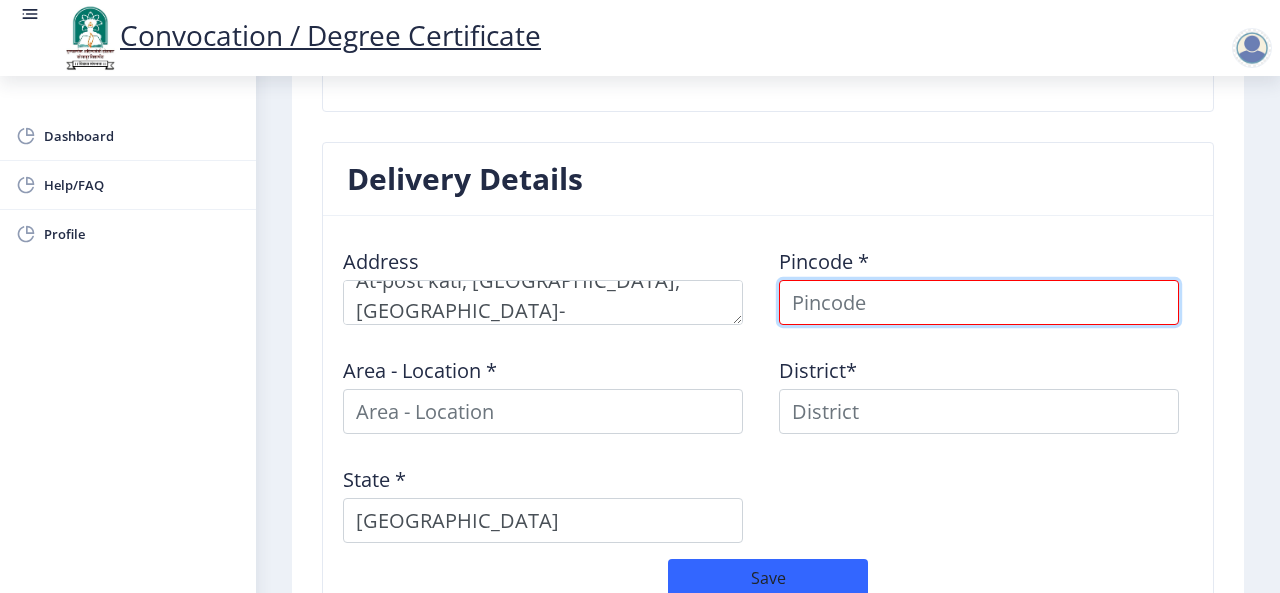 click at bounding box center [979, 302] 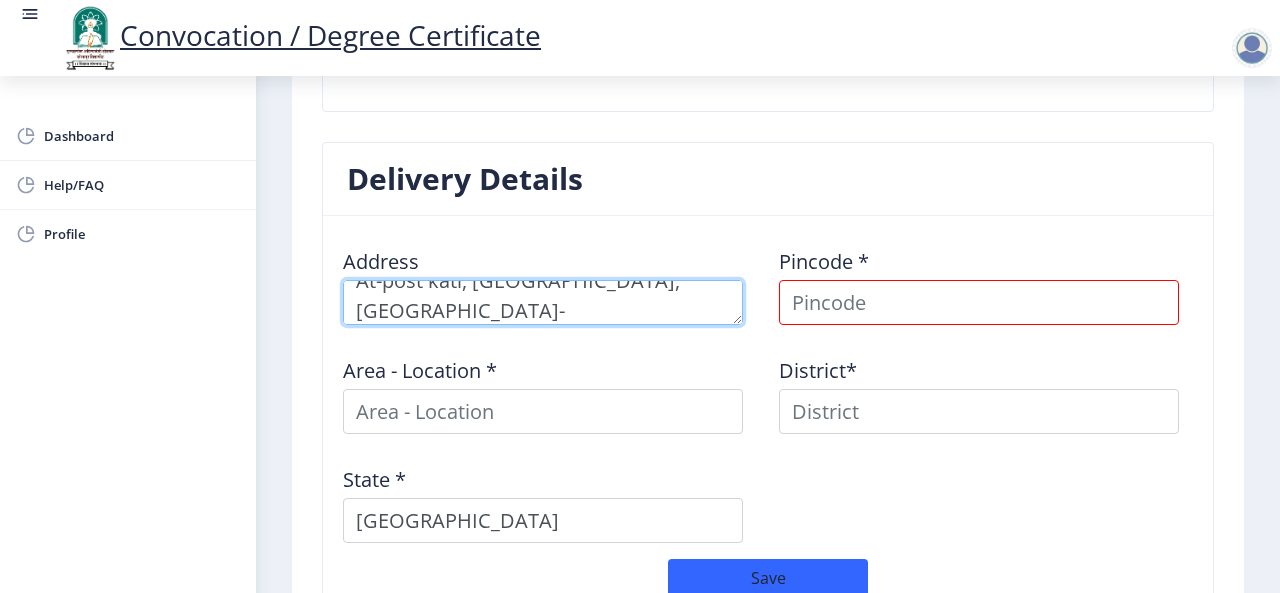 click at bounding box center (543, 302) 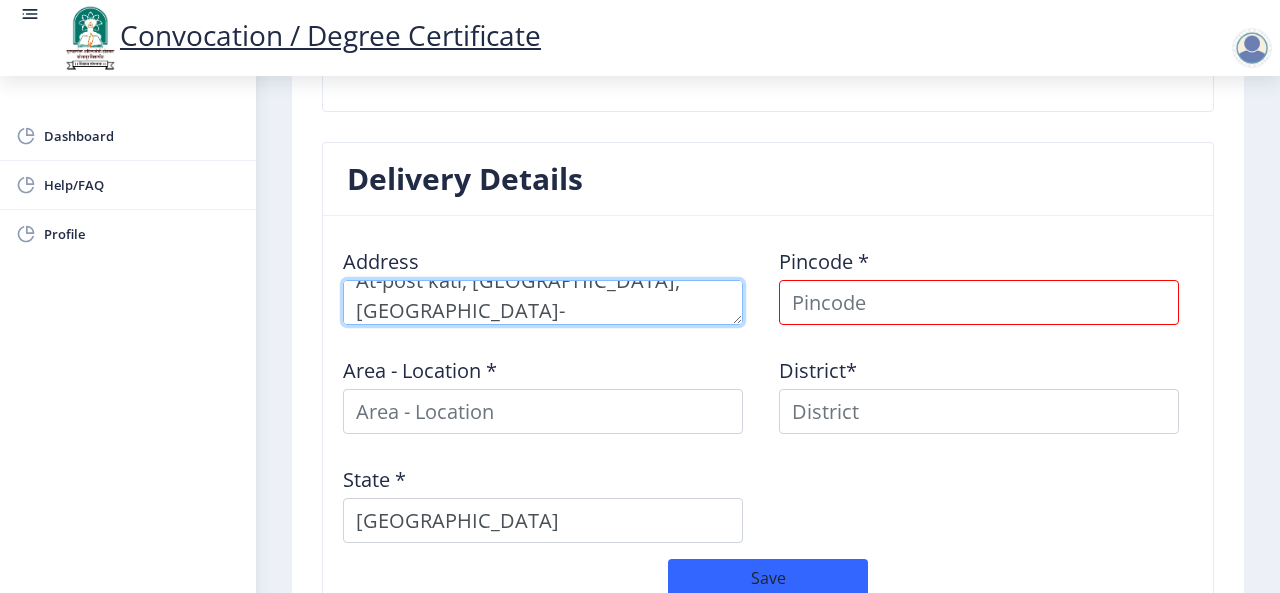 type on "At-post kati, Tal-Tuljapur,Dist-Osmanabad." 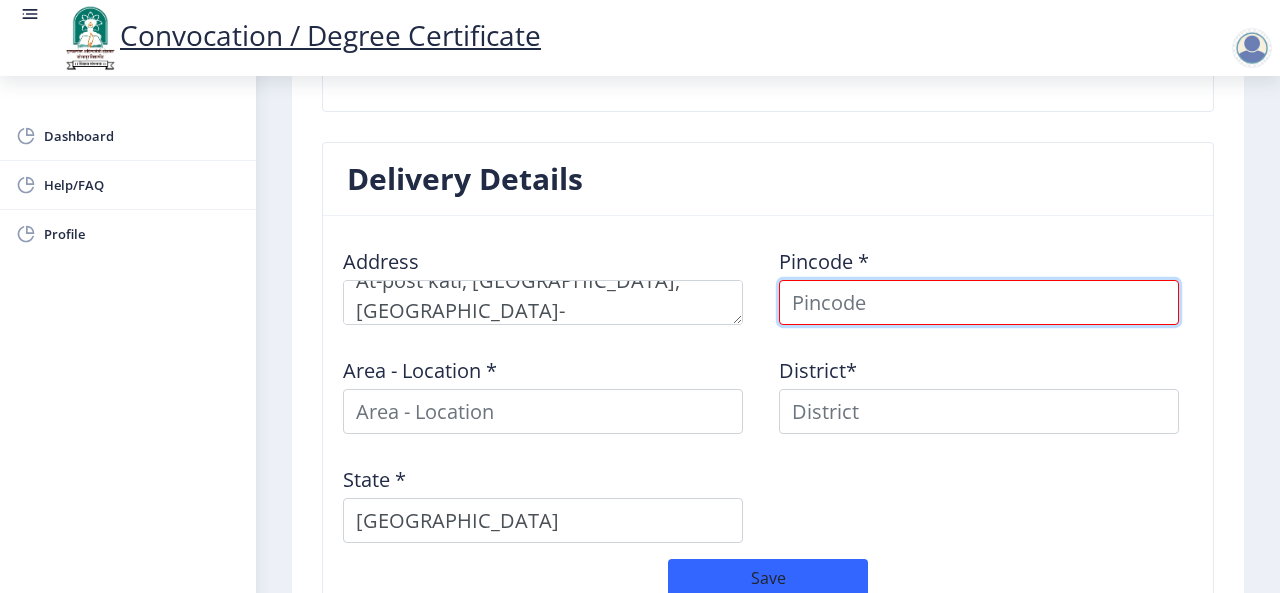 click at bounding box center (979, 302) 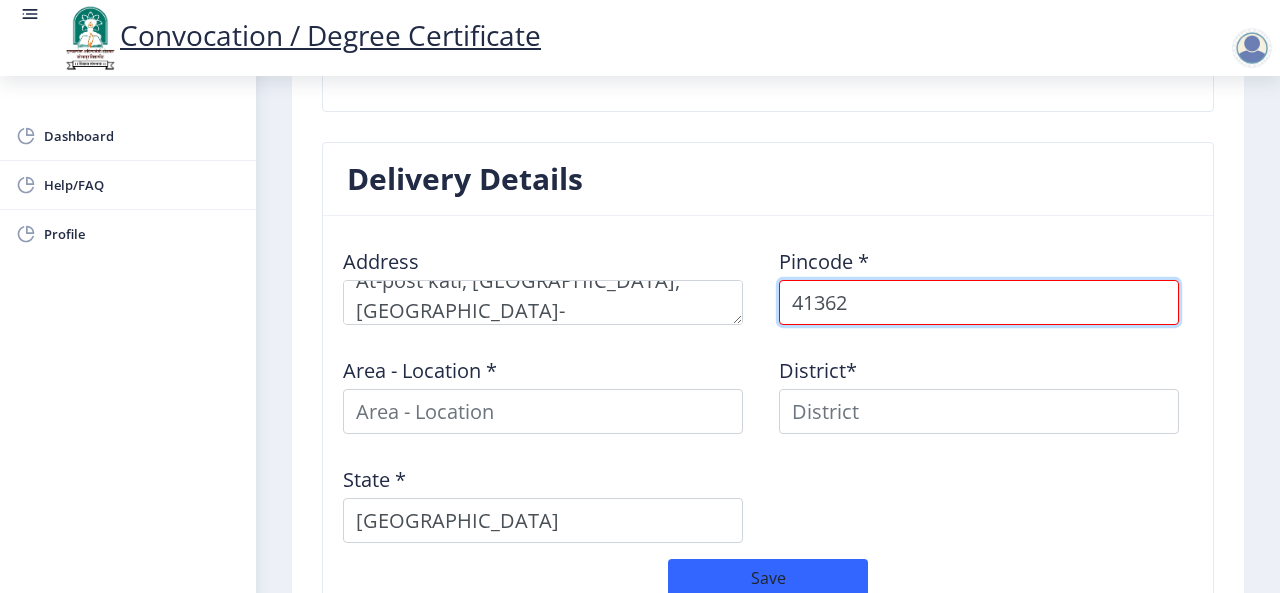 type on "413624" 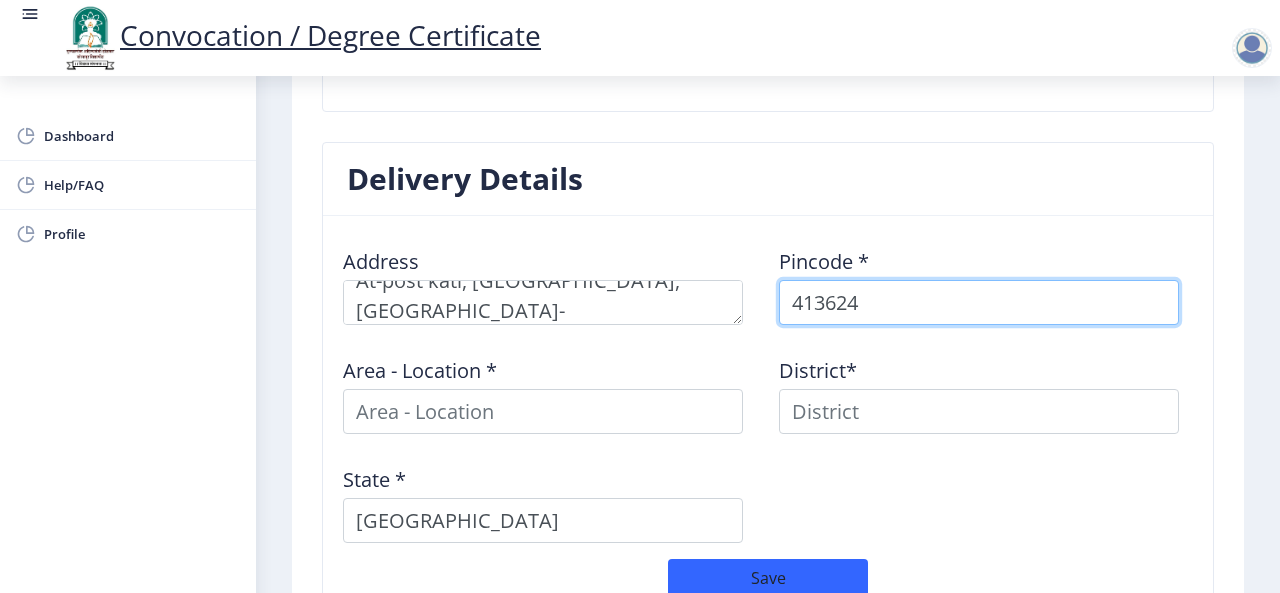 select 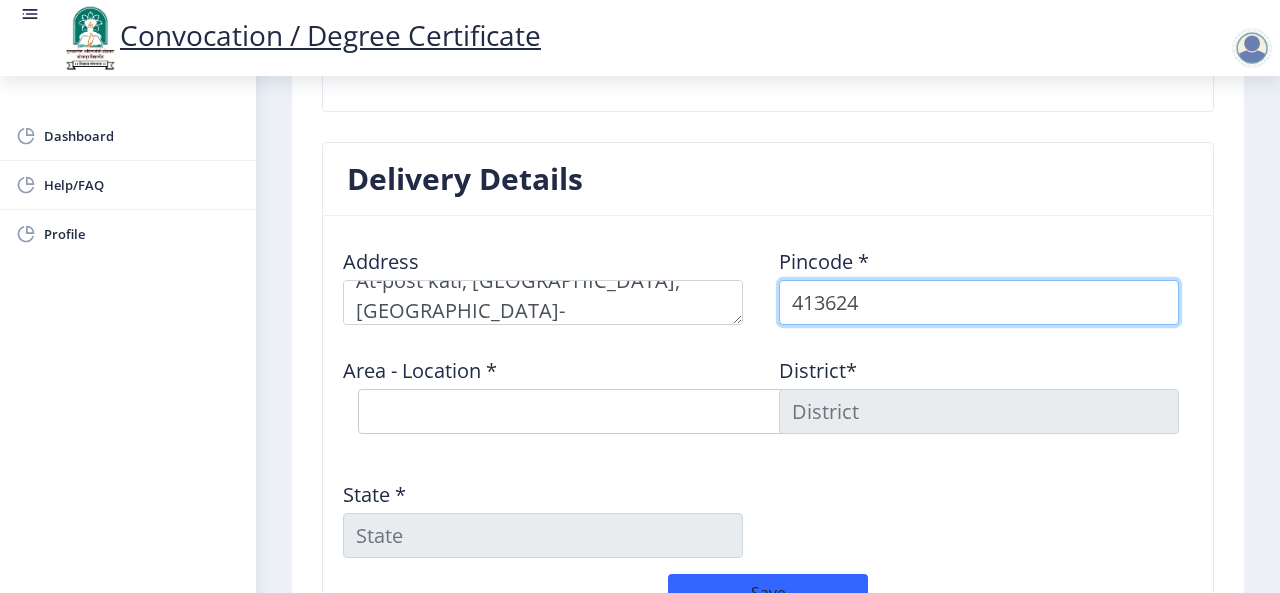 type on "413624" 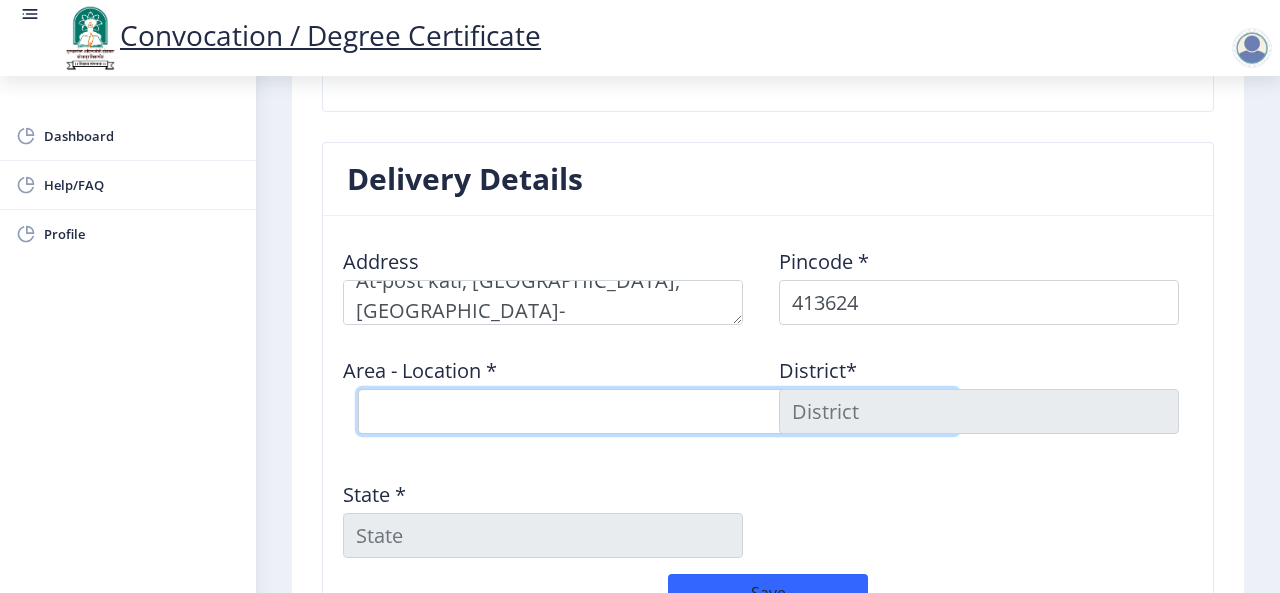 click on "Select Area Location Kati S.O Masla Khurd B.O Sawargaon Kati B.O" at bounding box center (658, 411) 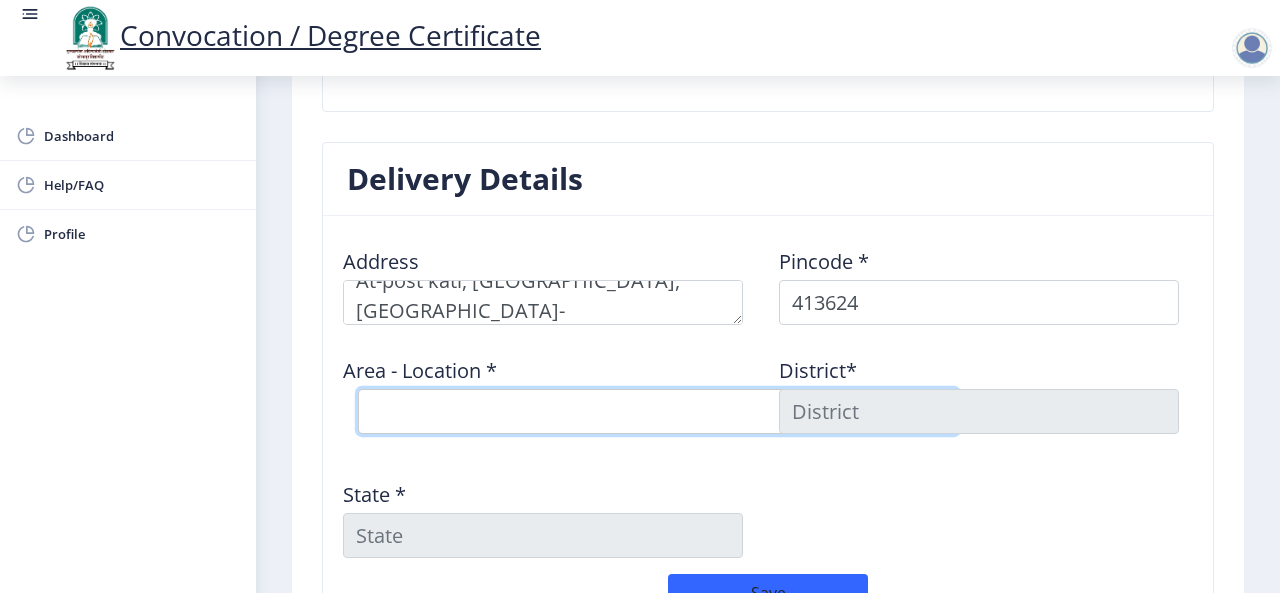 select on "1: Object" 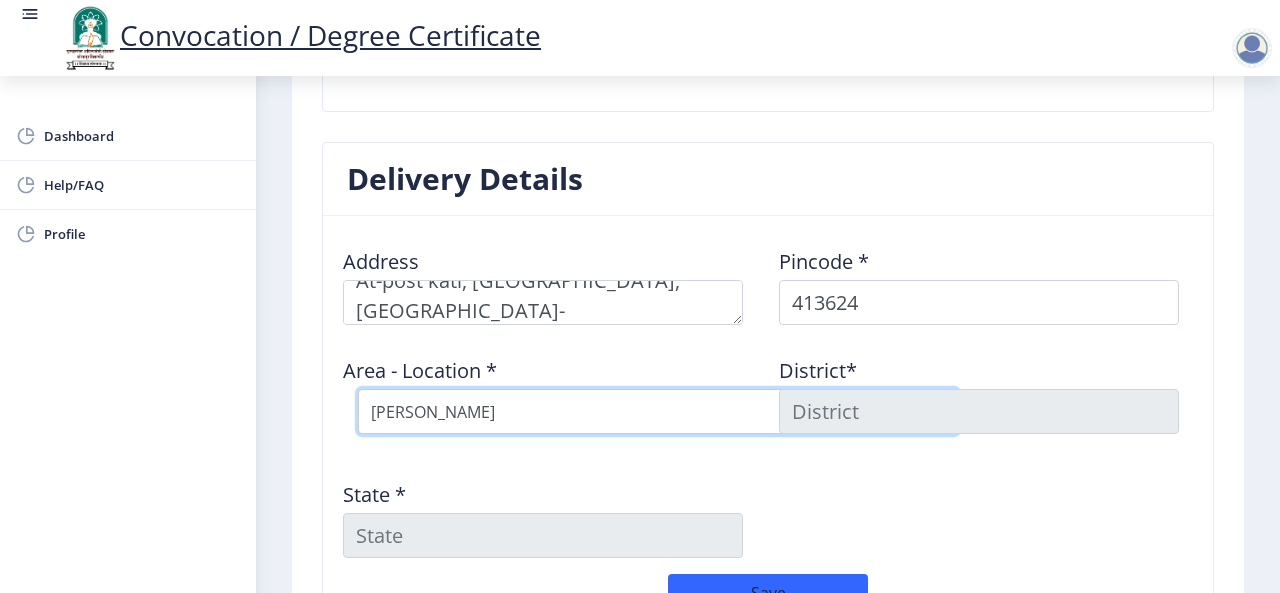 click on "Select Area Location Kati S.O Masla Khurd B.O Sawargaon Kati B.O" at bounding box center [658, 411] 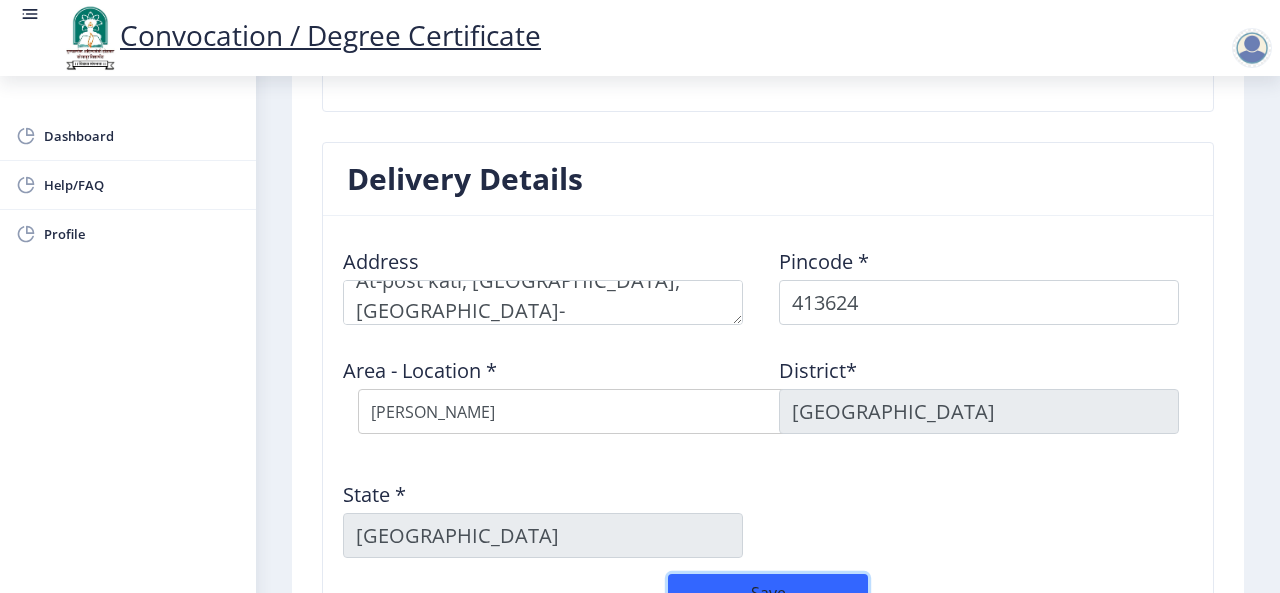 click on "Save" 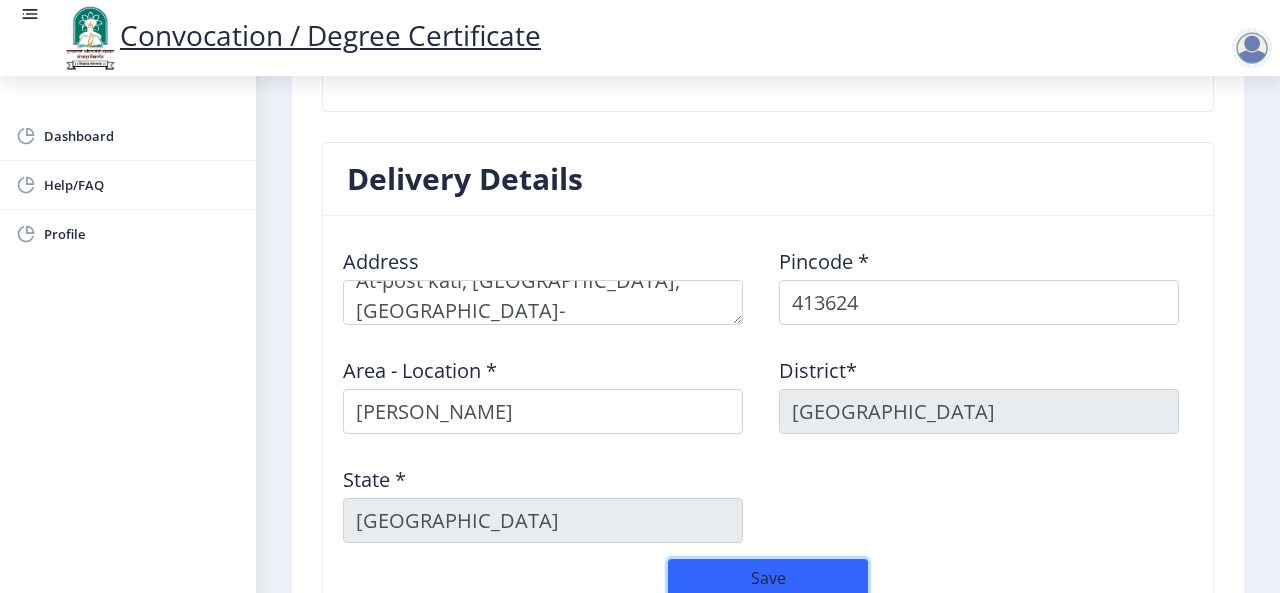 type 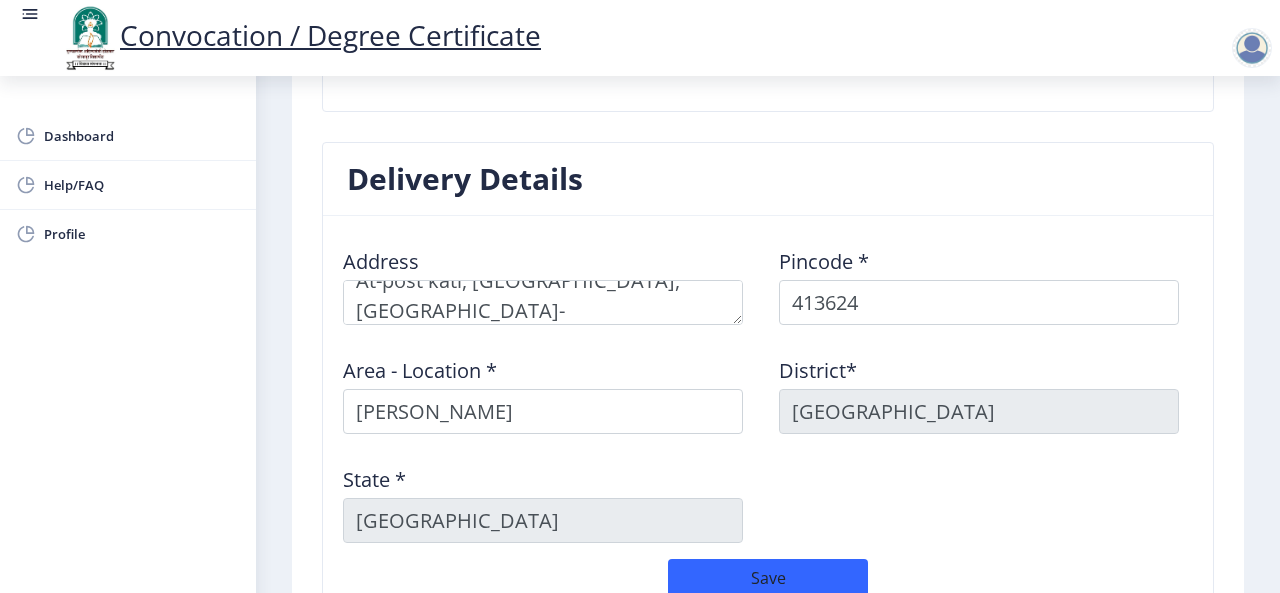 type 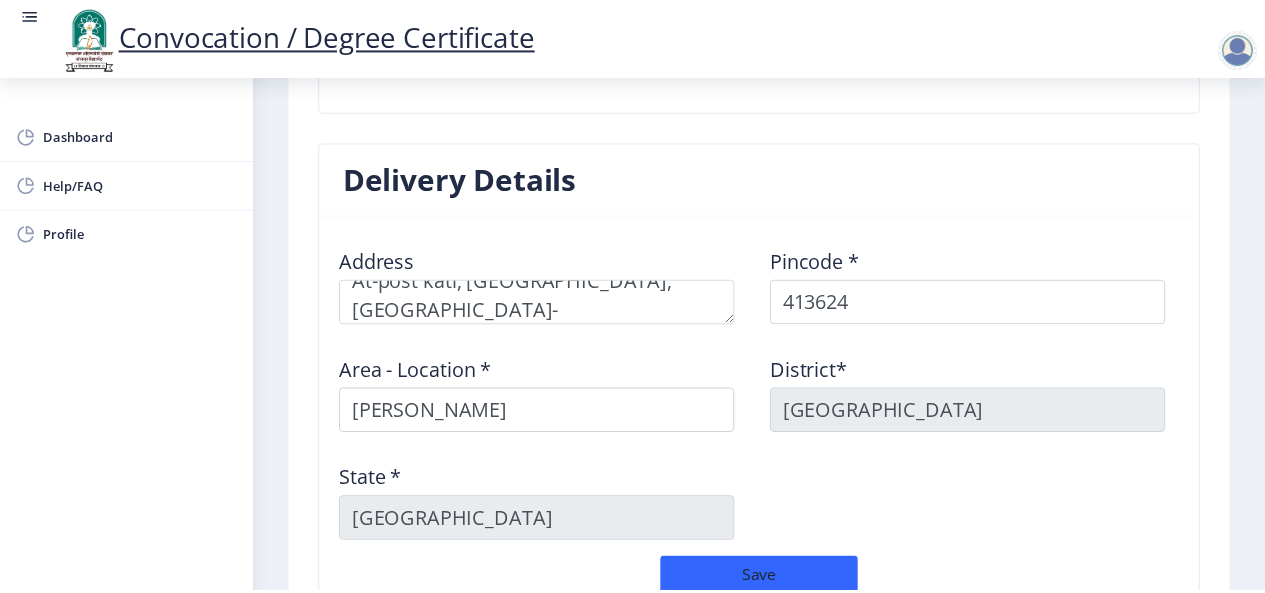 scroll, scrollTop: 1791, scrollLeft: 0, axis: vertical 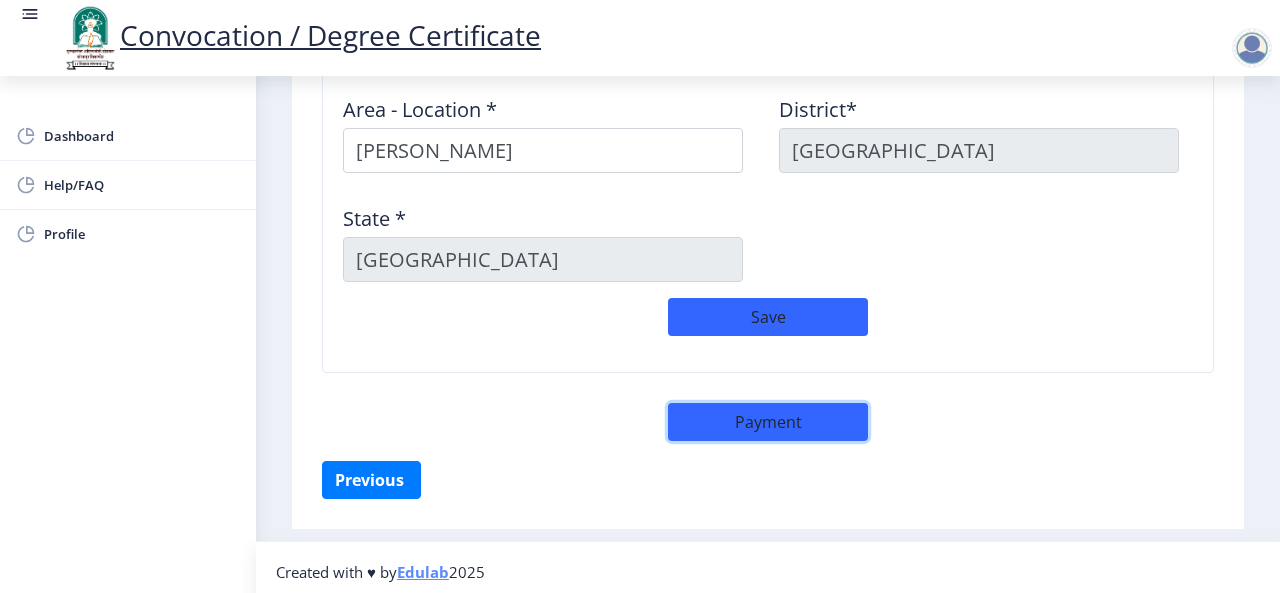 click on "Payment" 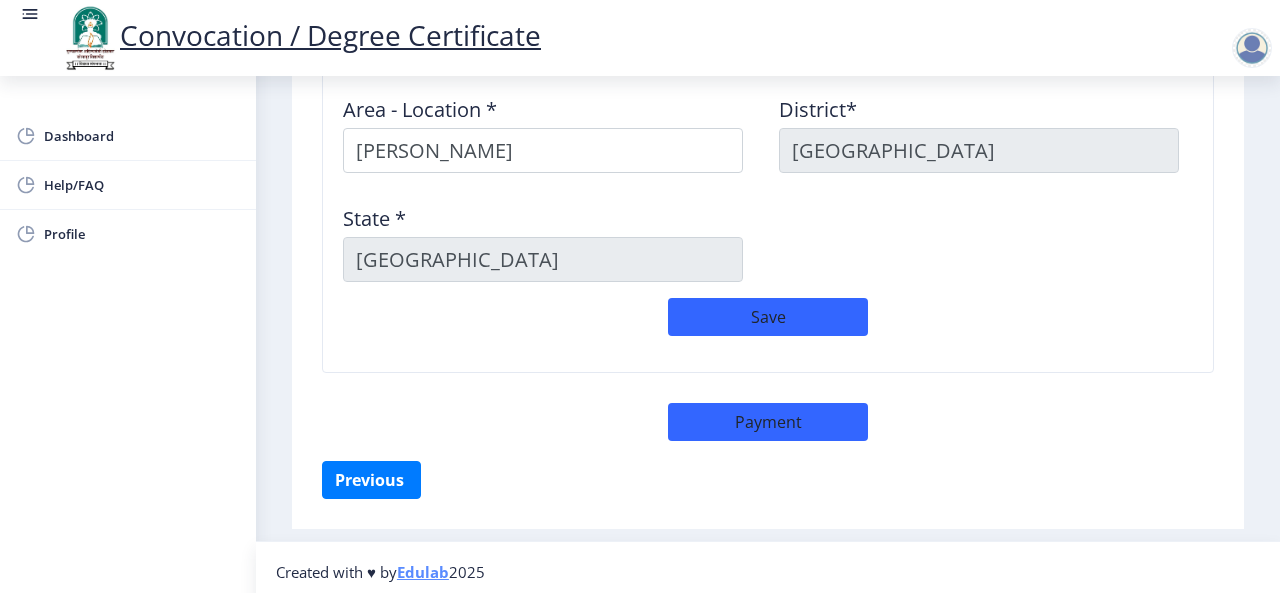 select on "sealed" 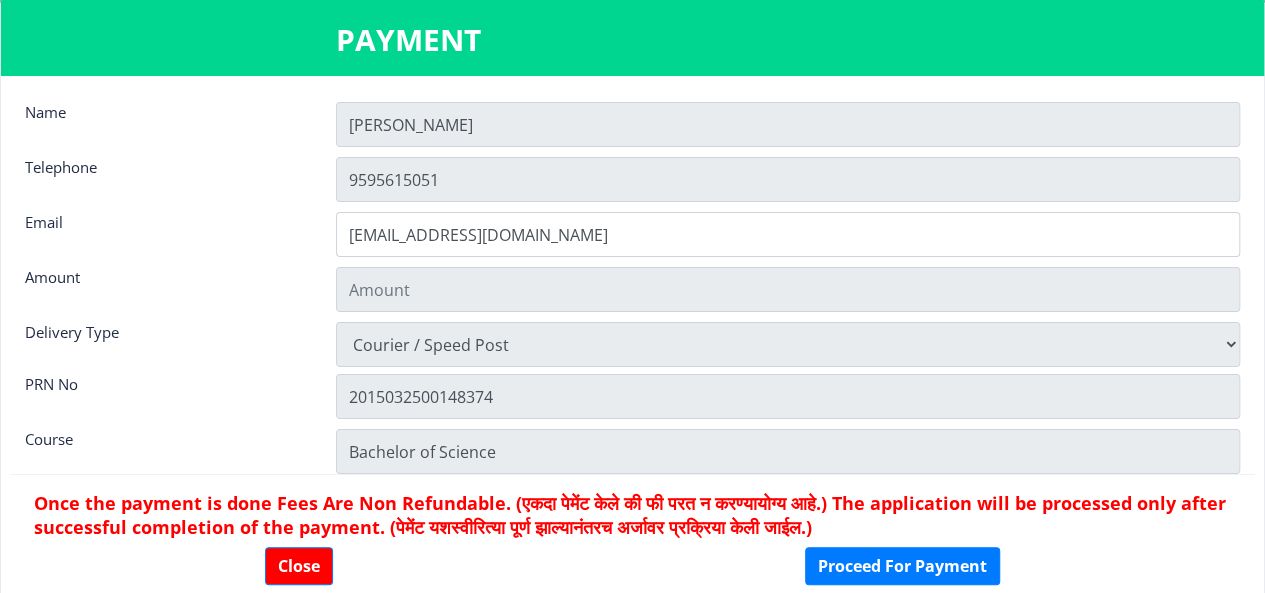 type on "1885" 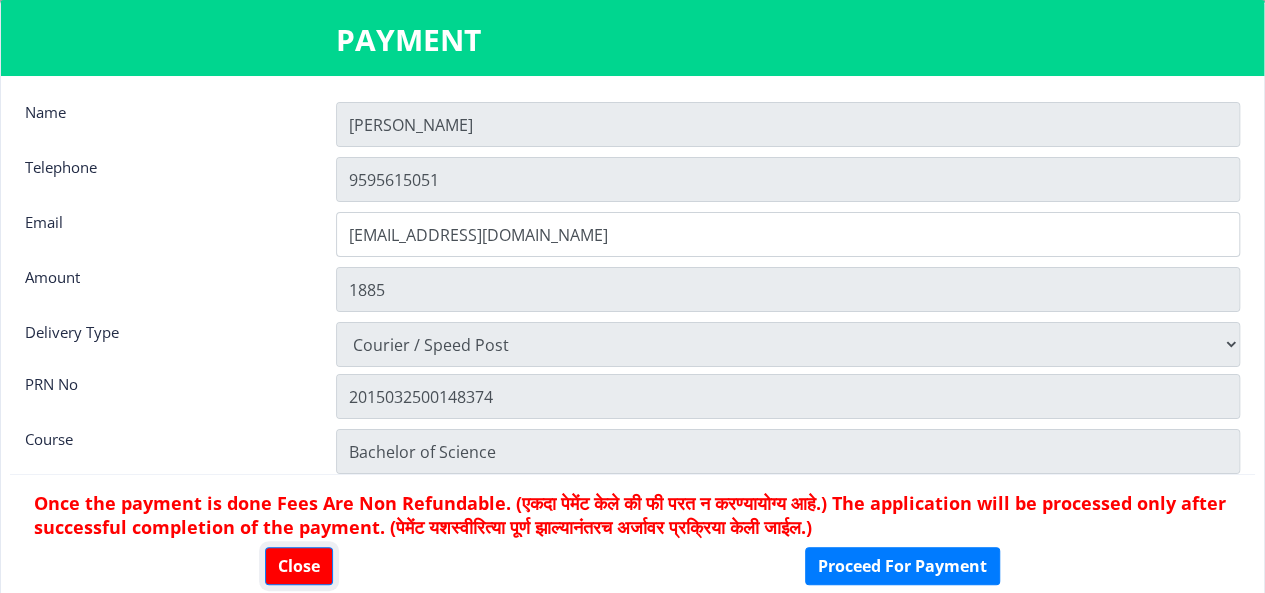 type 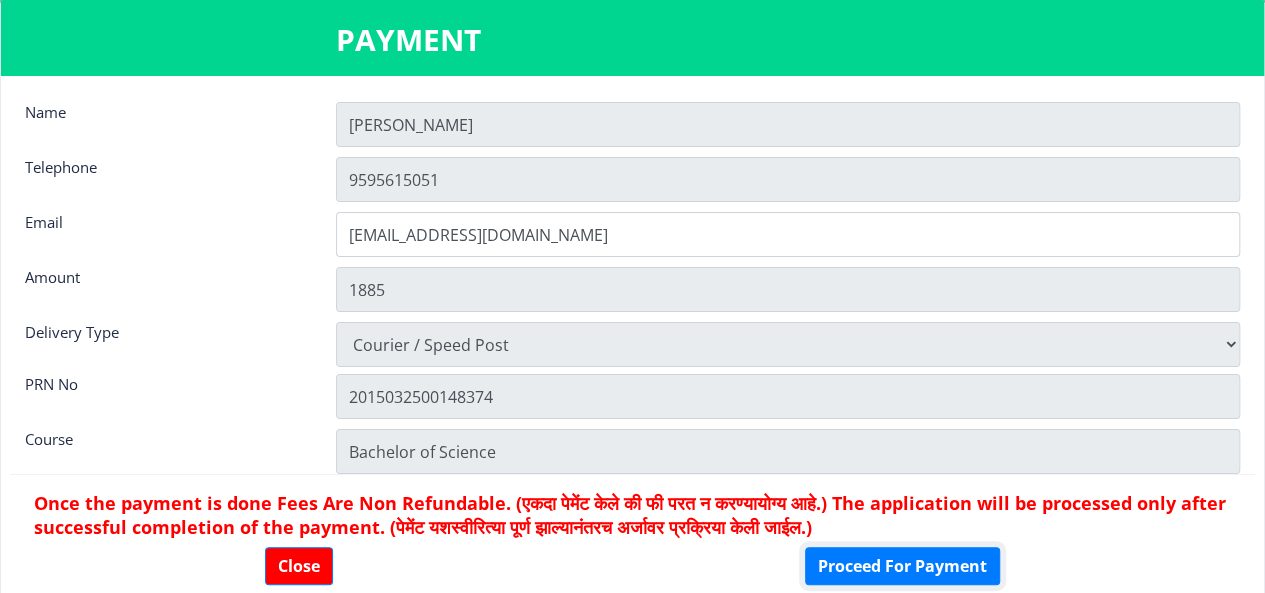 type 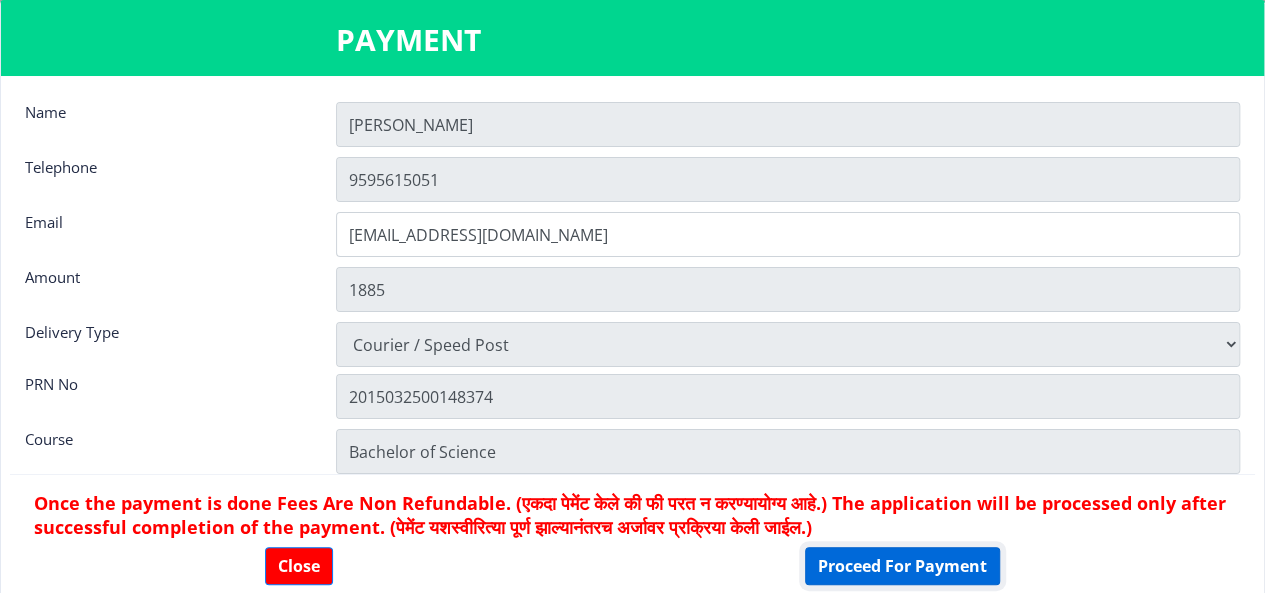 click on "Proceed For Payment" 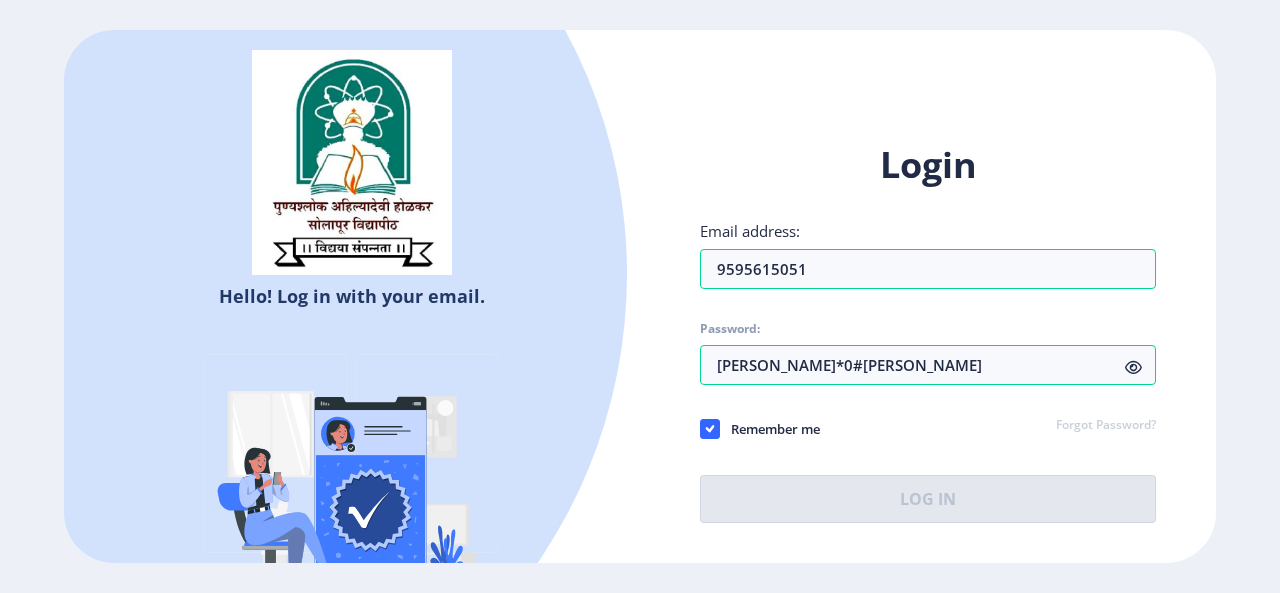 scroll, scrollTop: 0, scrollLeft: 0, axis: both 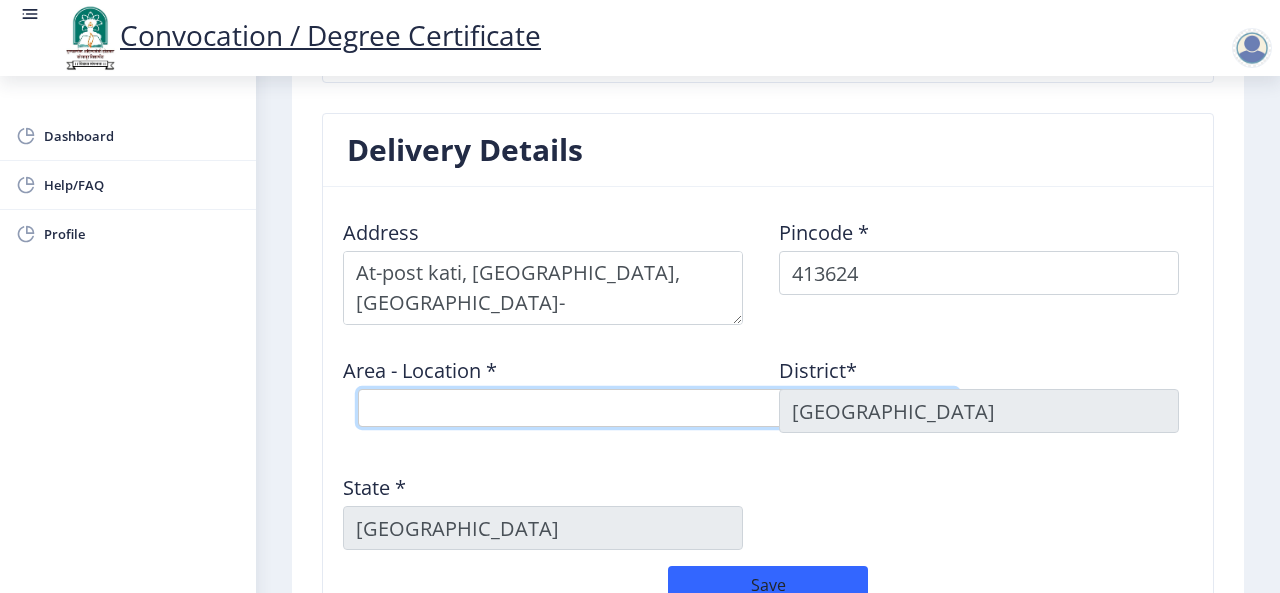 click on "Select Area Location [GEOGRAPHIC_DATA][PERSON_NAME] Masla Khurd B.O Sawargaon Kati B.O" at bounding box center (658, 408) 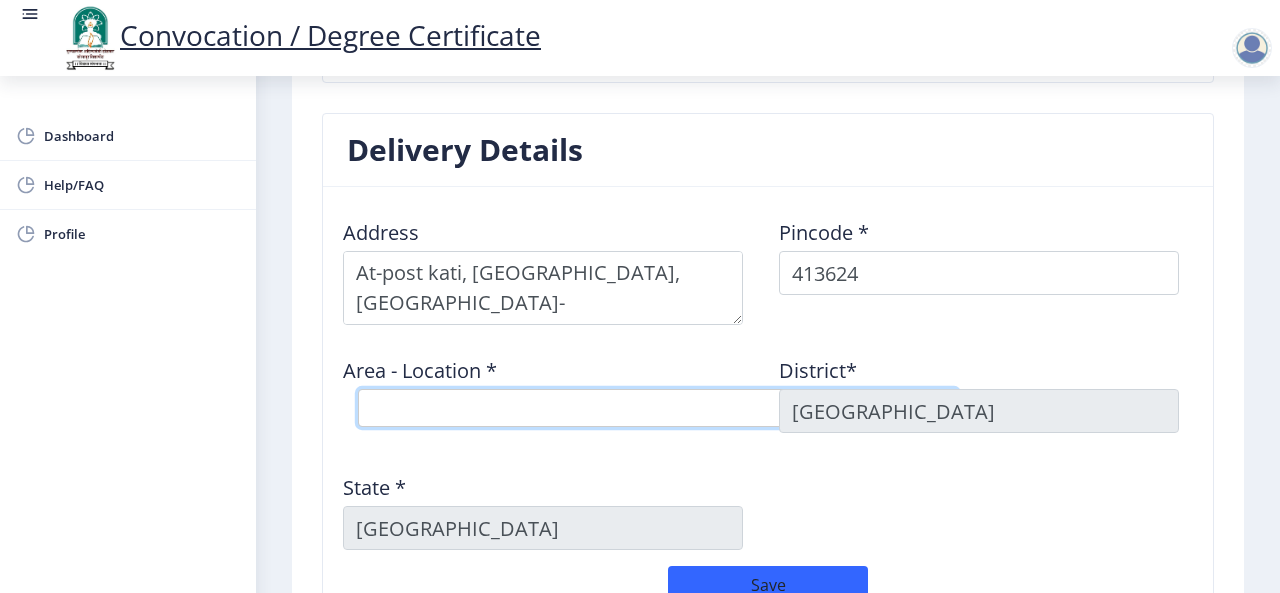 select on "1: Object" 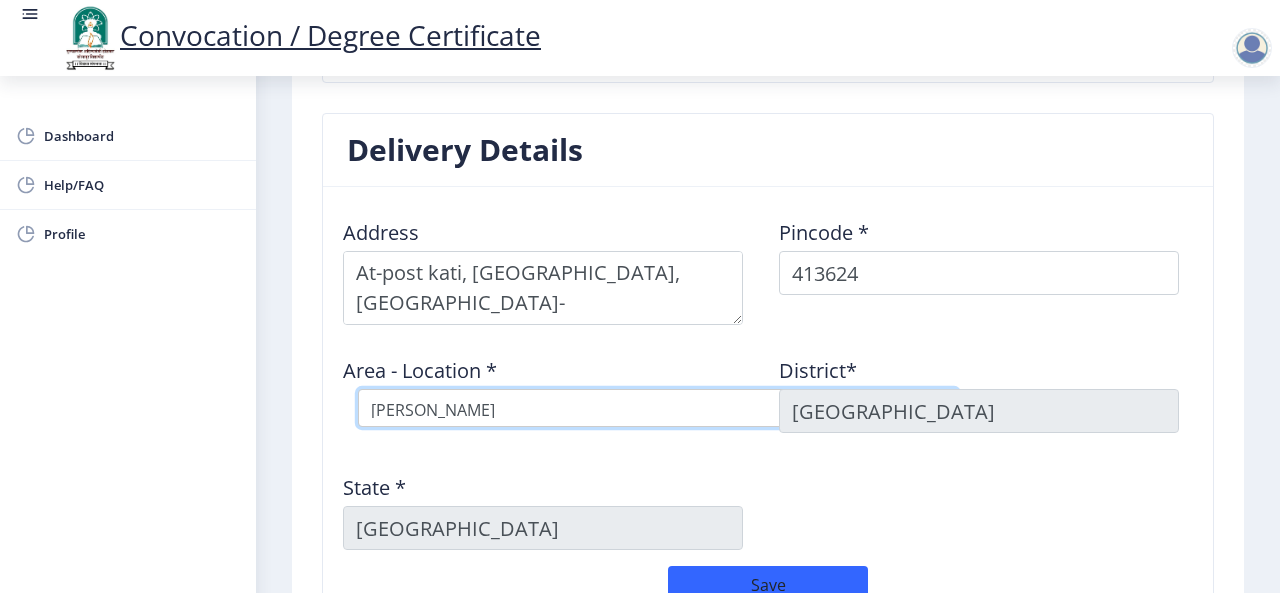 click on "Select Area Location [GEOGRAPHIC_DATA][PERSON_NAME] Masla Khurd B.O Sawargaon Kati B.O" at bounding box center (658, 408) 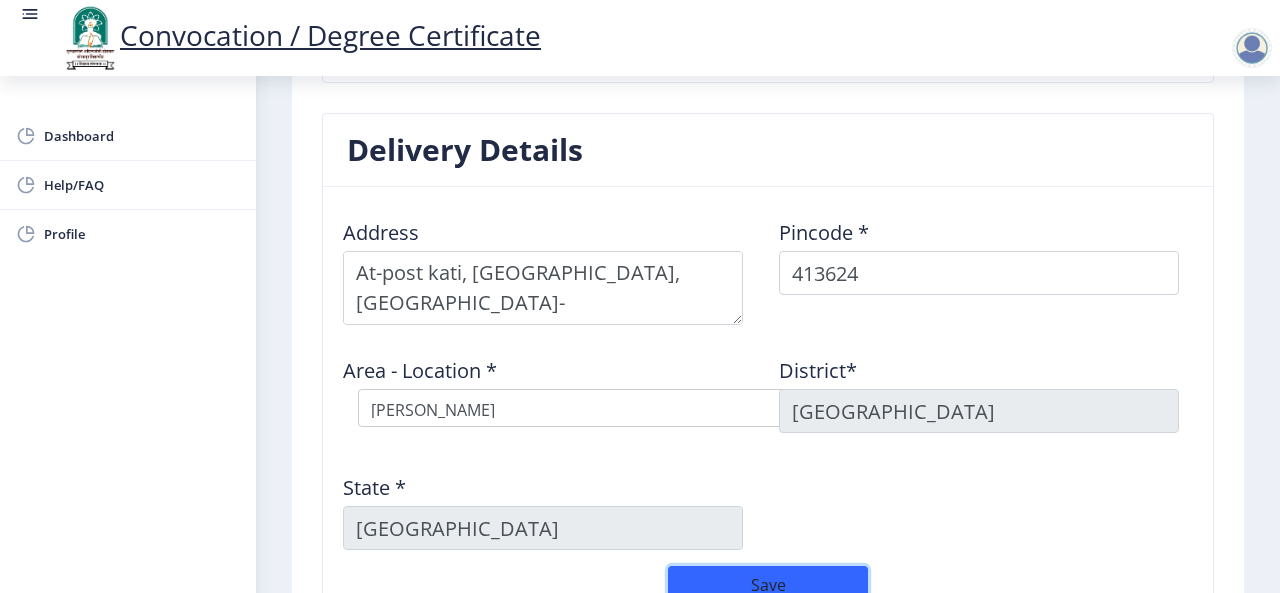 click on "Save" 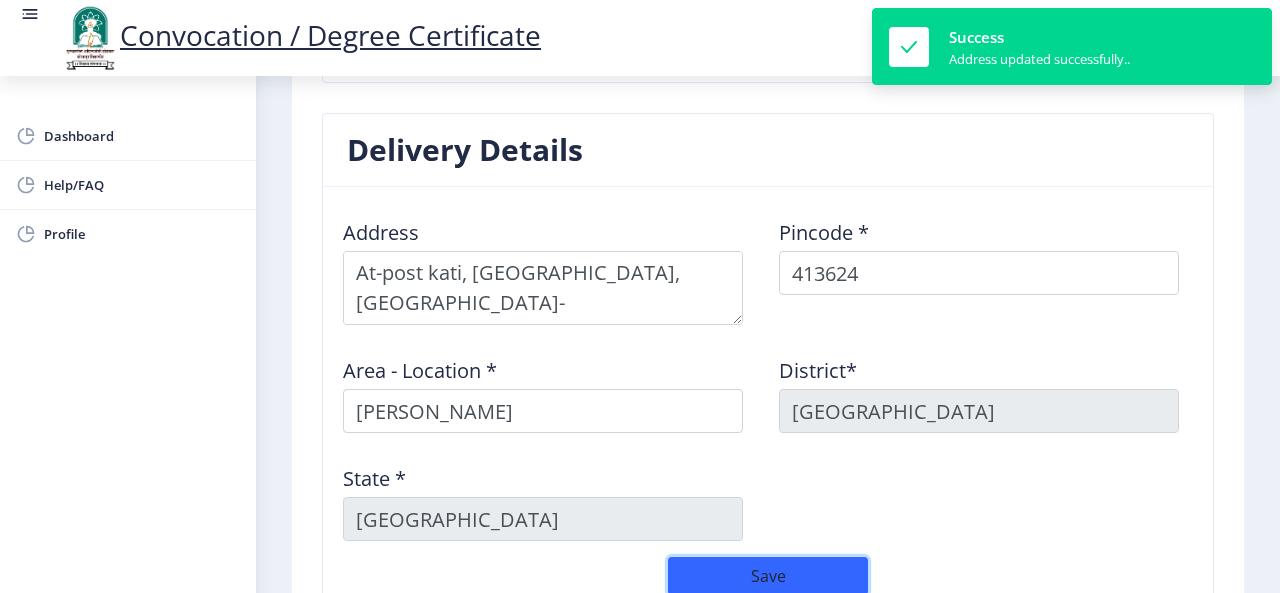 type 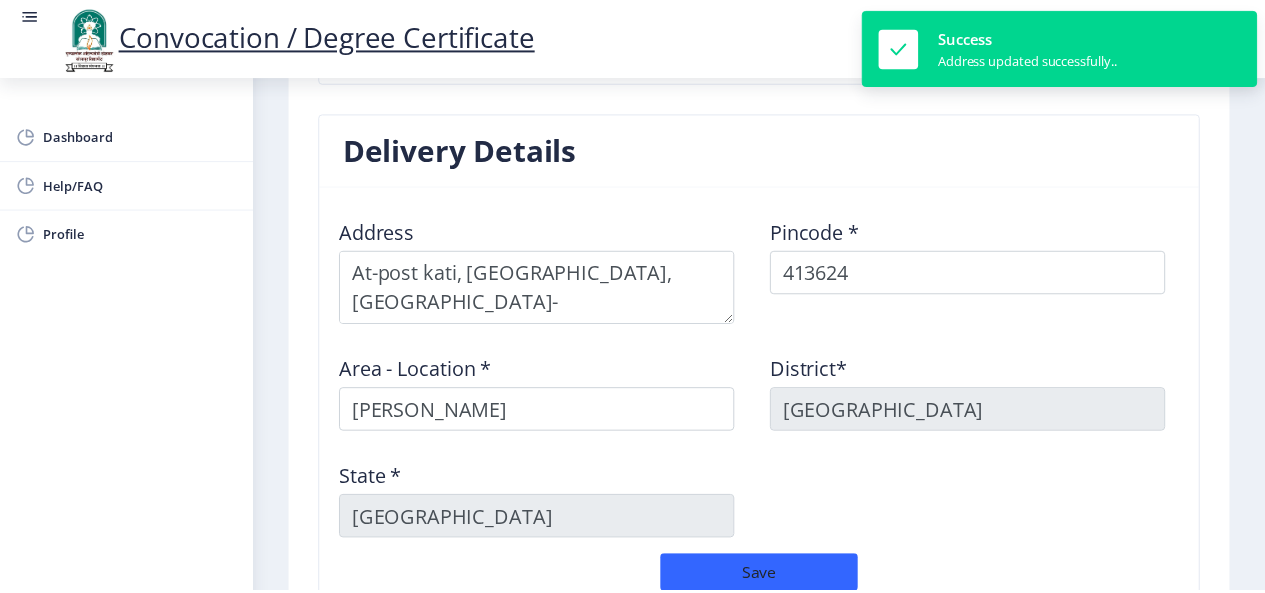 scroll, scrollTop: 1817, scrollLeft: 0, axis: vertical 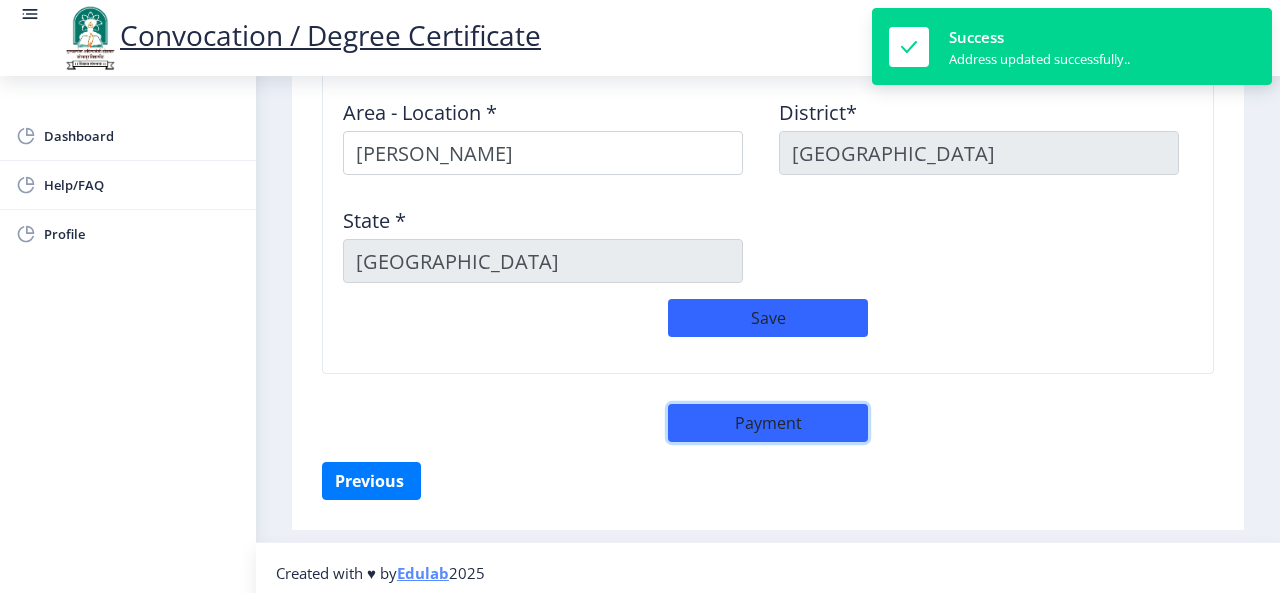 type 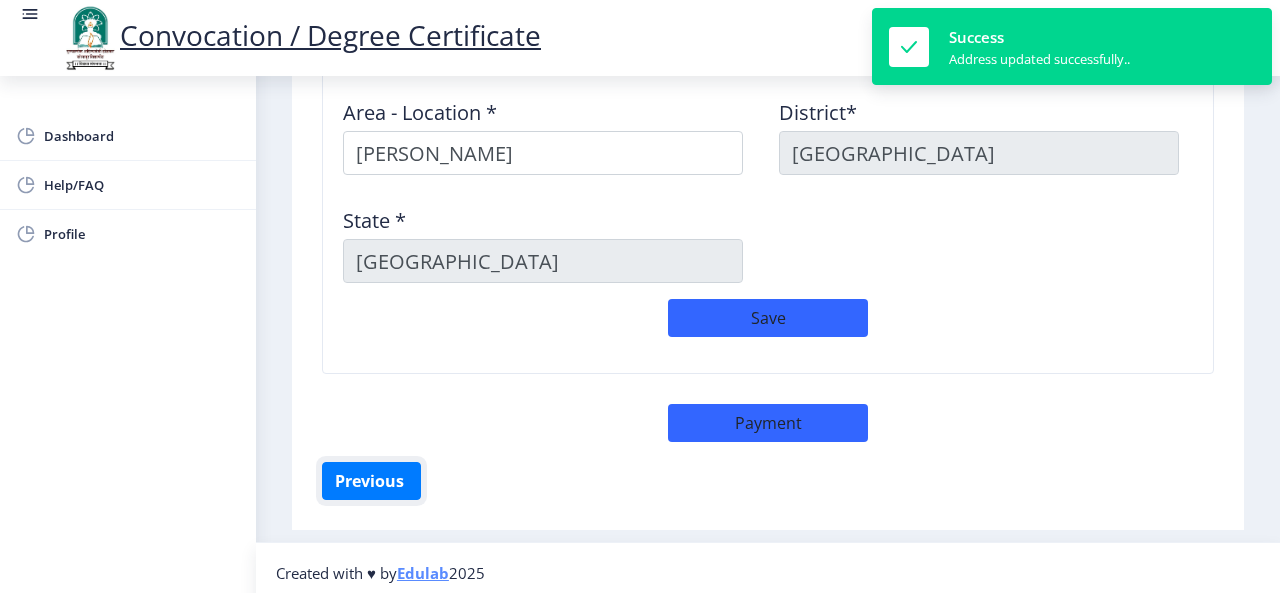 type 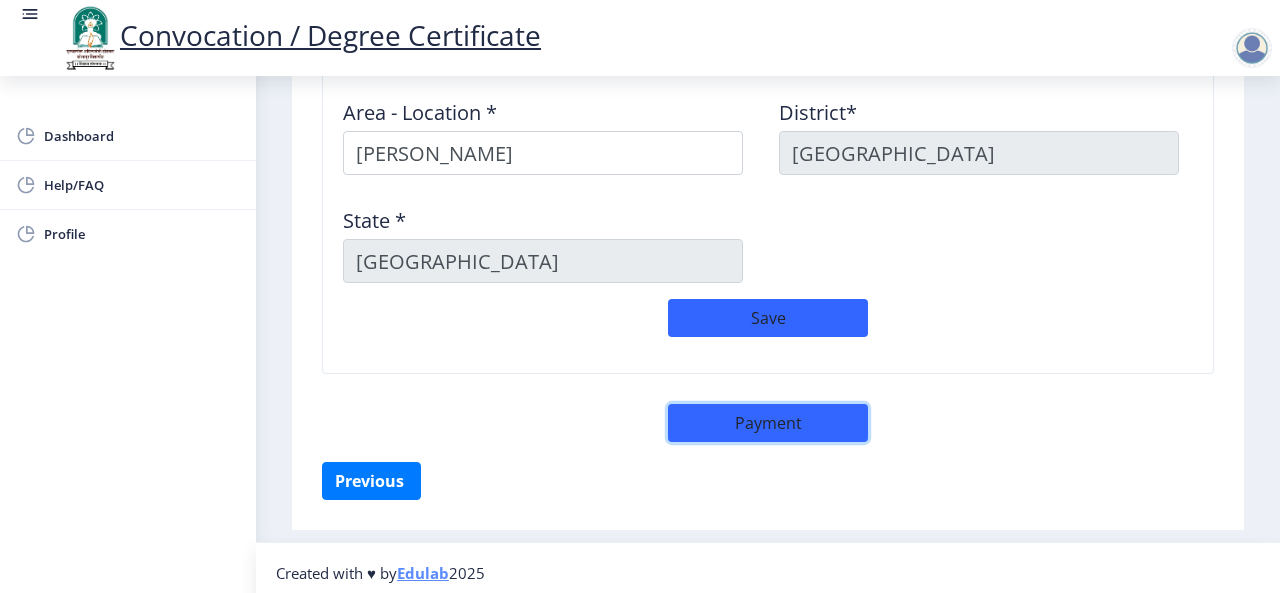 click on "Payment" 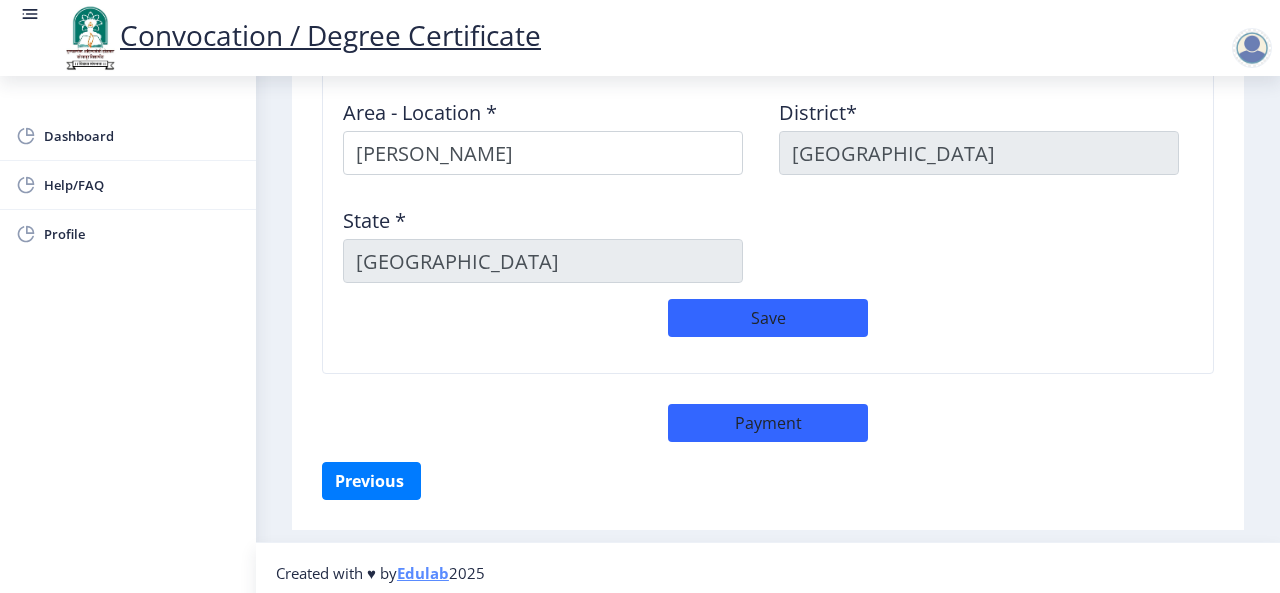 select on "sealed" 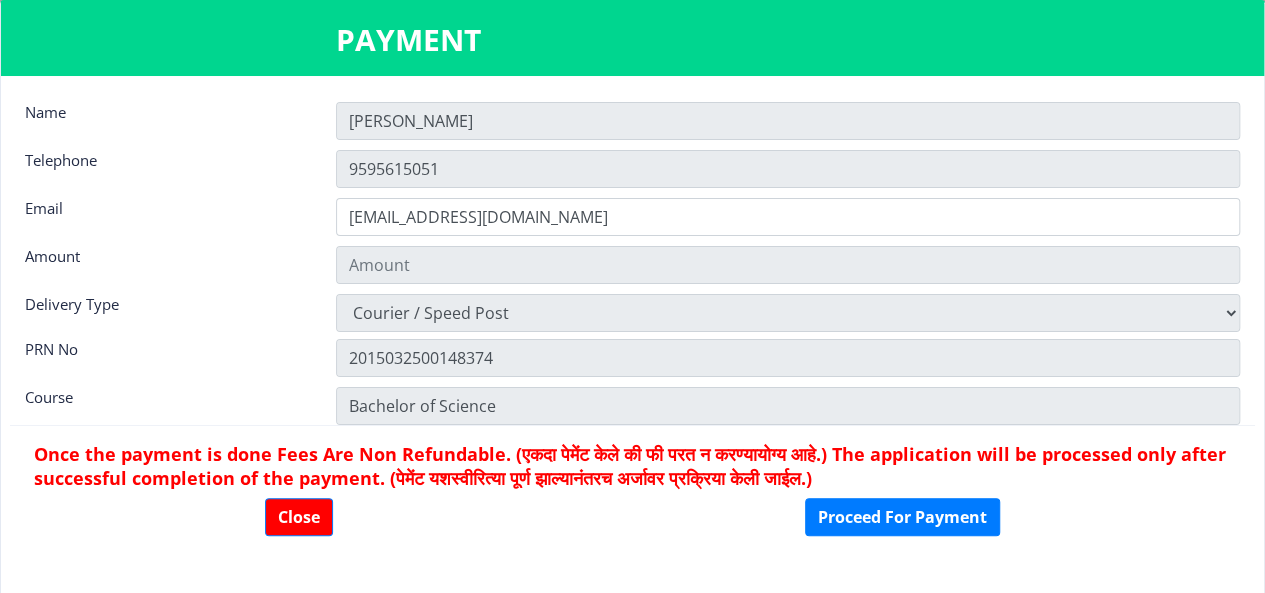 type on "1885" 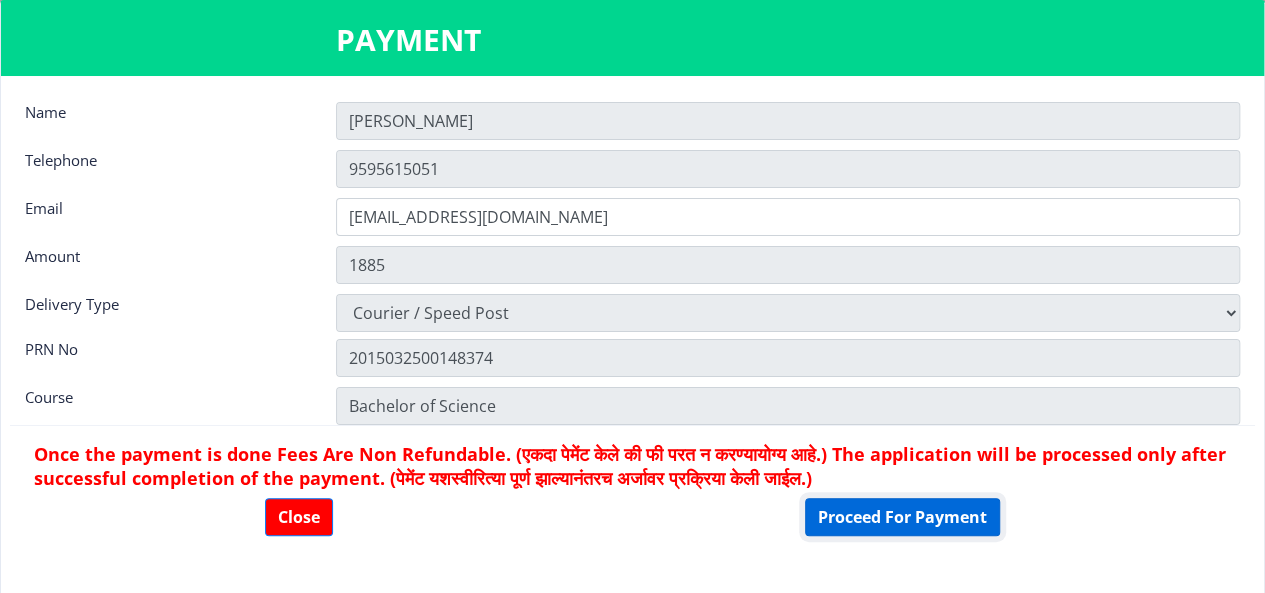 click on "Proceed For Payment" 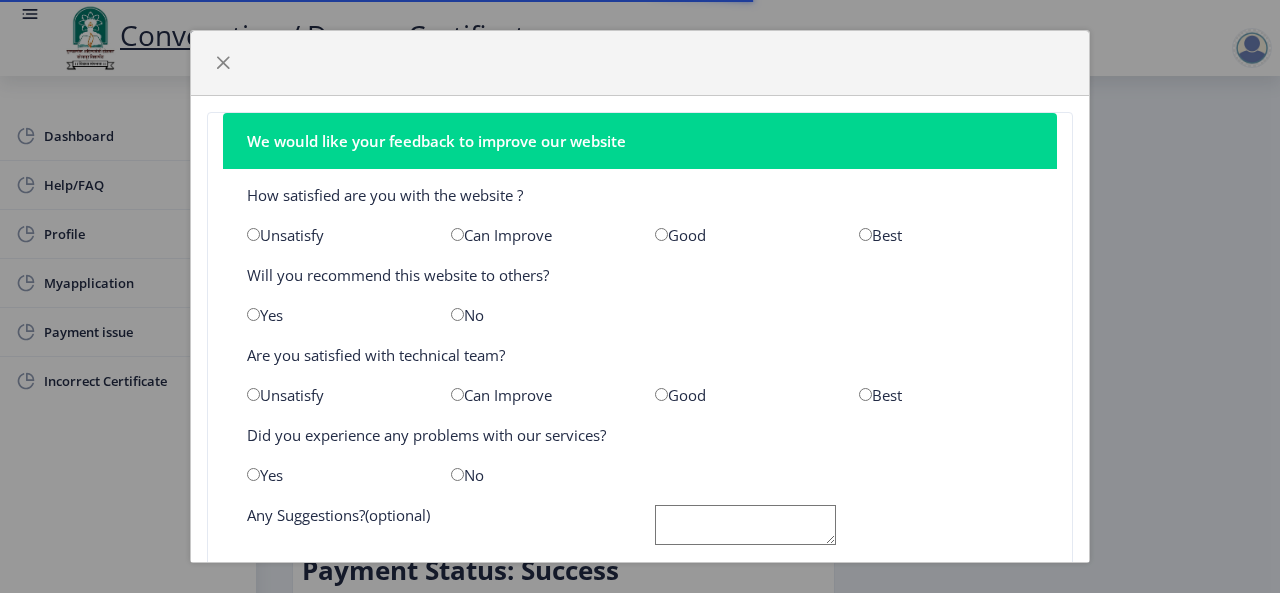 scroll, scrollTop: 0, scrollLeft: 0, axis: both 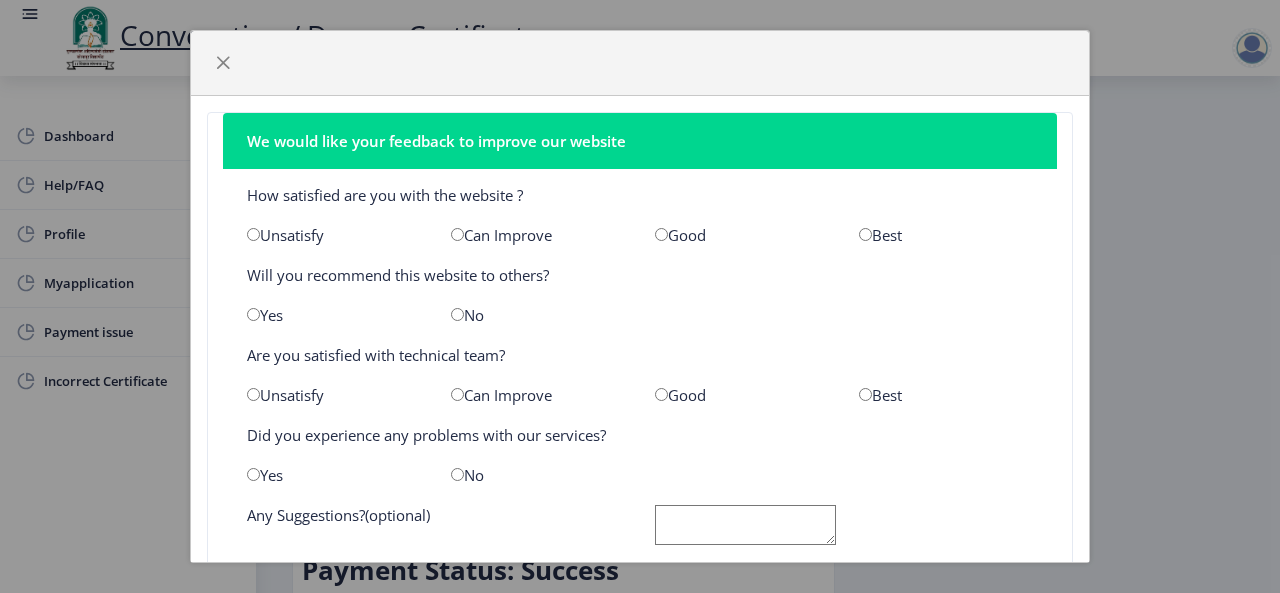 click at bounding box center [865, 234] 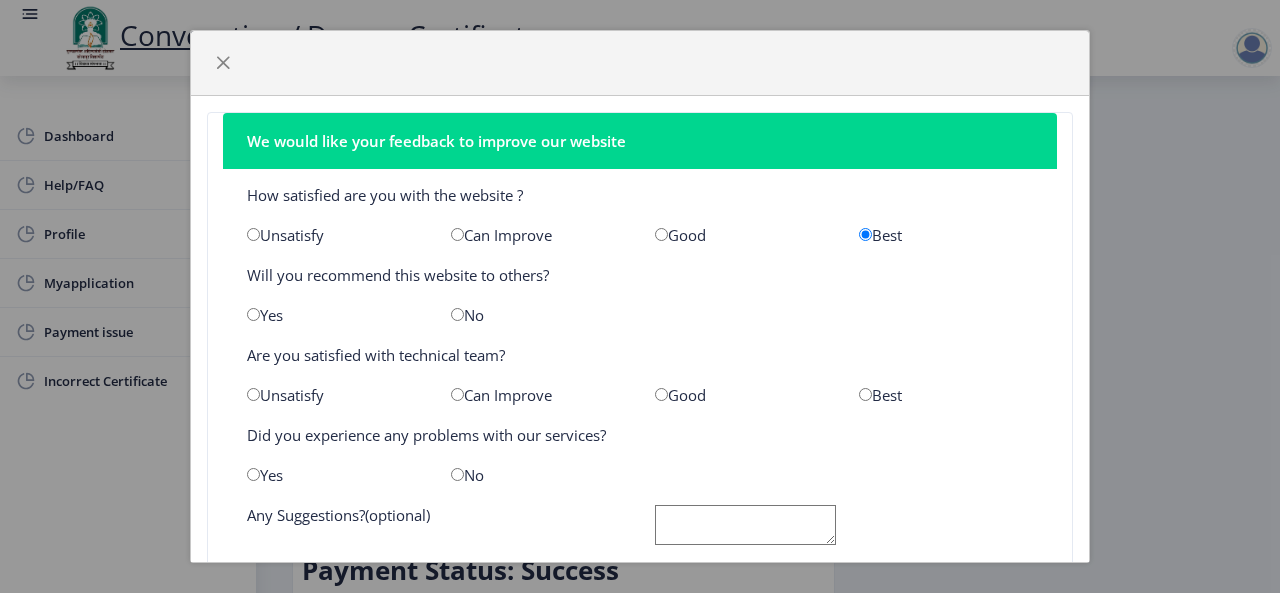 click at bounding box center [865, 394] 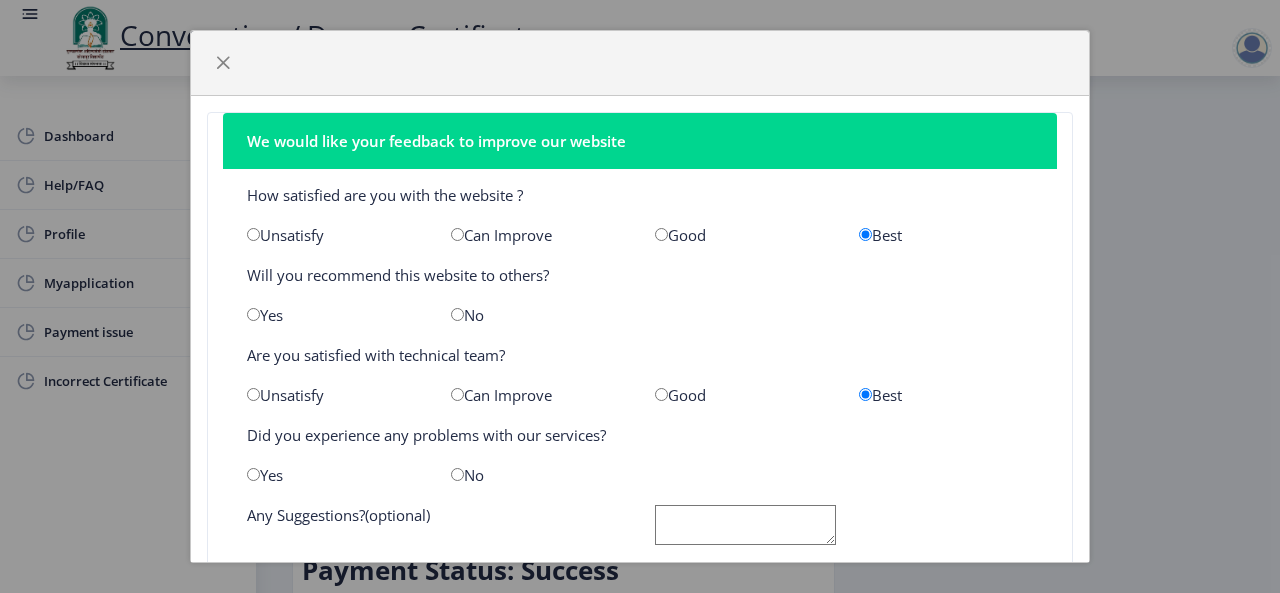 click at bounding box center (457, 474) 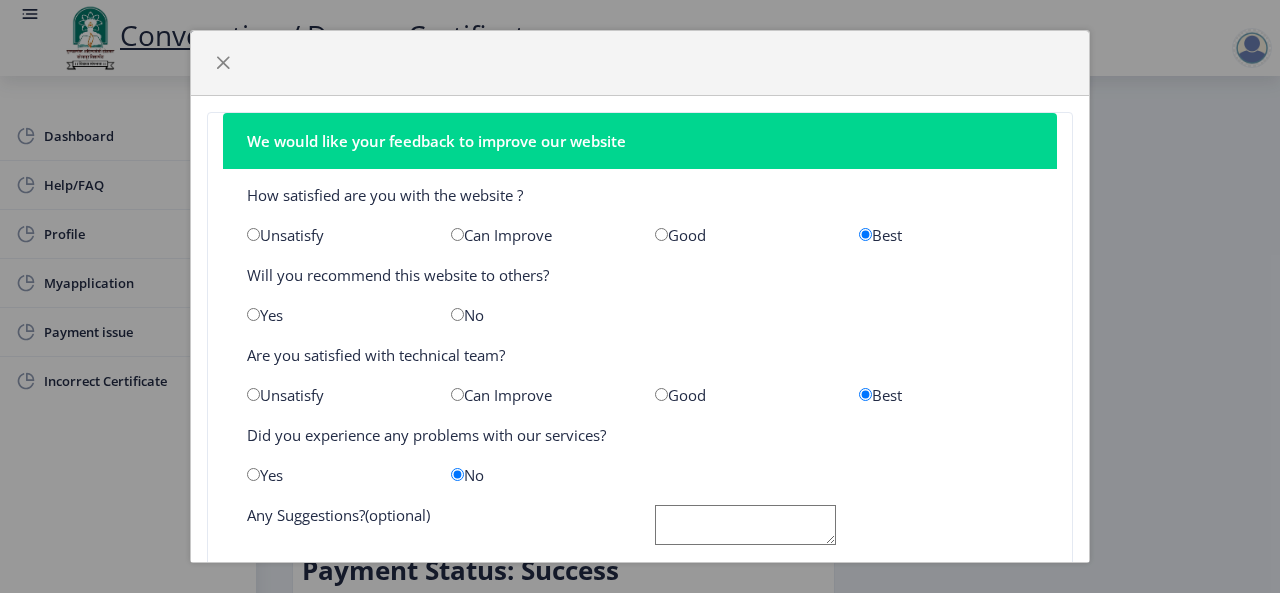 click 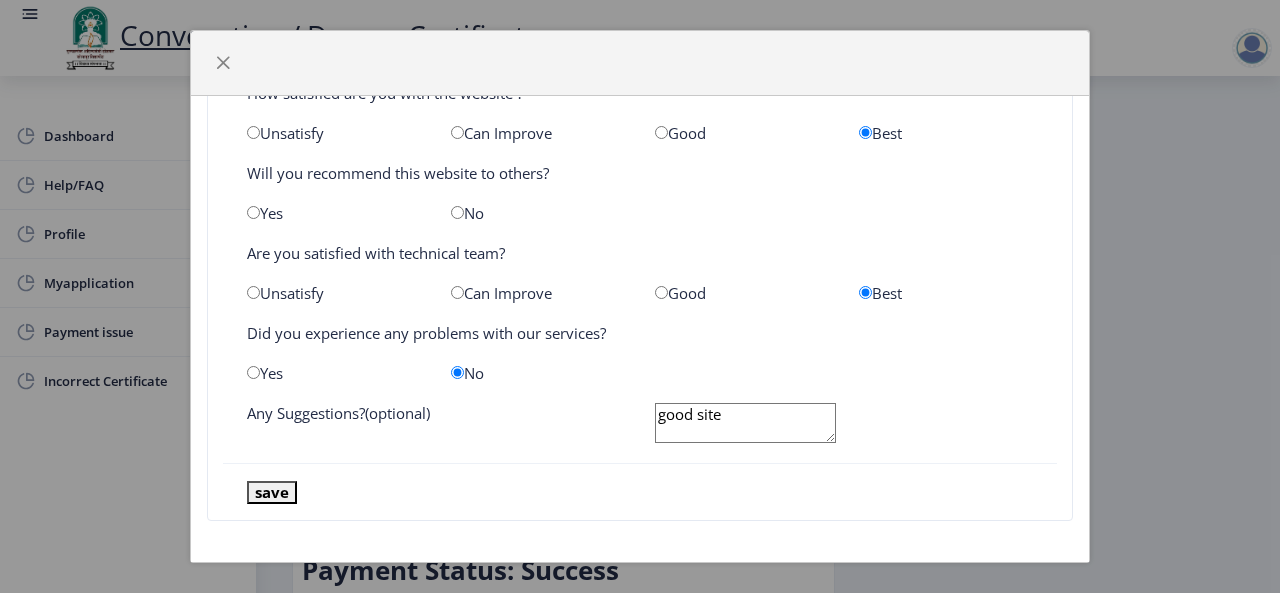 scroll, scrollTop: 103, scrollLeft: 0, axis: vertical 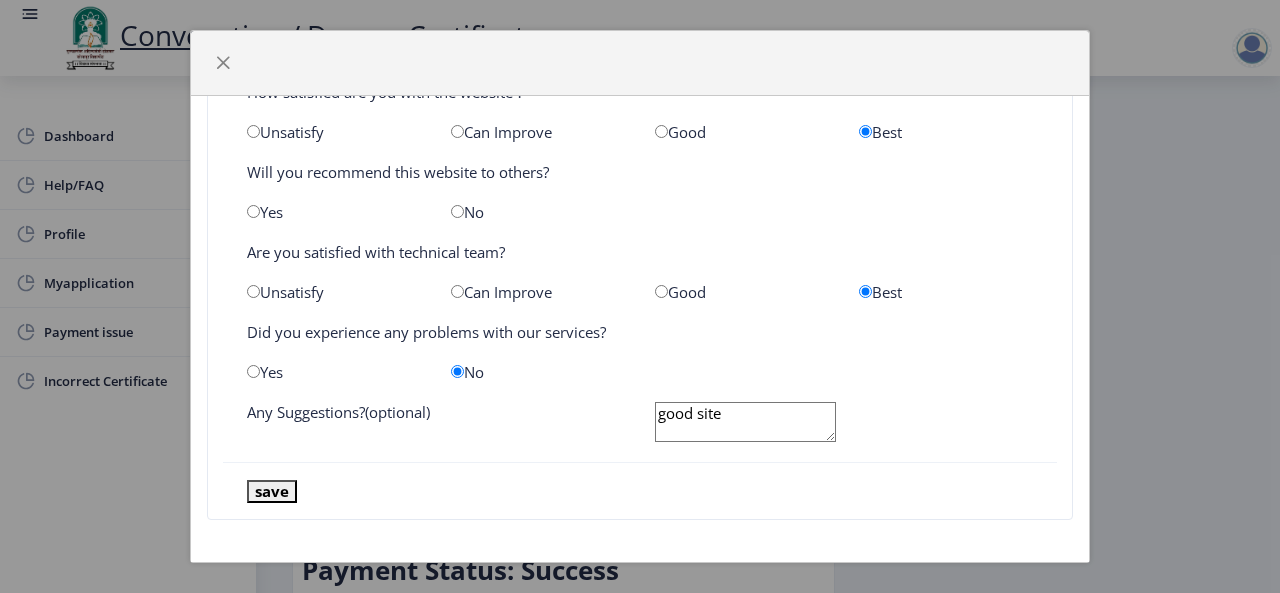 type on "good site" 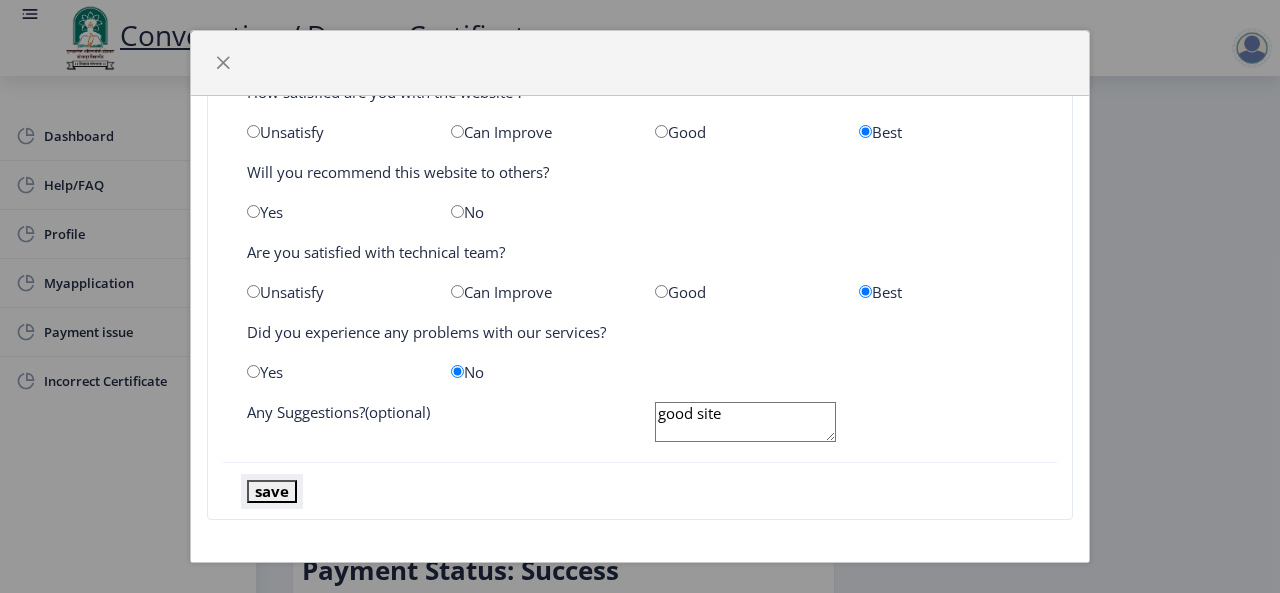 click on "save" 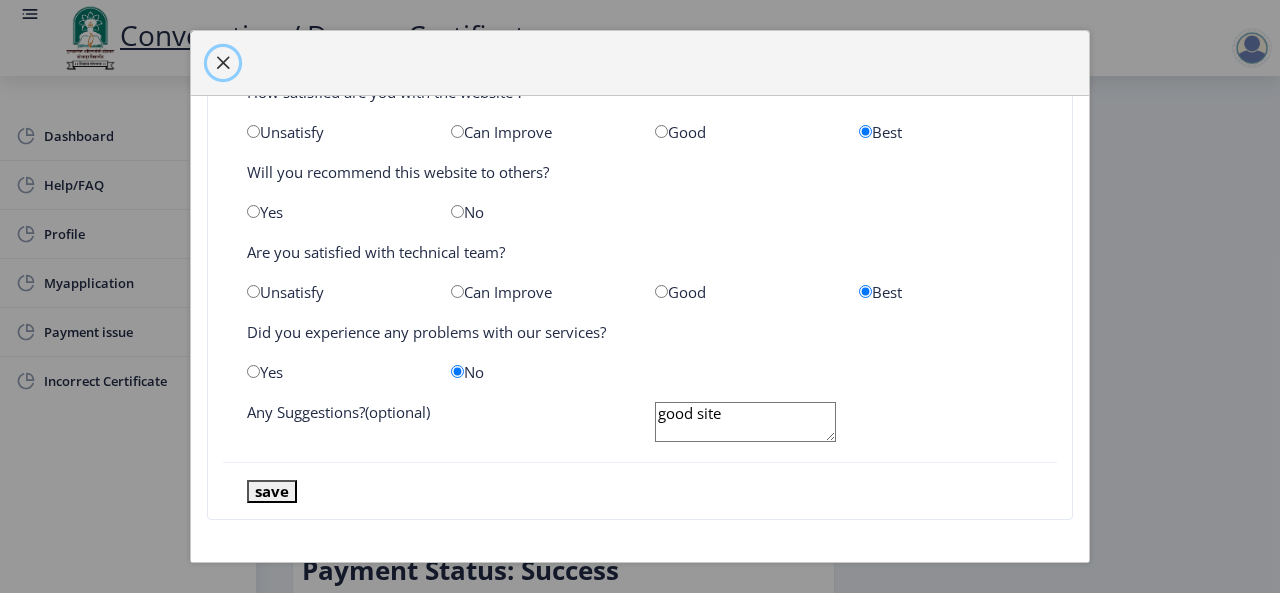 click 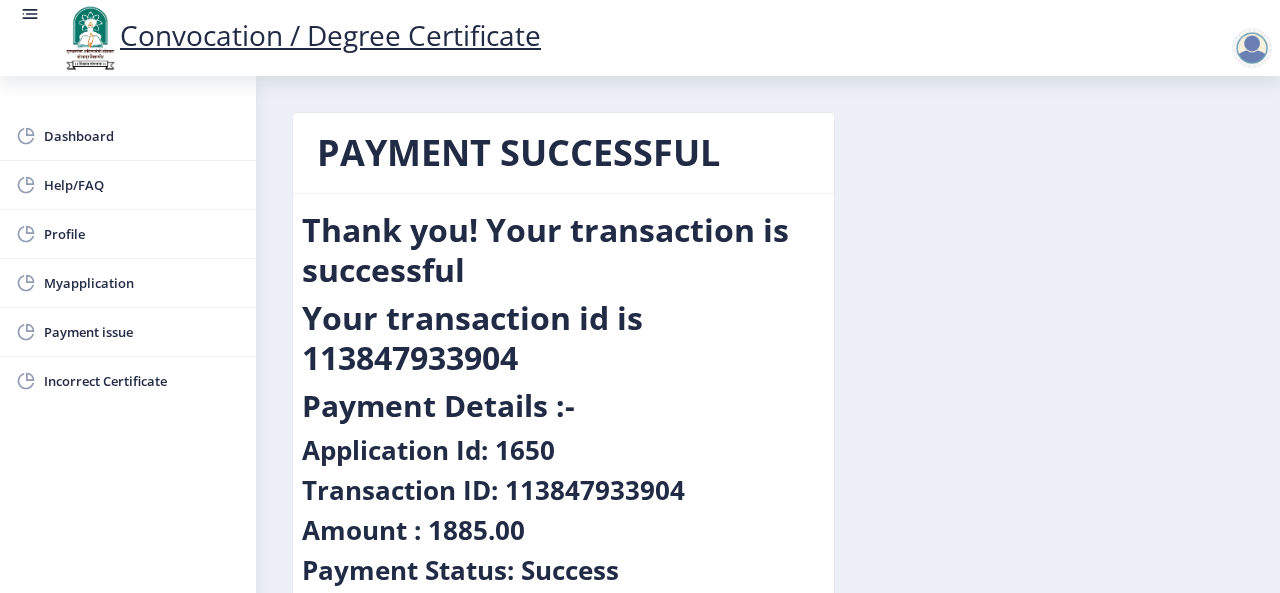scroll, scrollTop: 119, scrollLeft: 0, axis: vertical 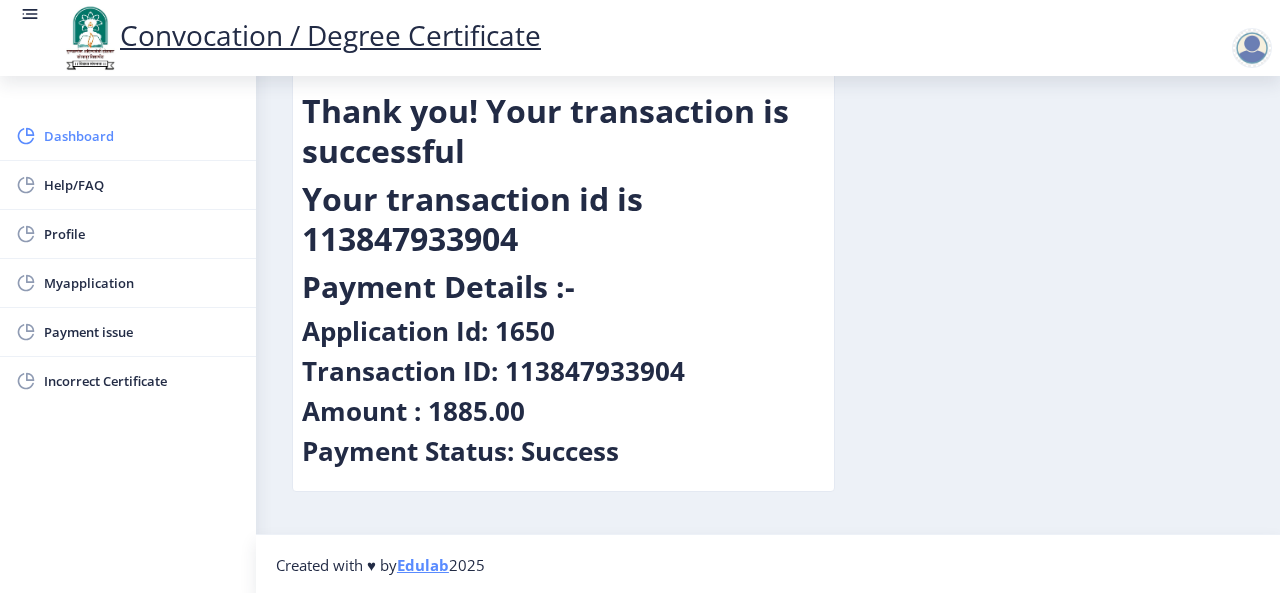 click on "Dashboard" 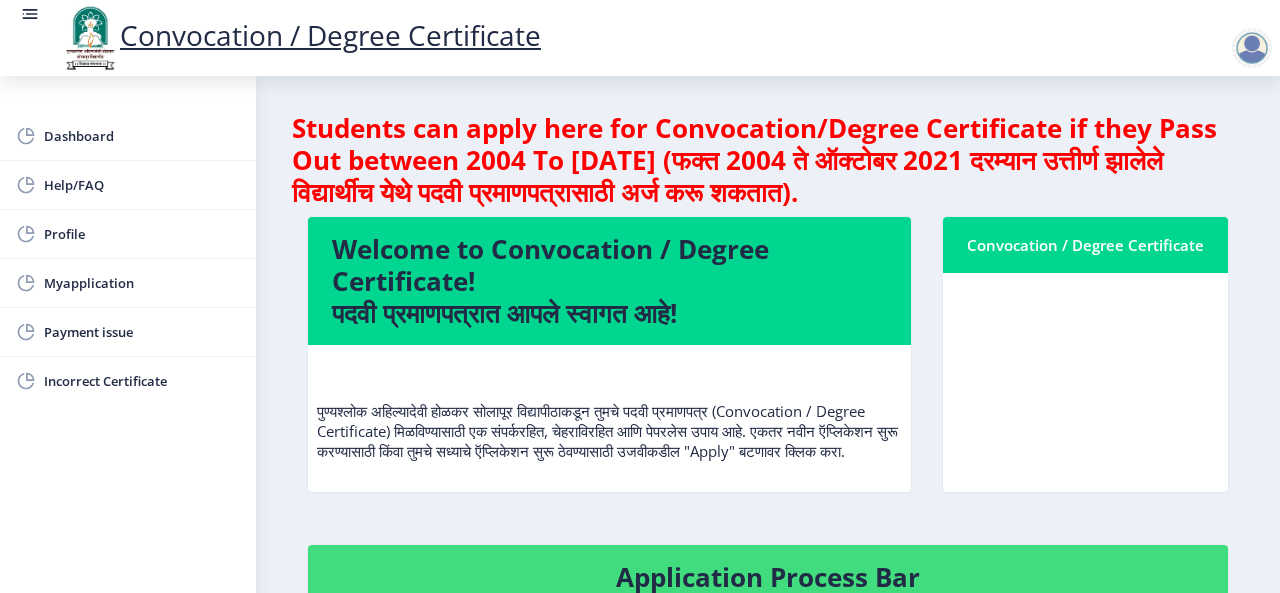 type 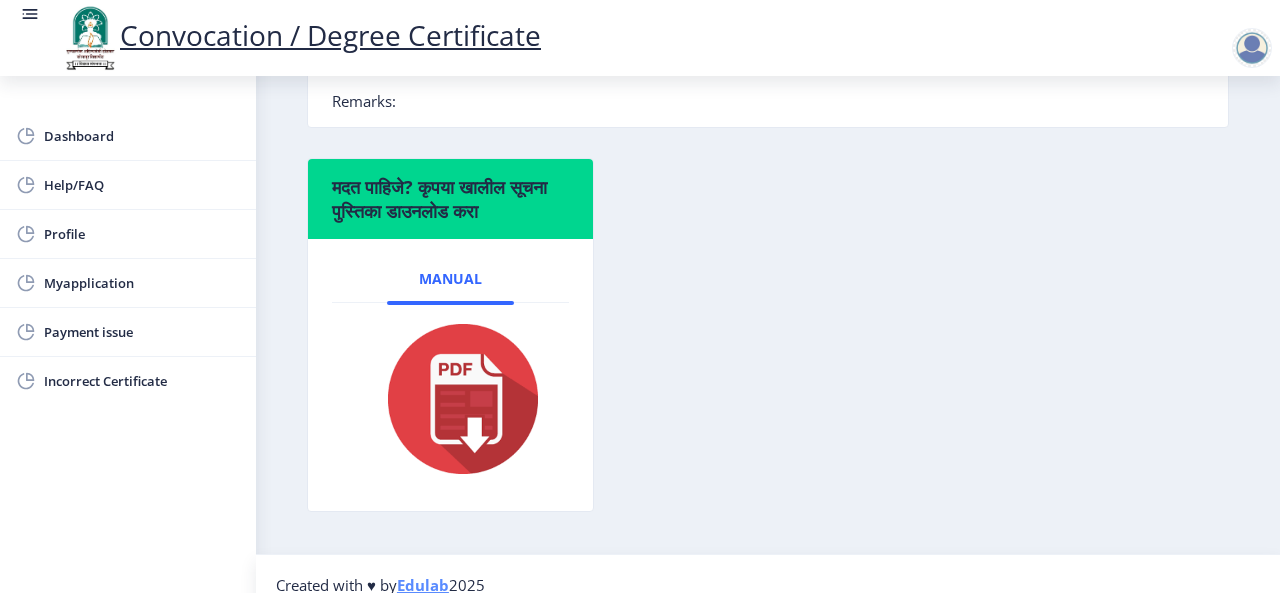 scroll, scrollTop: 682, scrollLeft: 0, axis: vertical 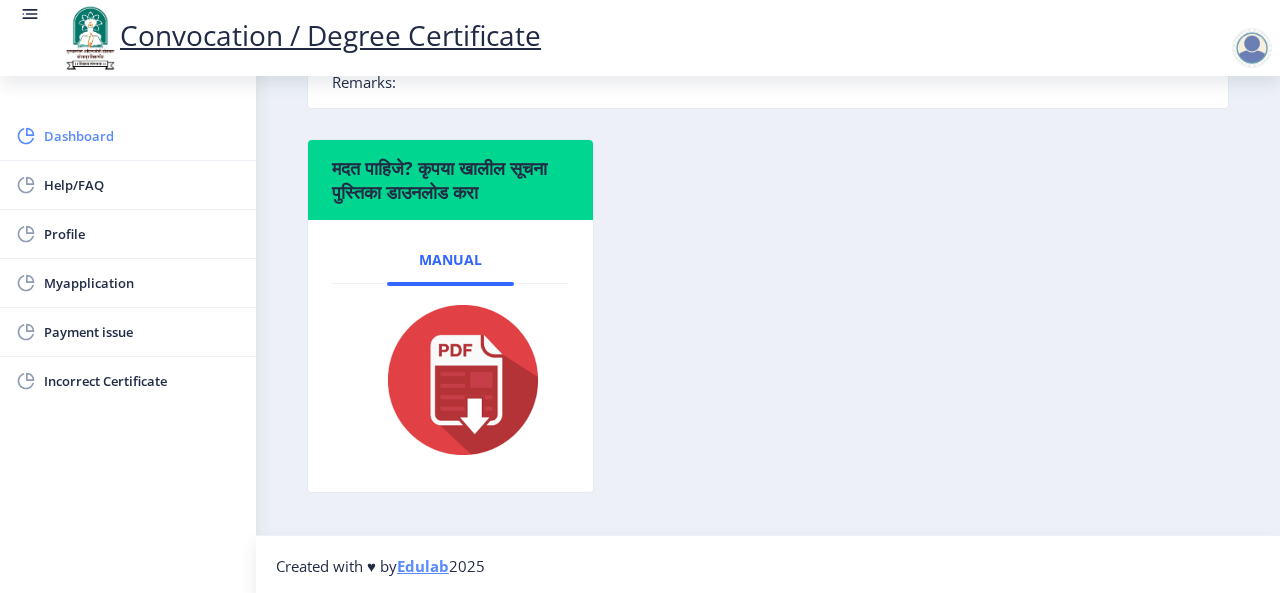 click on "Dashboard" 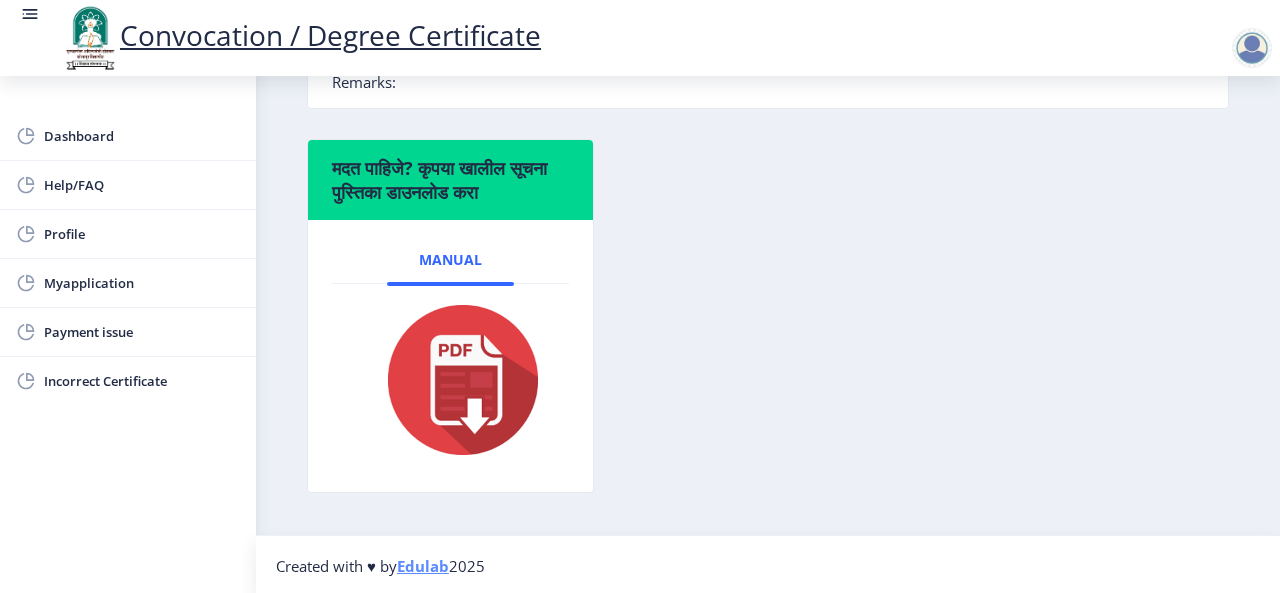 drag, startPoint x: 94, startPoint y: 132, endPoint x: 716, endPoint y: 177, distance: 623.6257 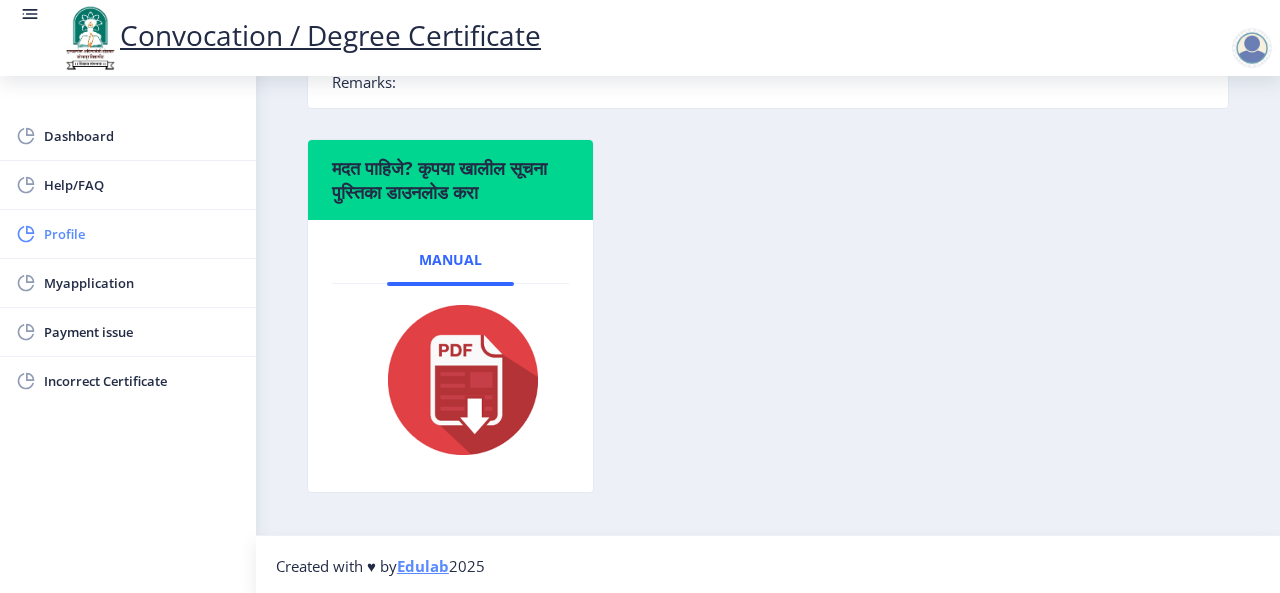 click on "Profile" 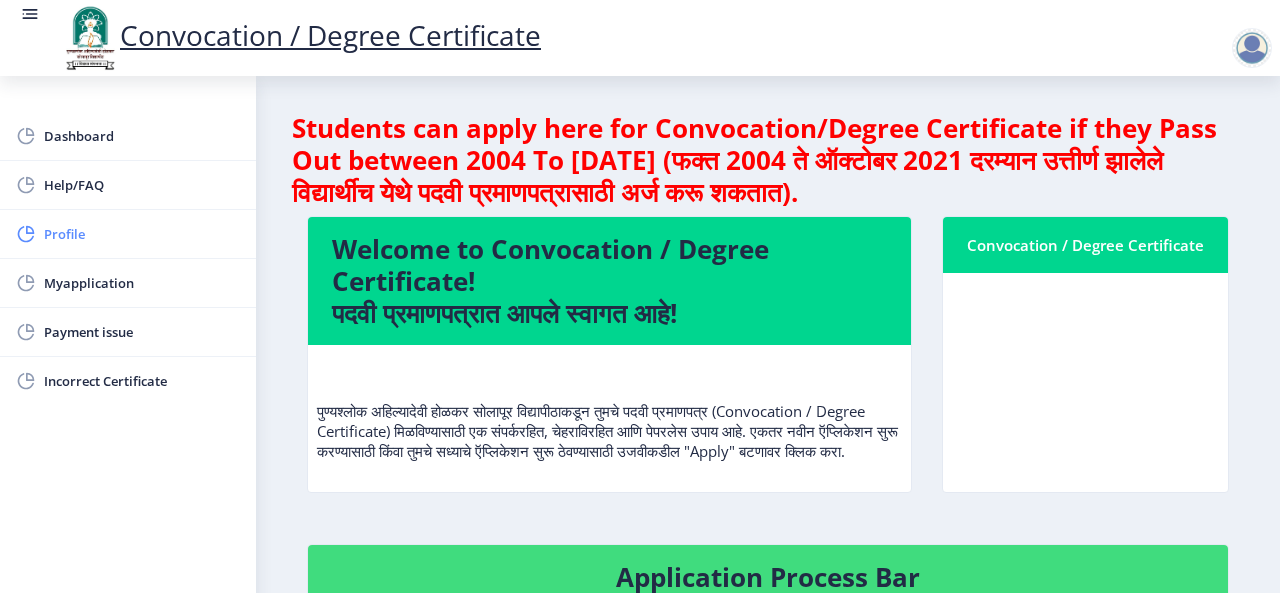 select 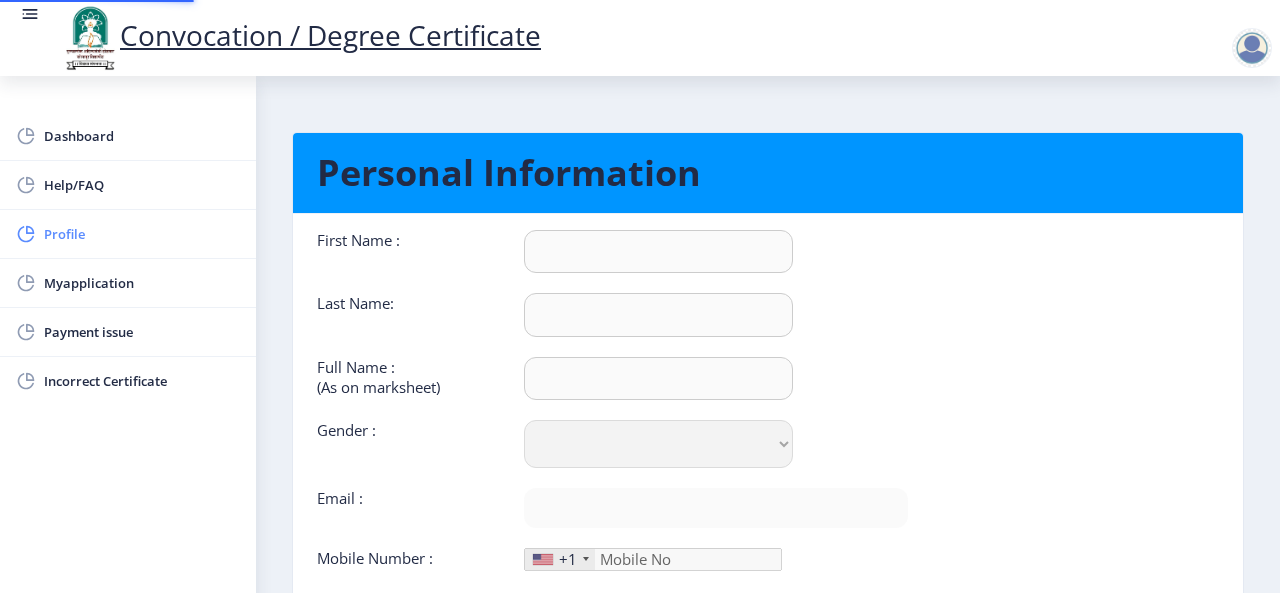 type on "[PERSON_NAME]" 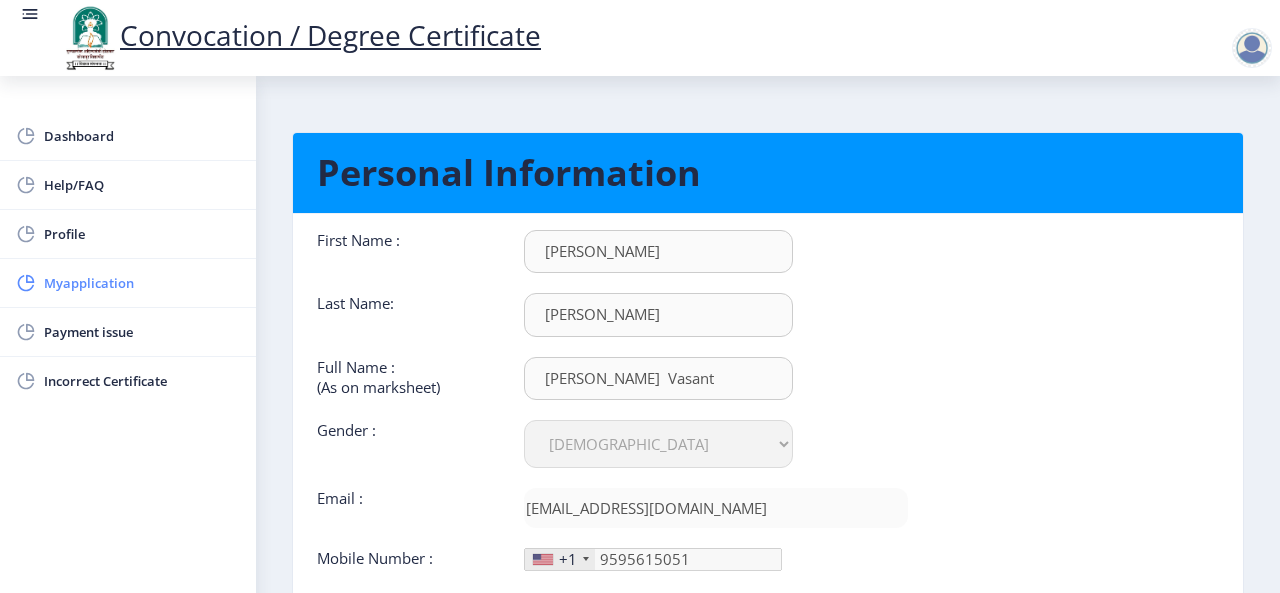 click on "Myapplication" 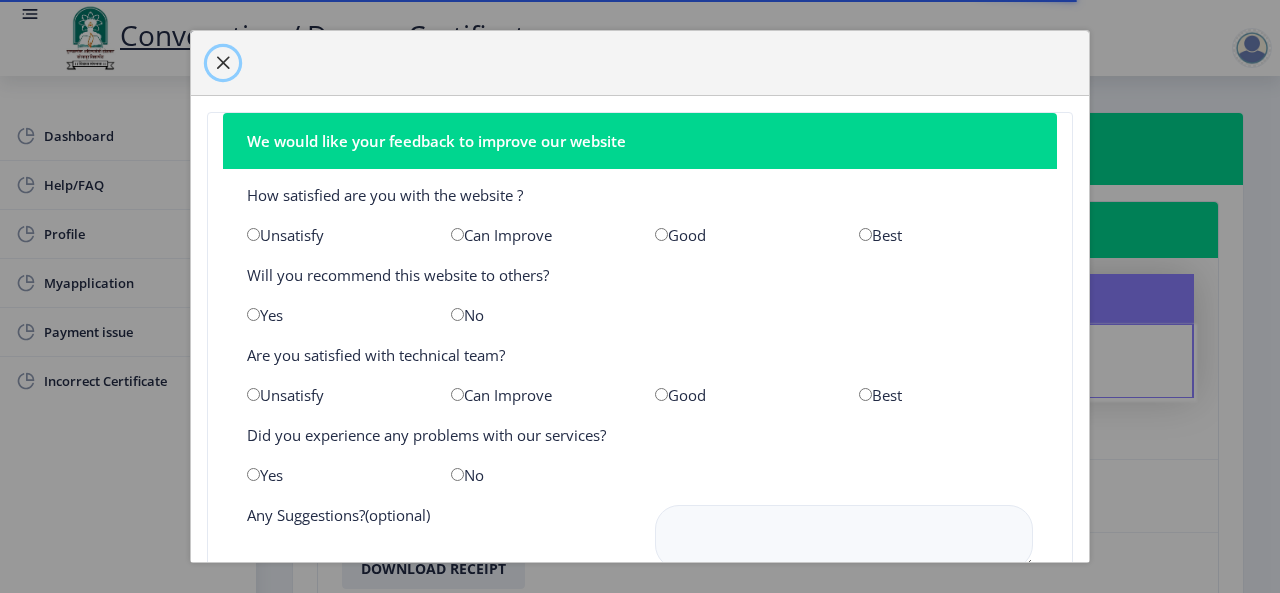 click 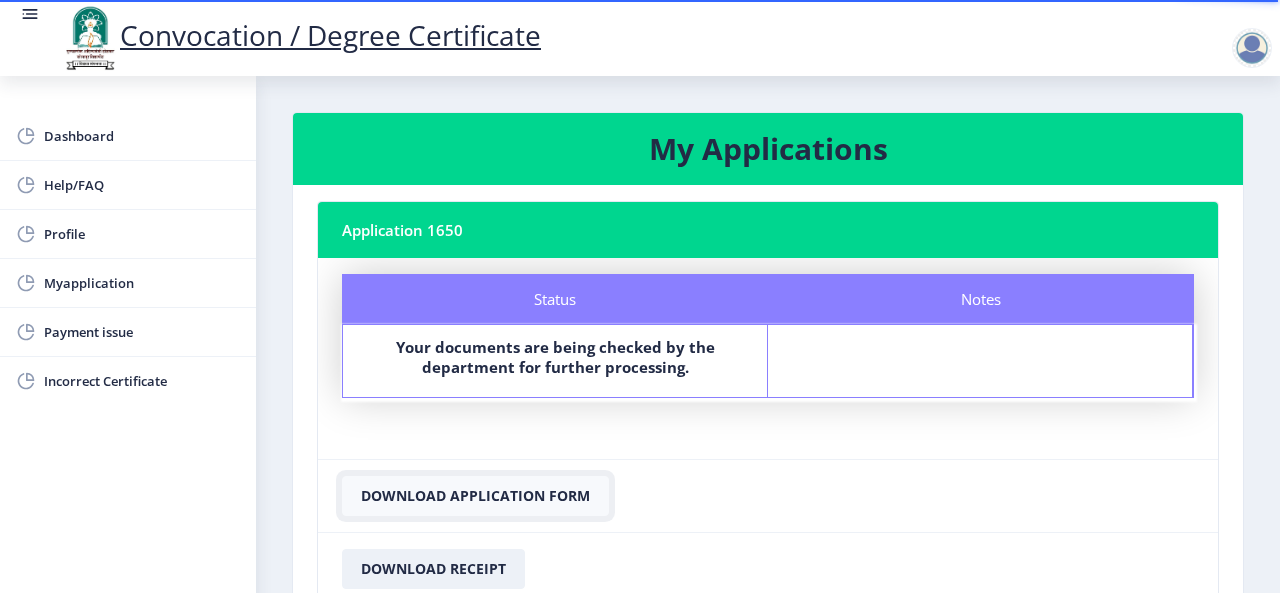 click on "Download Application Form" 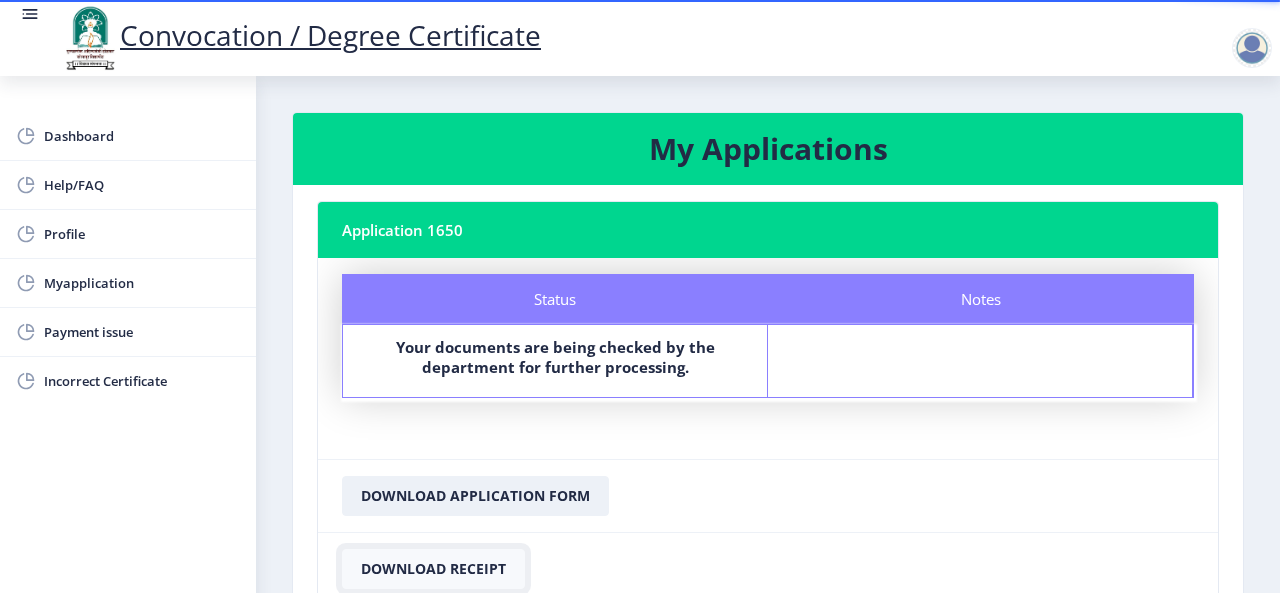 click on "Download Receipt" 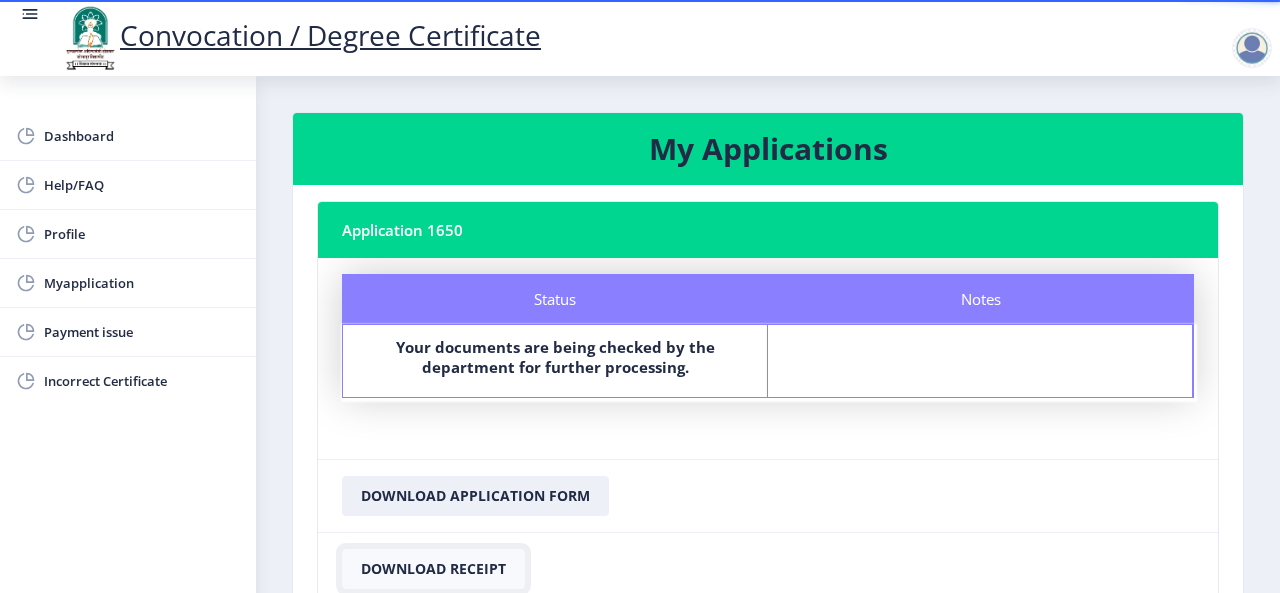 click on "Download Receipt" 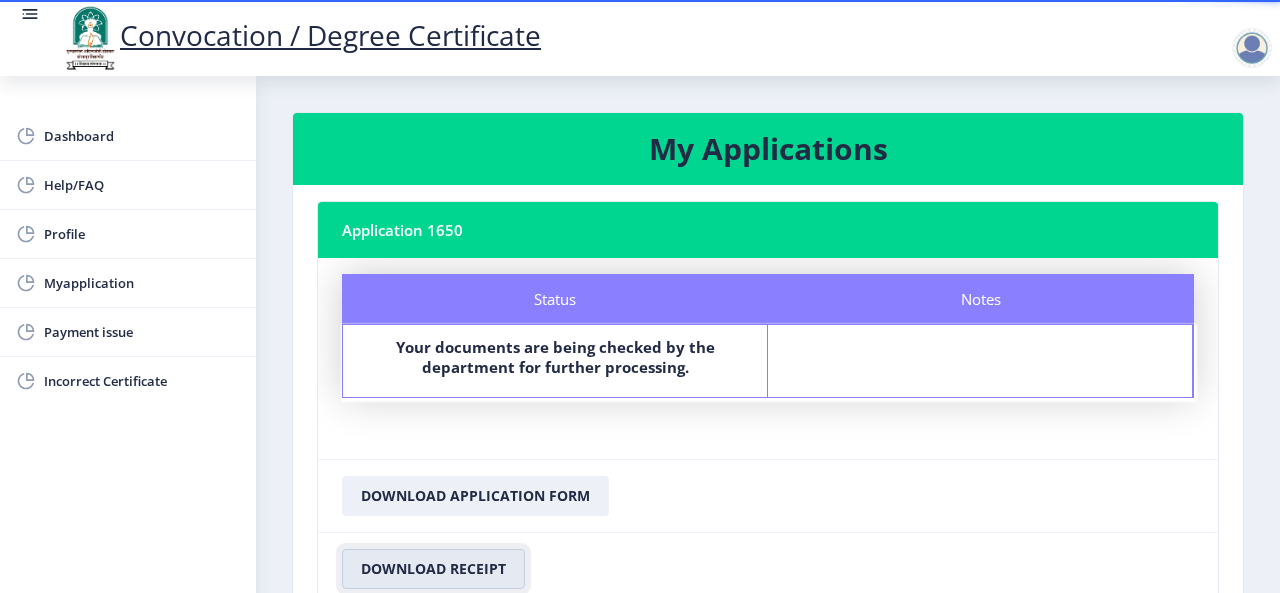 type 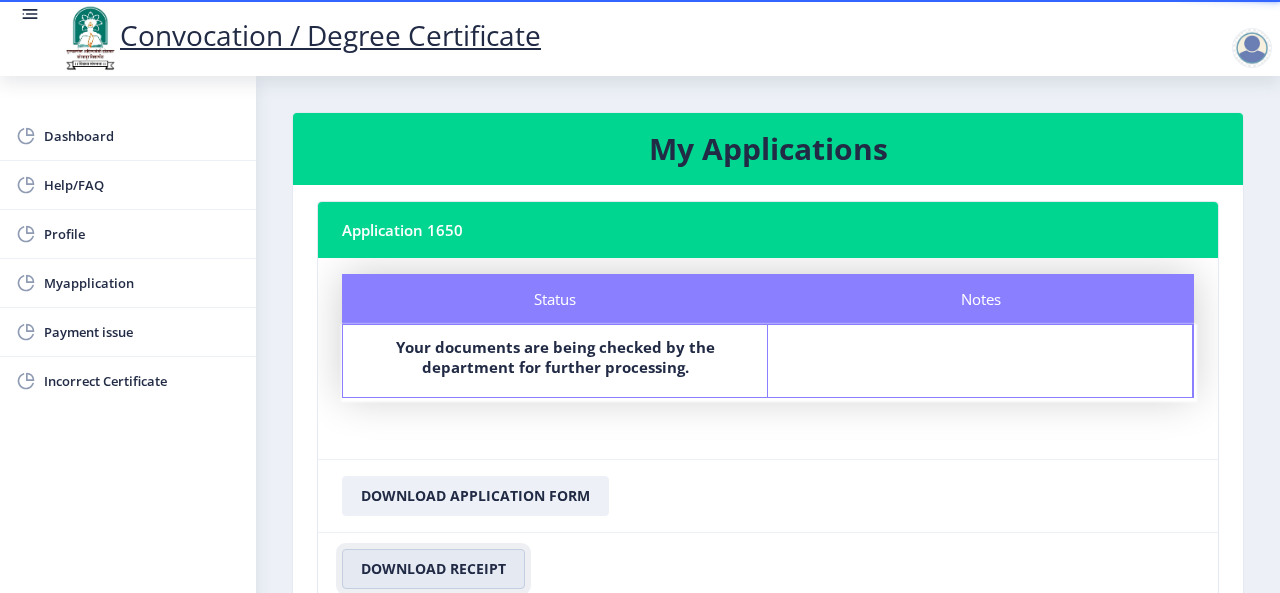 scroll, scrollTop: 158, scrollLeft: 0, axis: vertical 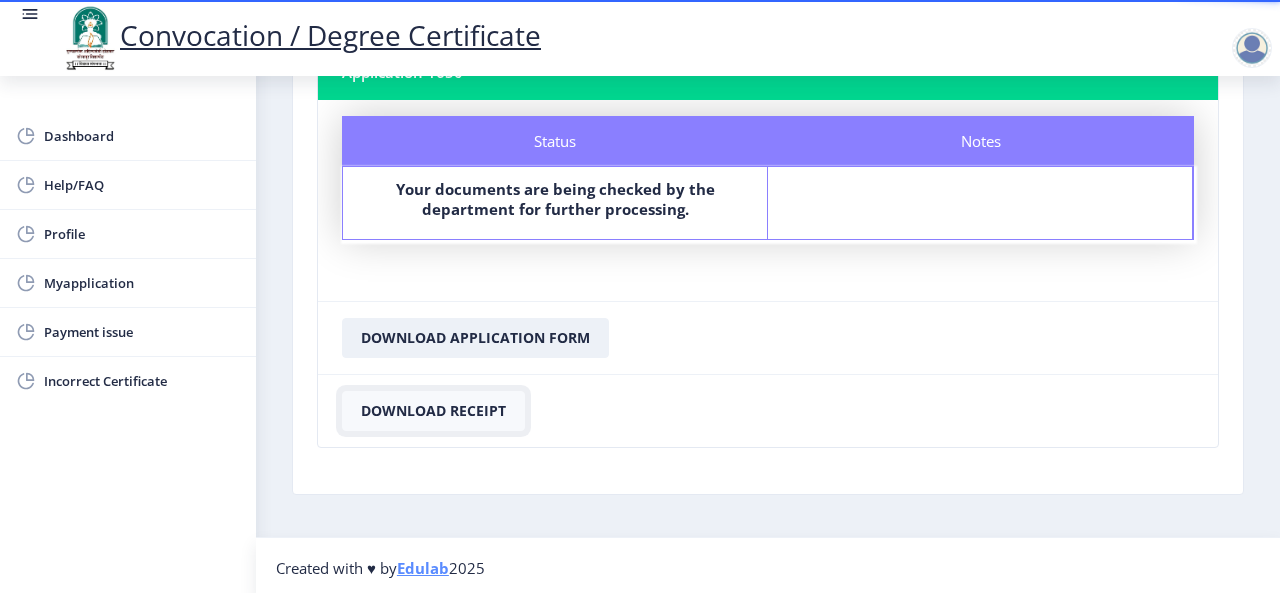 click on "Download Receipt" 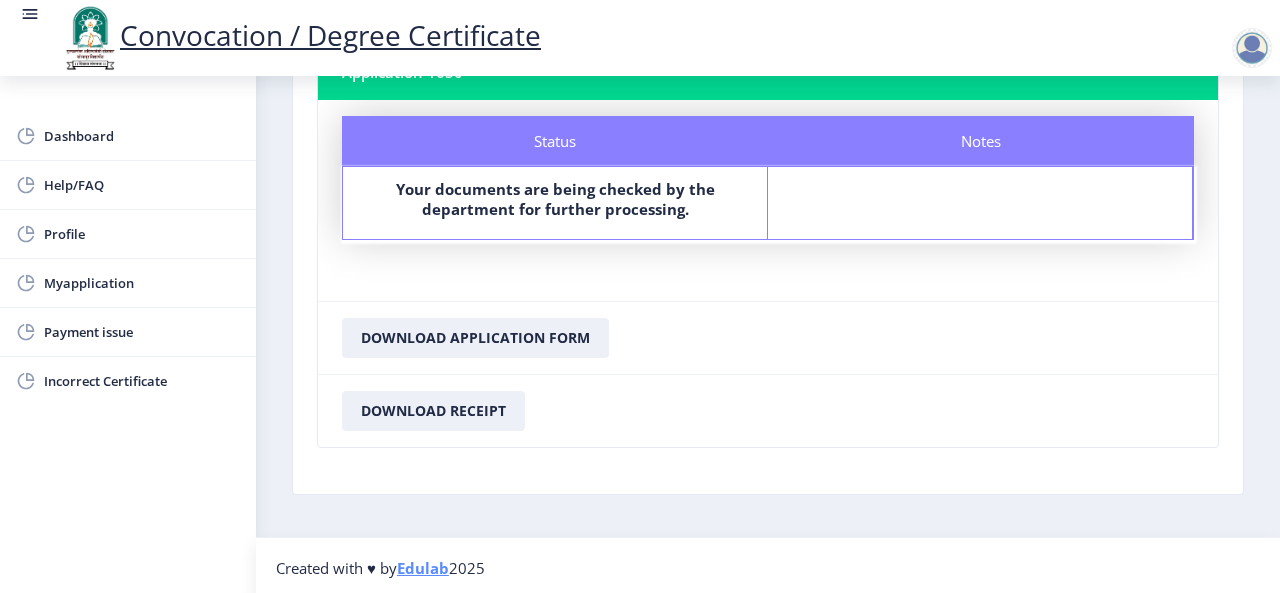 click on "Dashboard Help/FAQ Profile Myapplication Payment issue Incorrect Certificate" 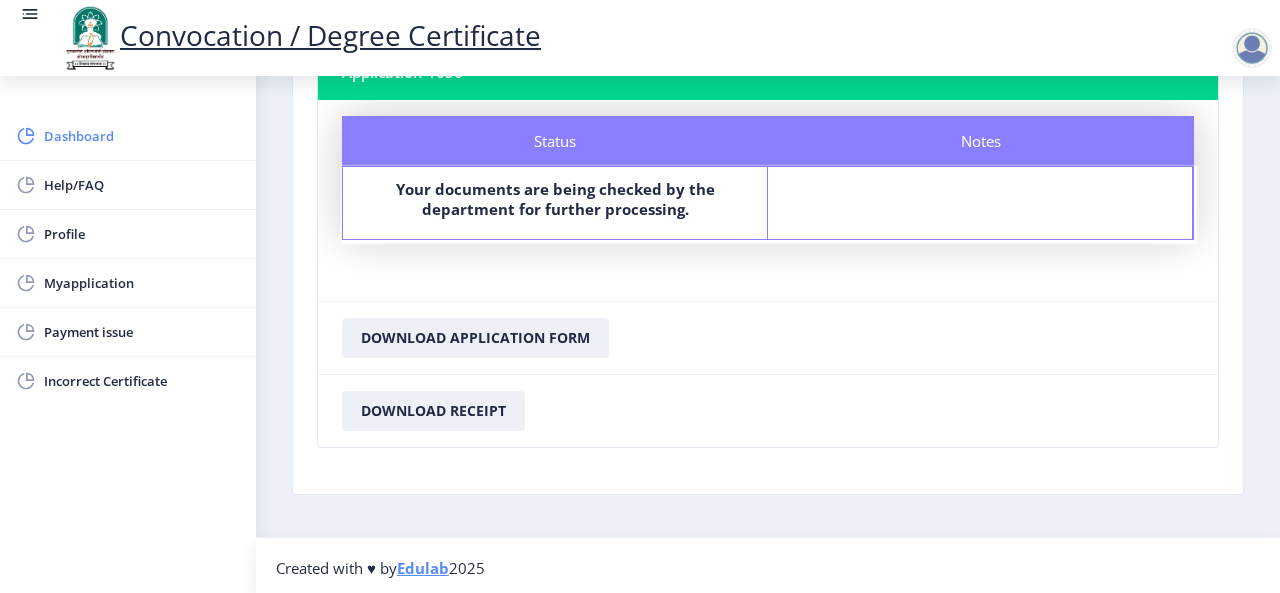click on "Dashboard" 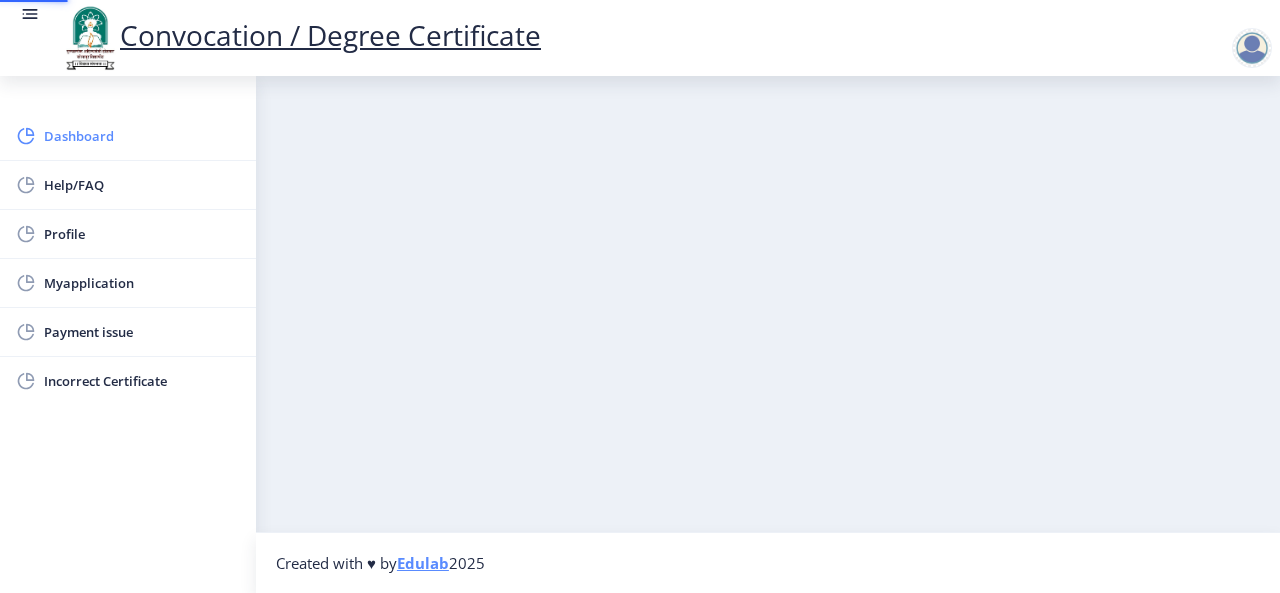 scroll, scrollTop: 0, scrollLeft: 0, axis: both 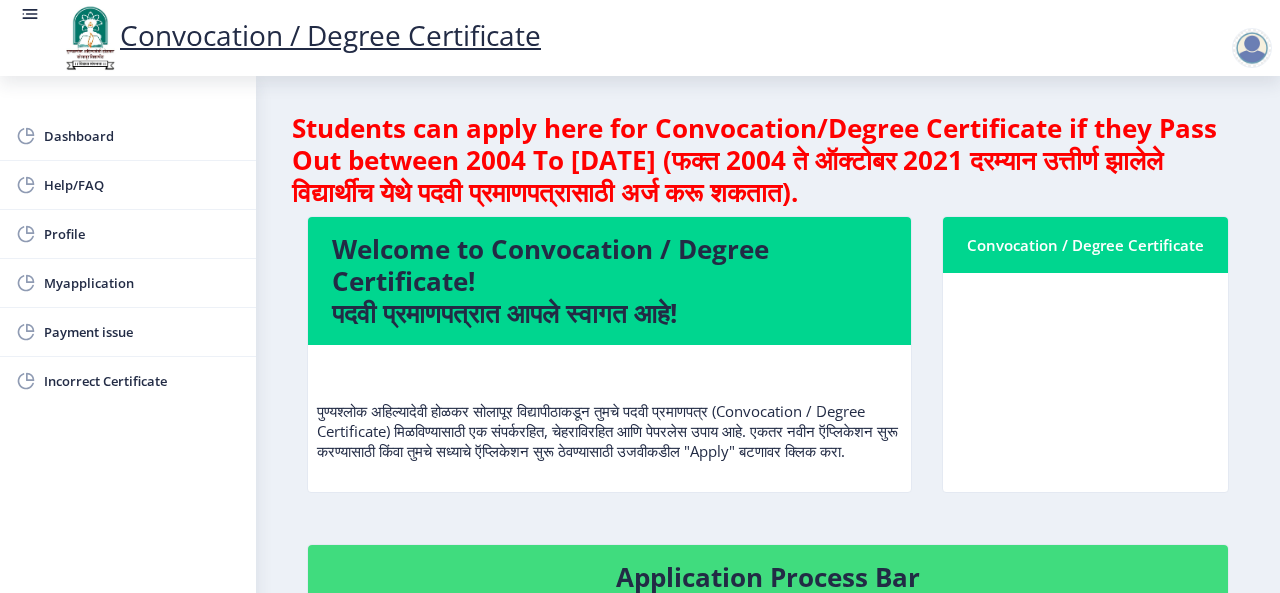 click 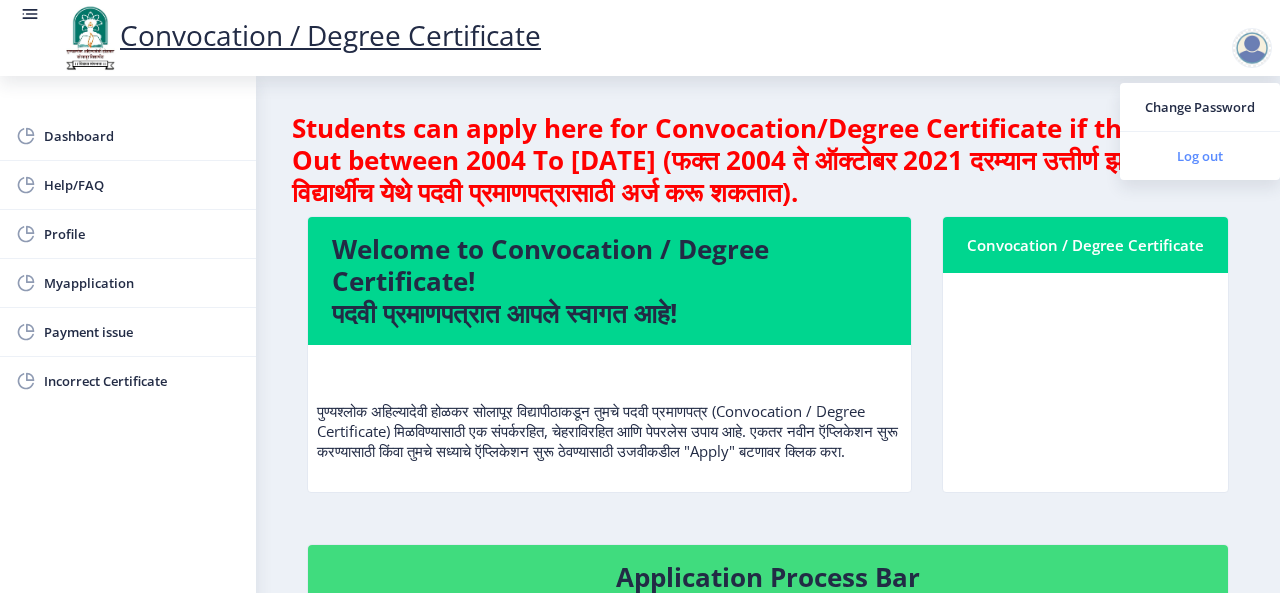 click on "Log out" at bounding box center (1200, 156) 